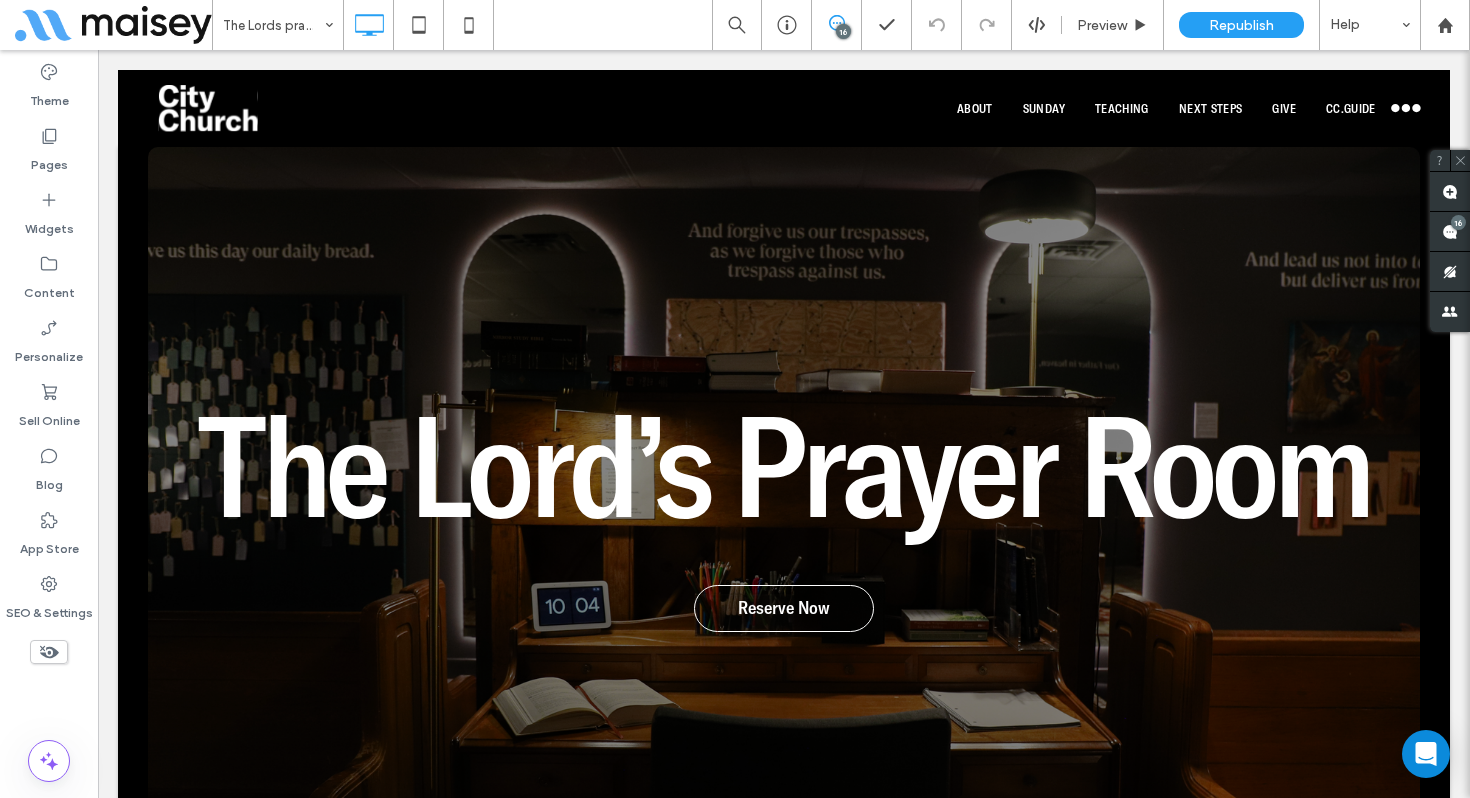 scroll, scrollTop: 0, scrollLeft: 0, axis: both 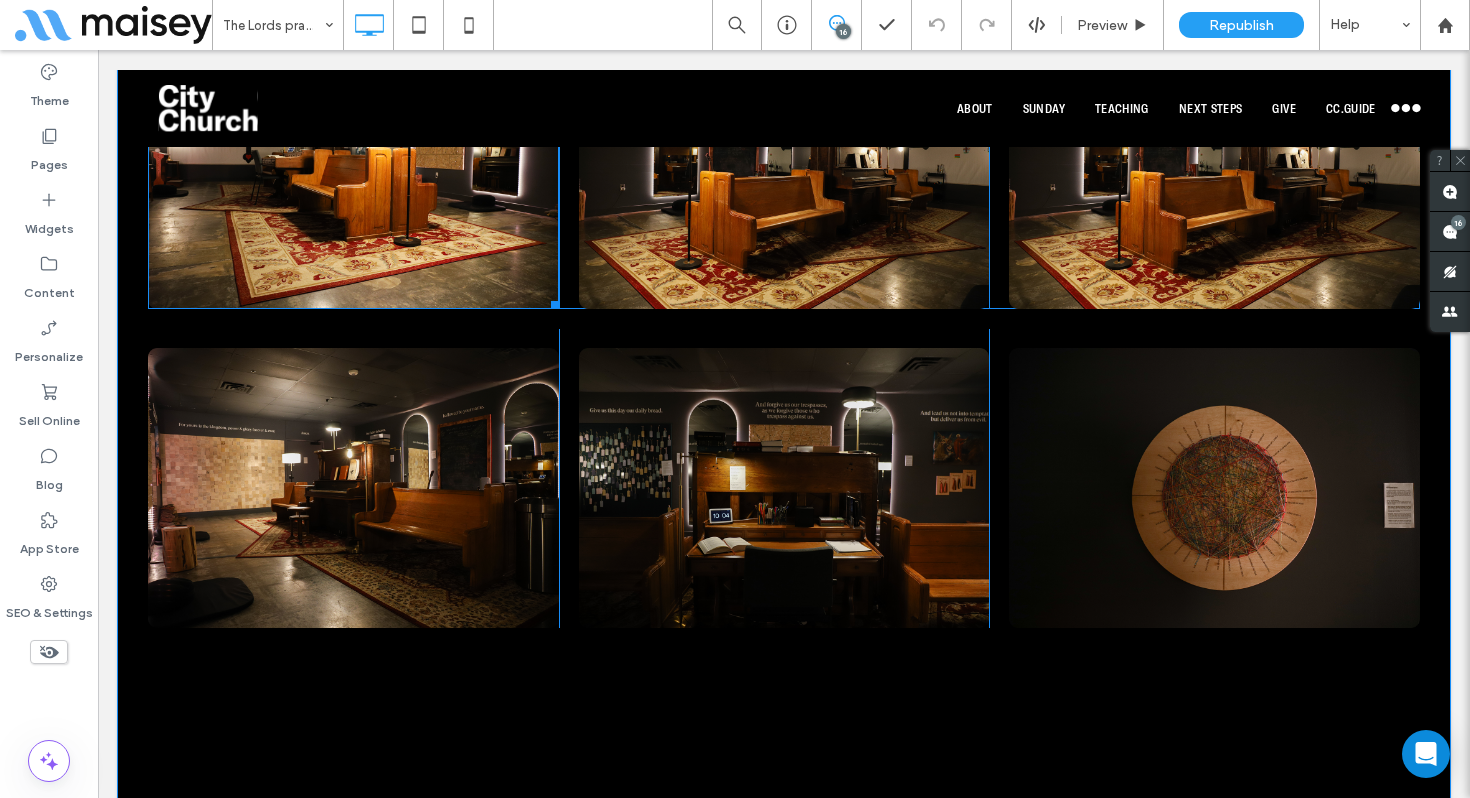 click at bounding box center [353, 169] 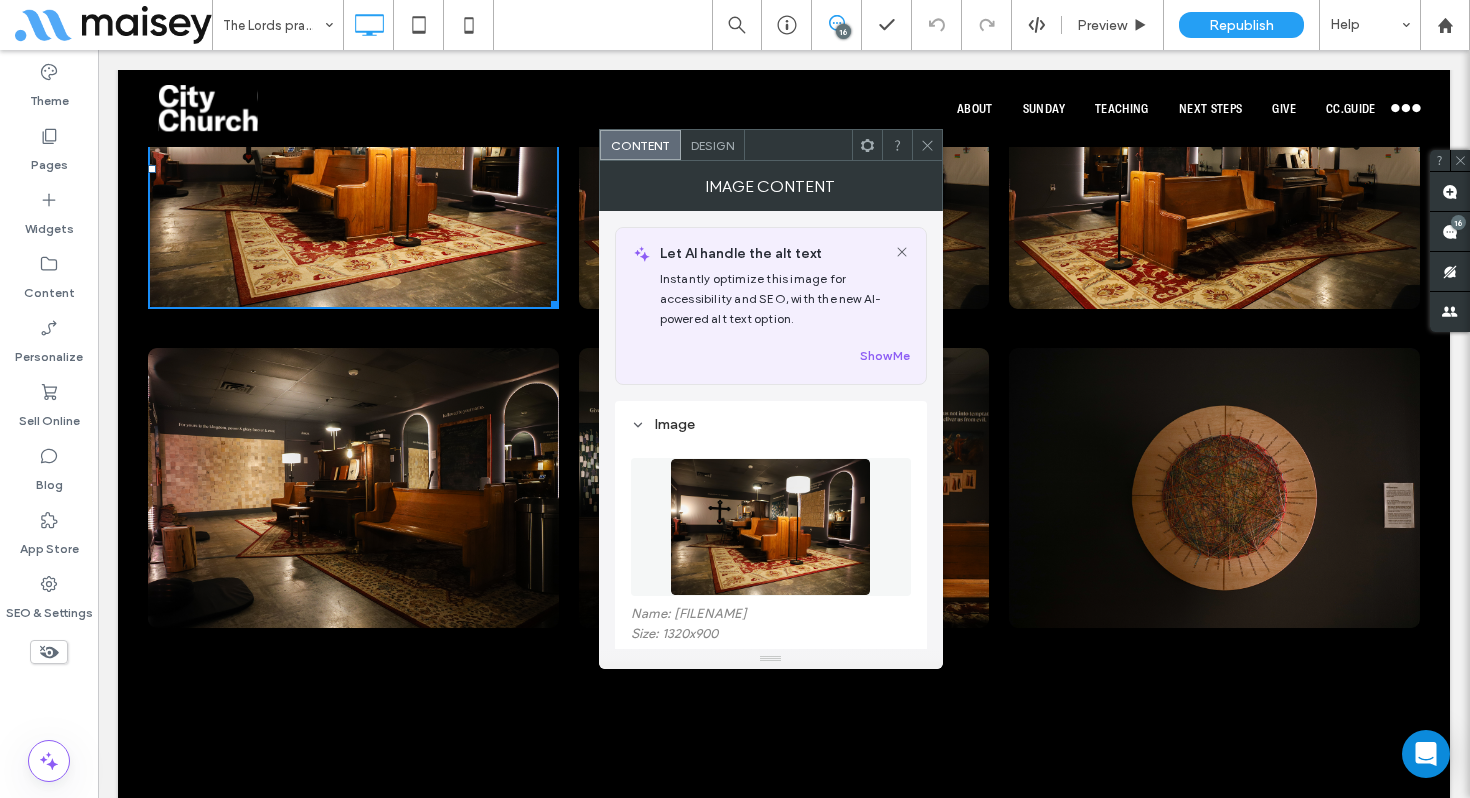 click 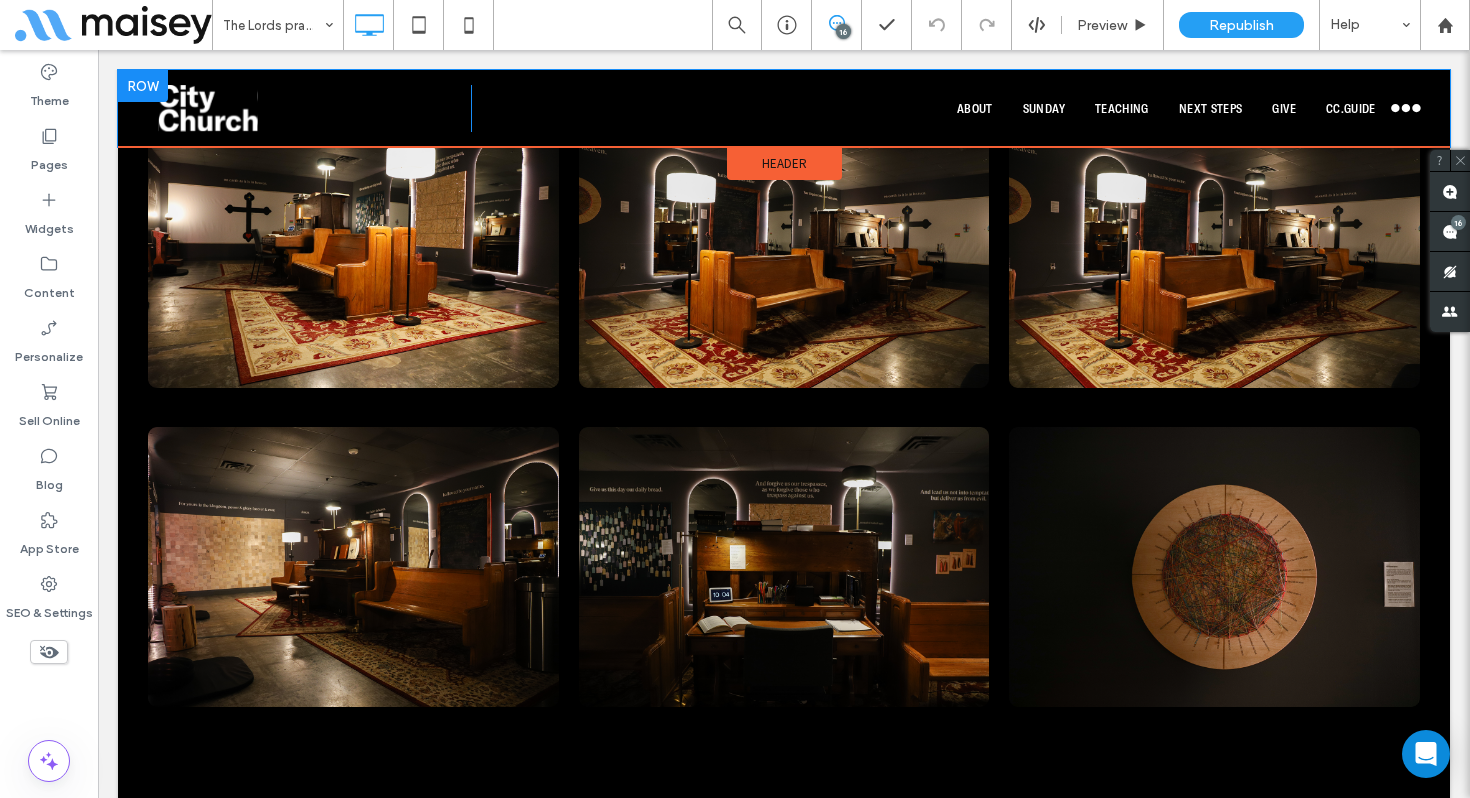 scroll, scrollTop: 2220, scrollLeft: 0, axis: vertical 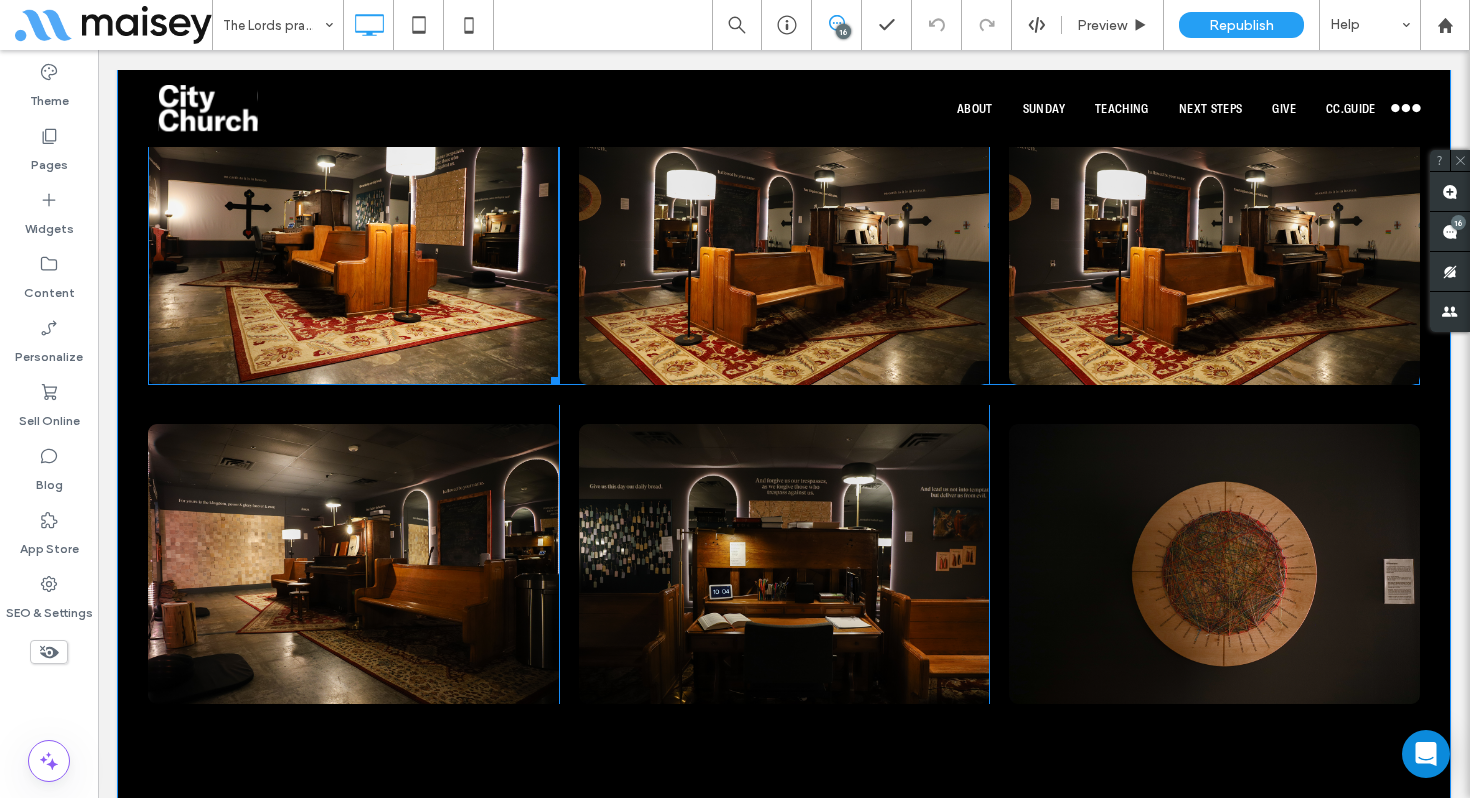 click at bounding box center [353, 245] 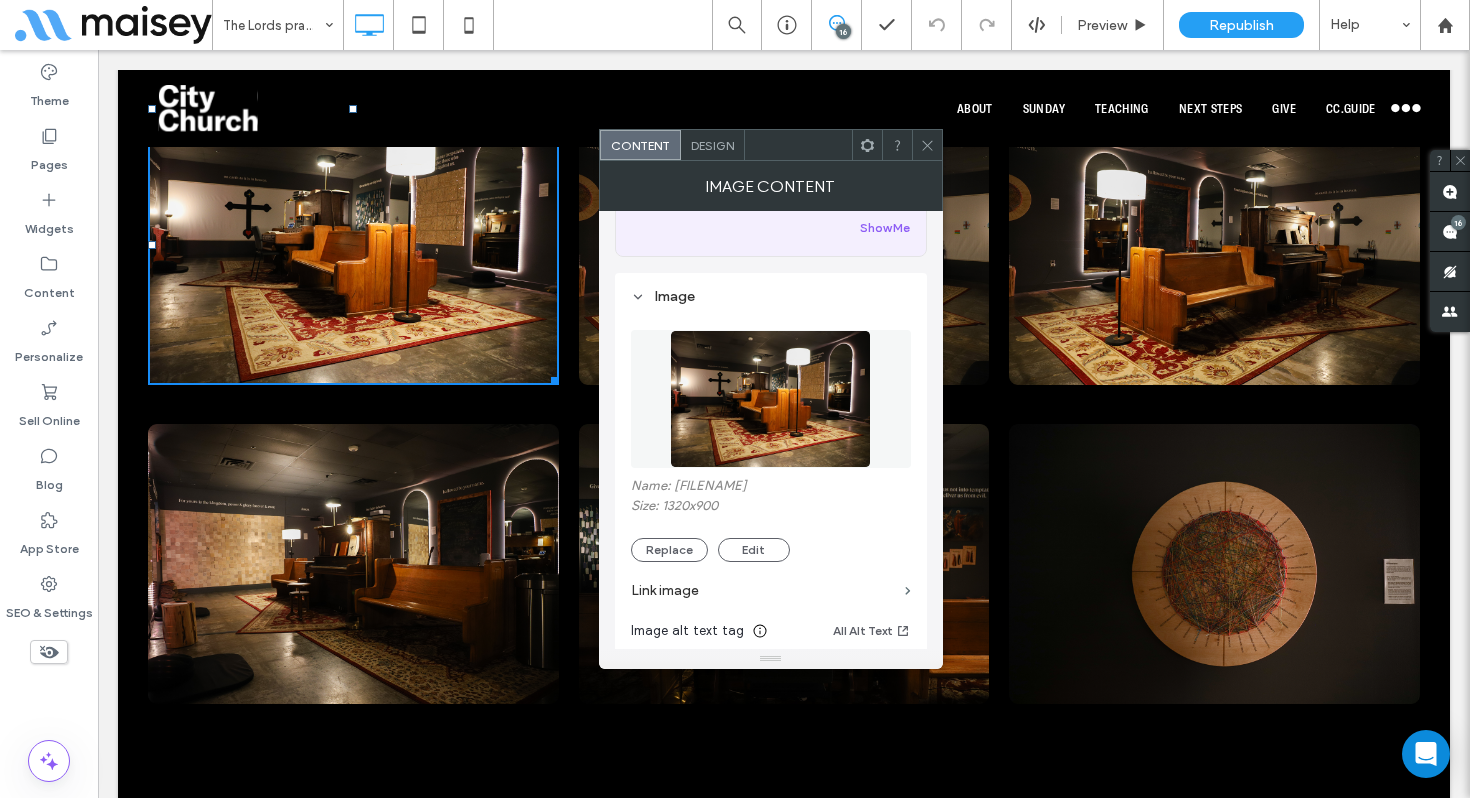 scroll, scrollTop: 132, scrollLeft: 0, axis: vertical 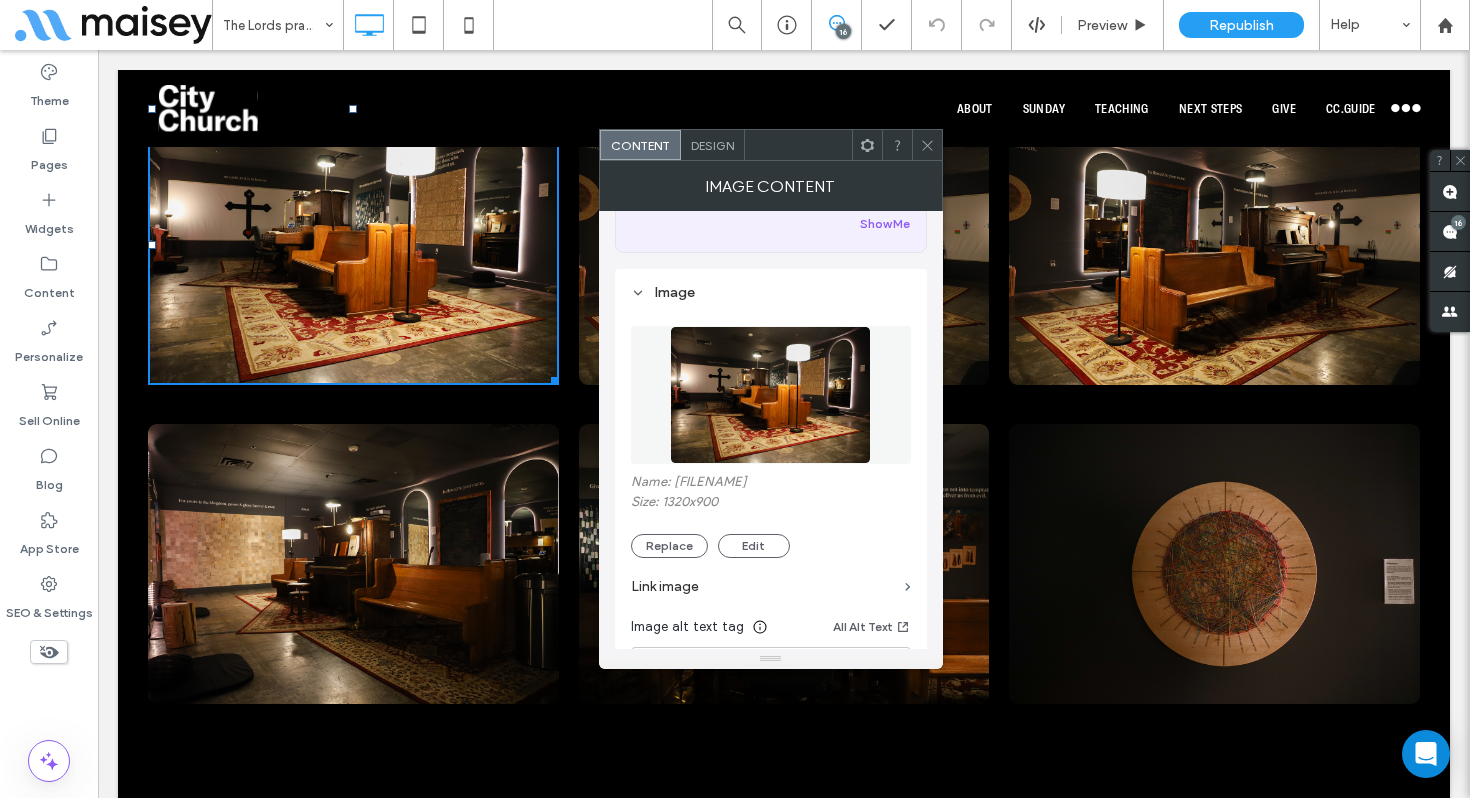 click 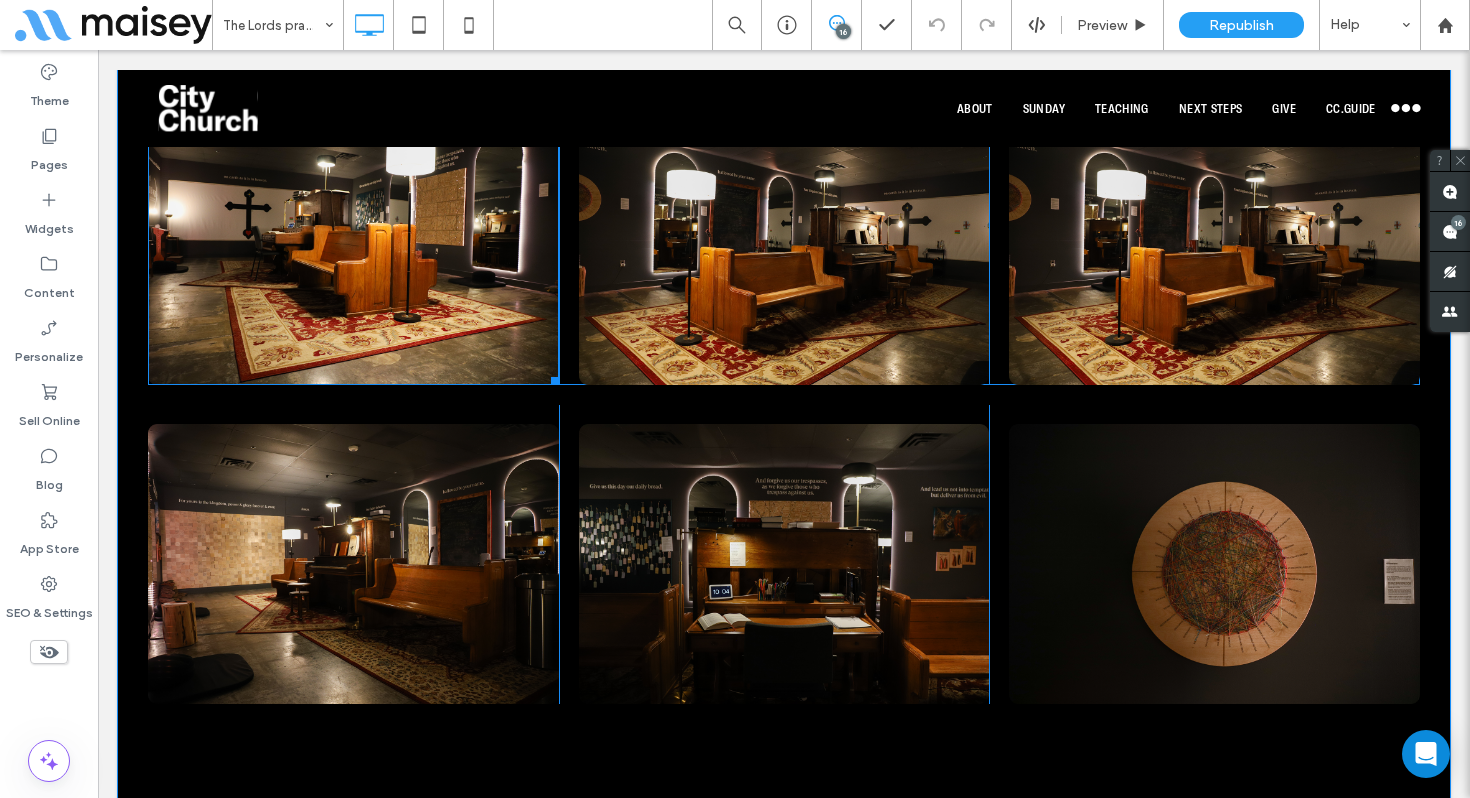click at bounding box center (353, 245) 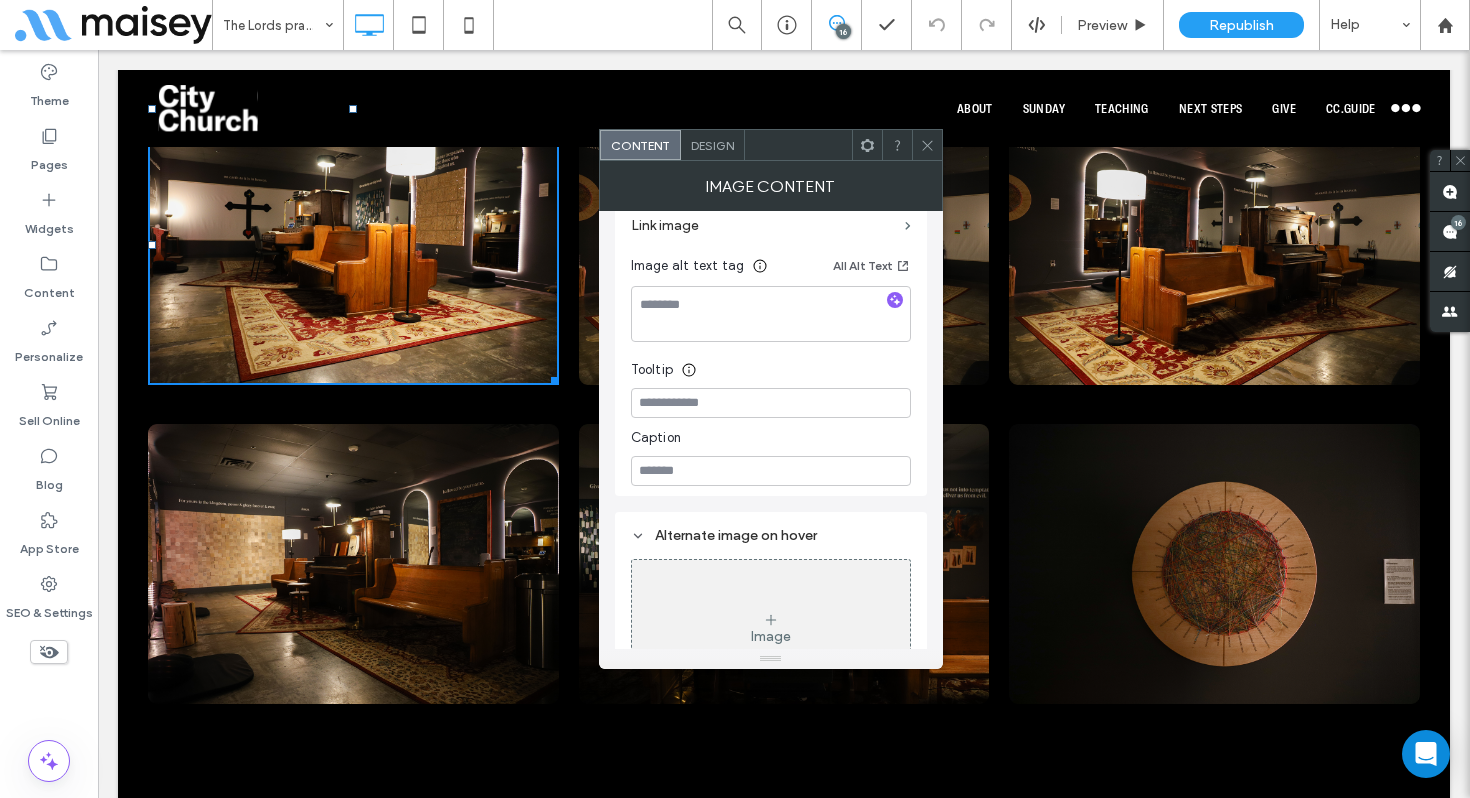 scroll, scrollTop: 554, scrollLeft: 0, axis: vertical 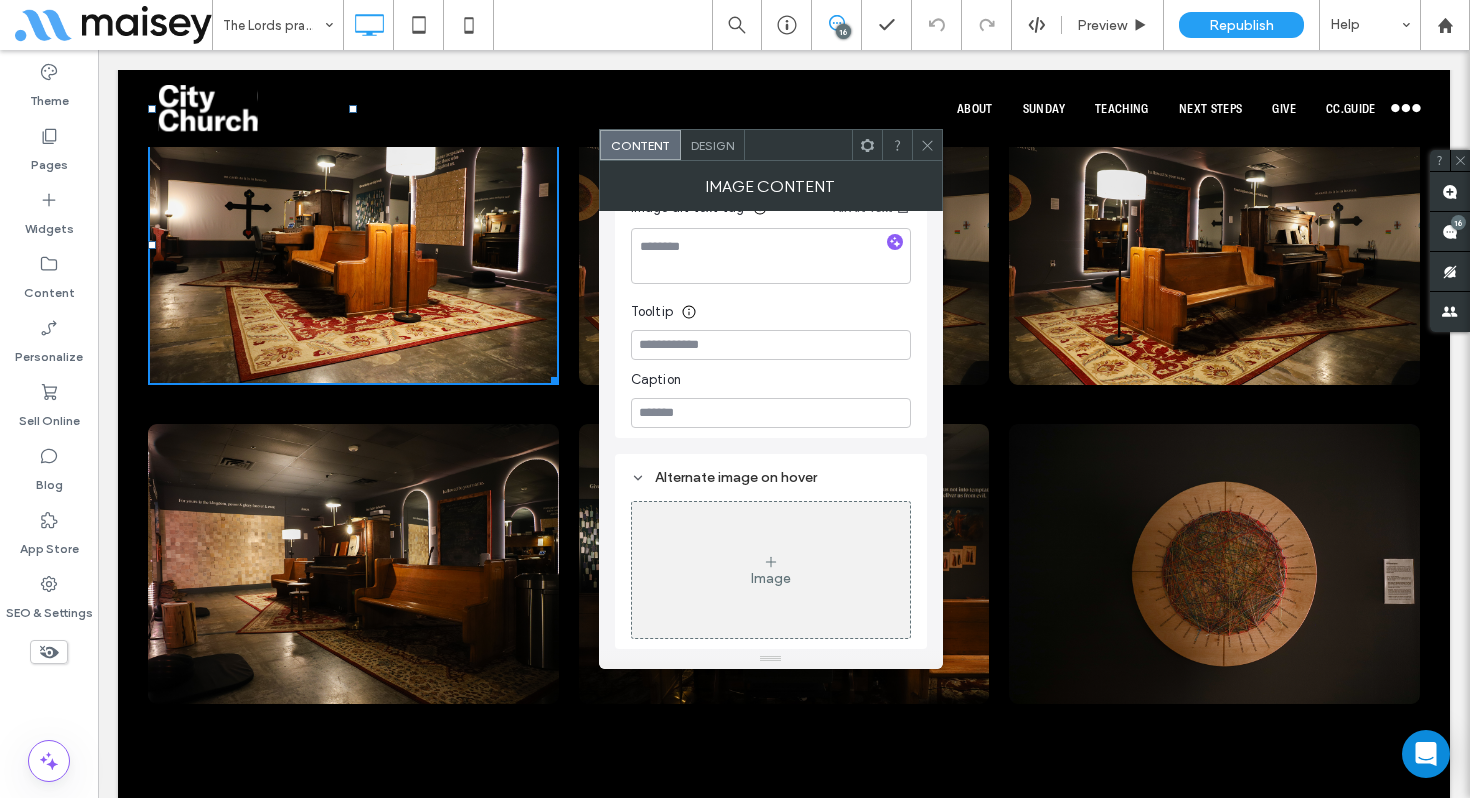 click at bounding box center [927, 145] 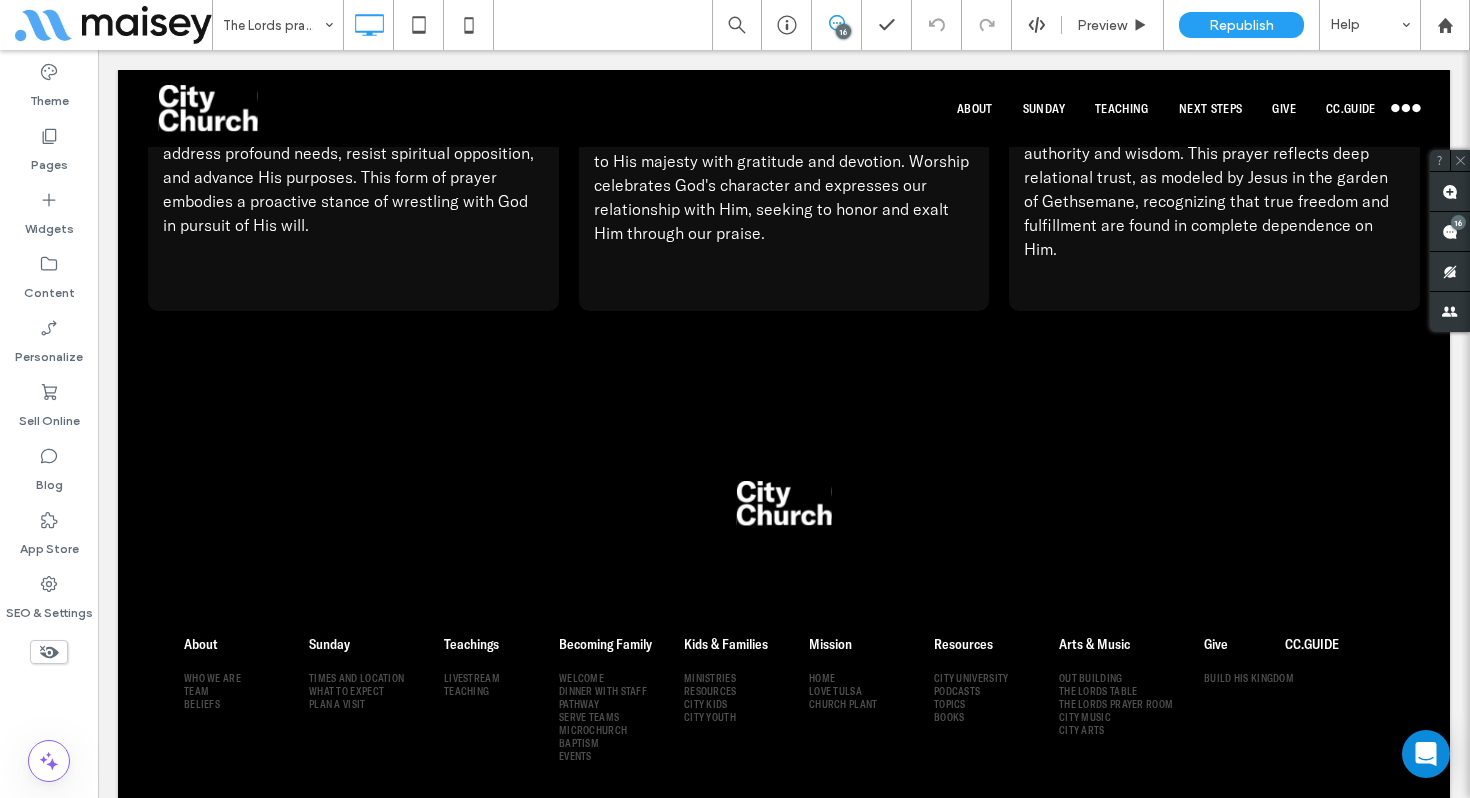 scroll, scrollTop: 6870, scrollLeft: 0, axis: vertical 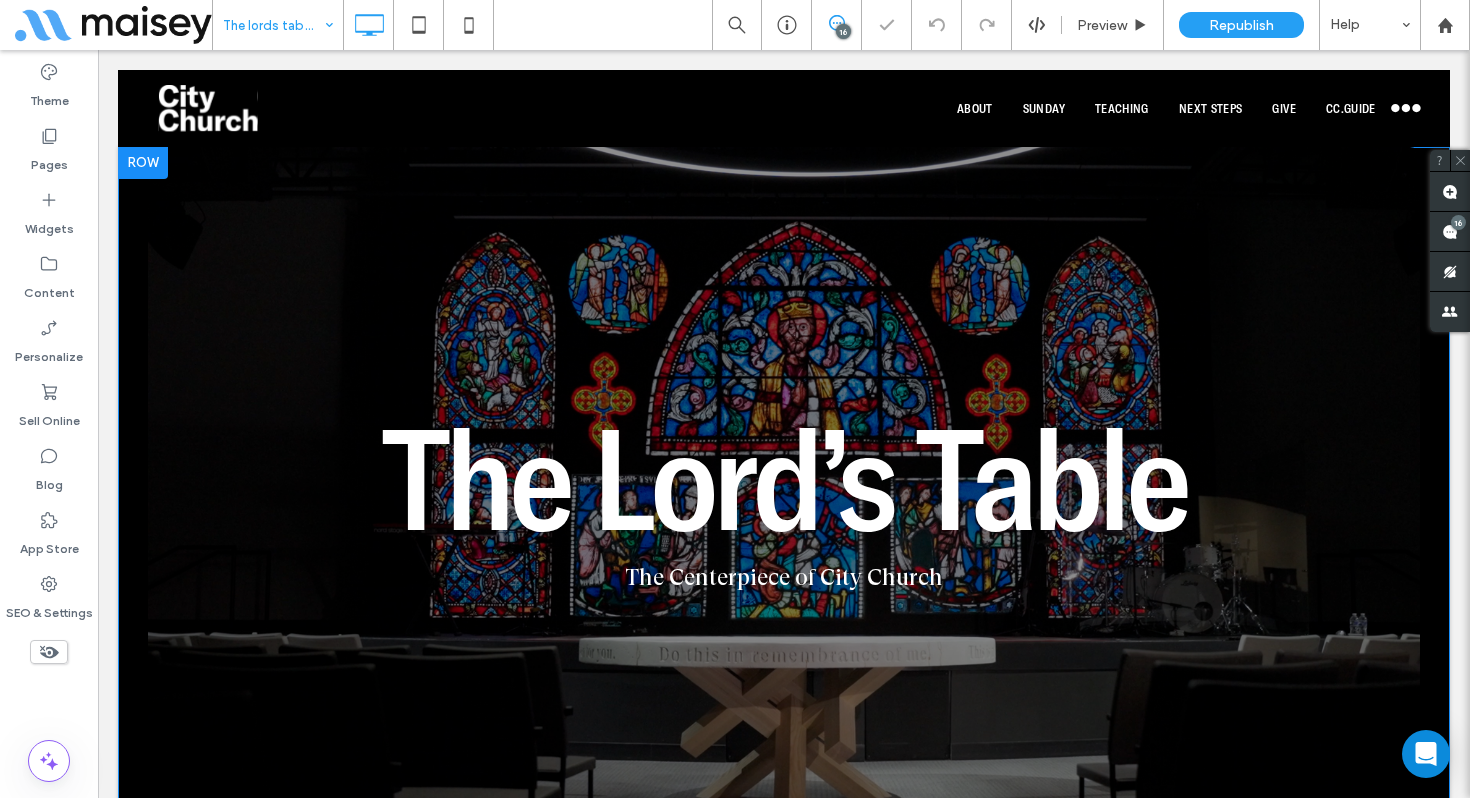 click on "The Lord’s Table
The Centerpiece of [CITY] Church
Click To Paste" at bounding box center [784, 506] 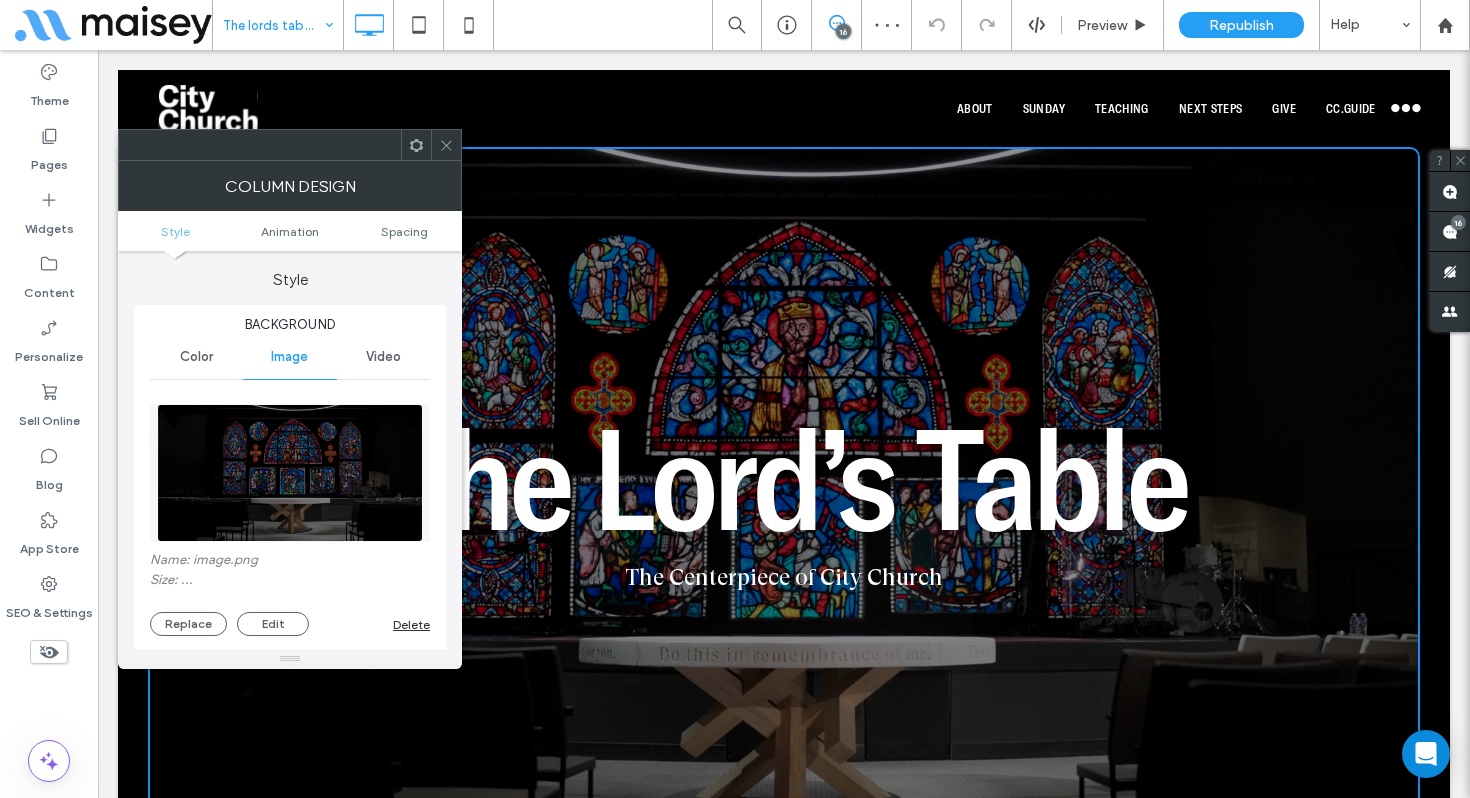 type on "**" 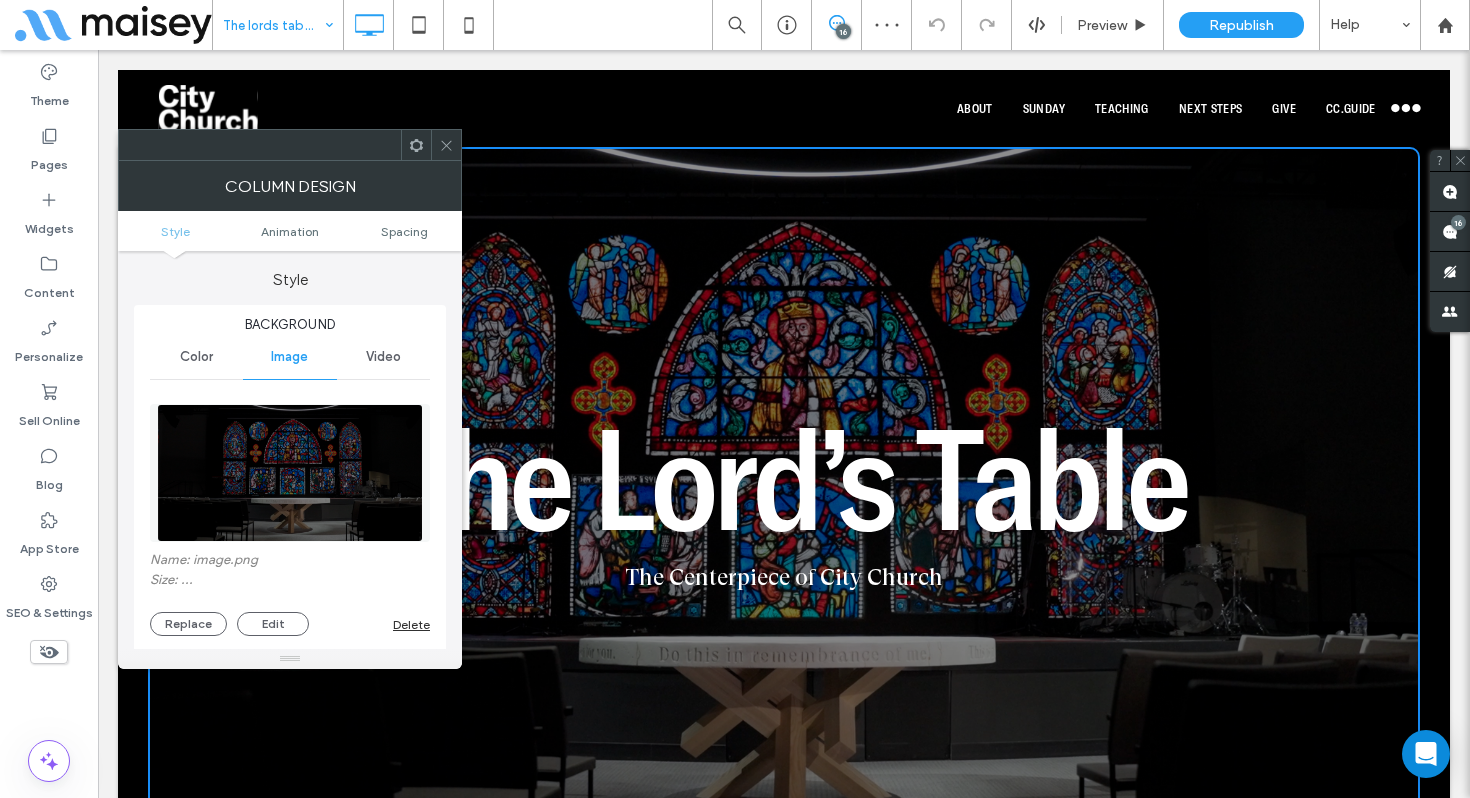 type on "**" 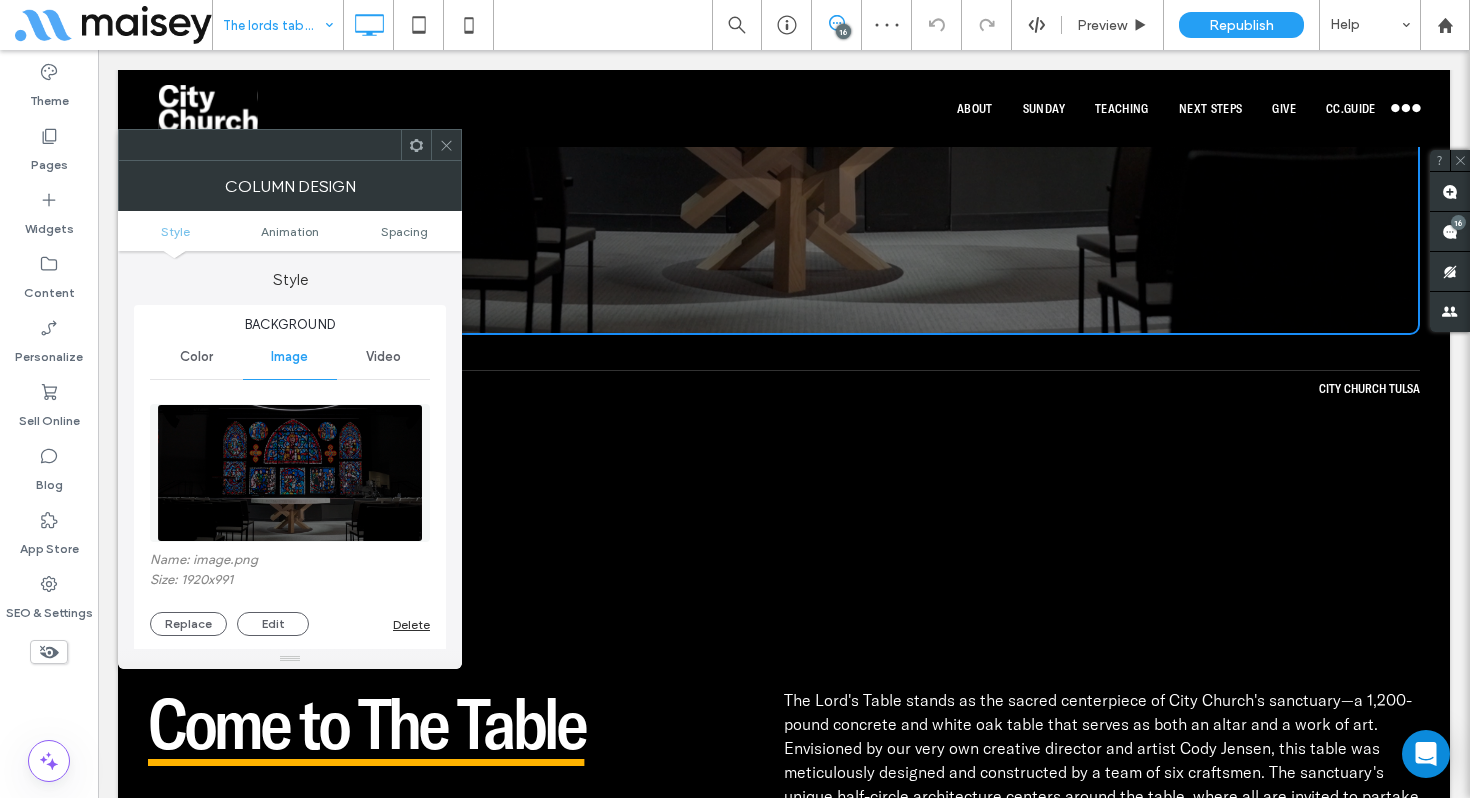 scroll, scrollTop: 617, scrollLeft: 0, axis: vertical 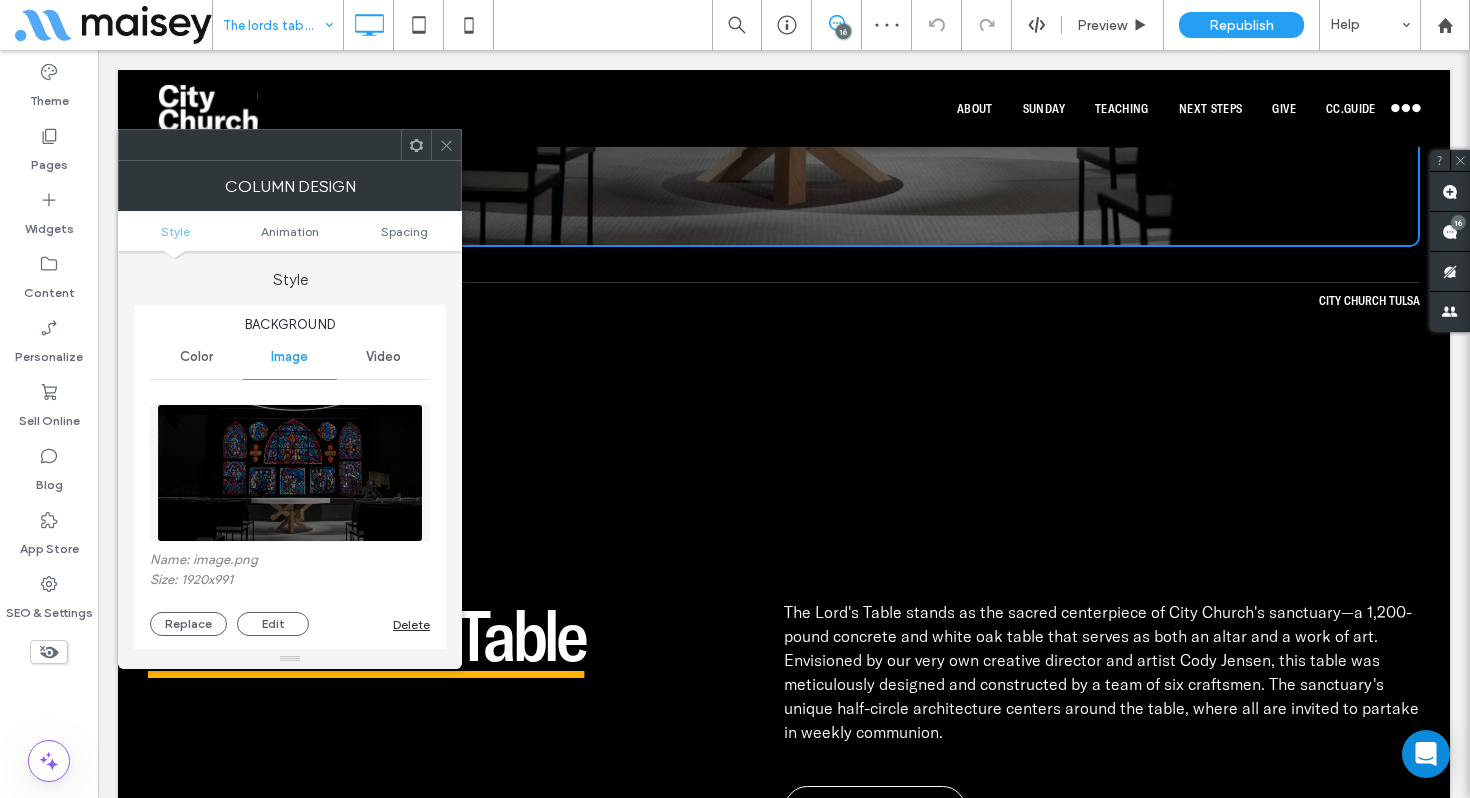 click at bounding box center [446, 145] 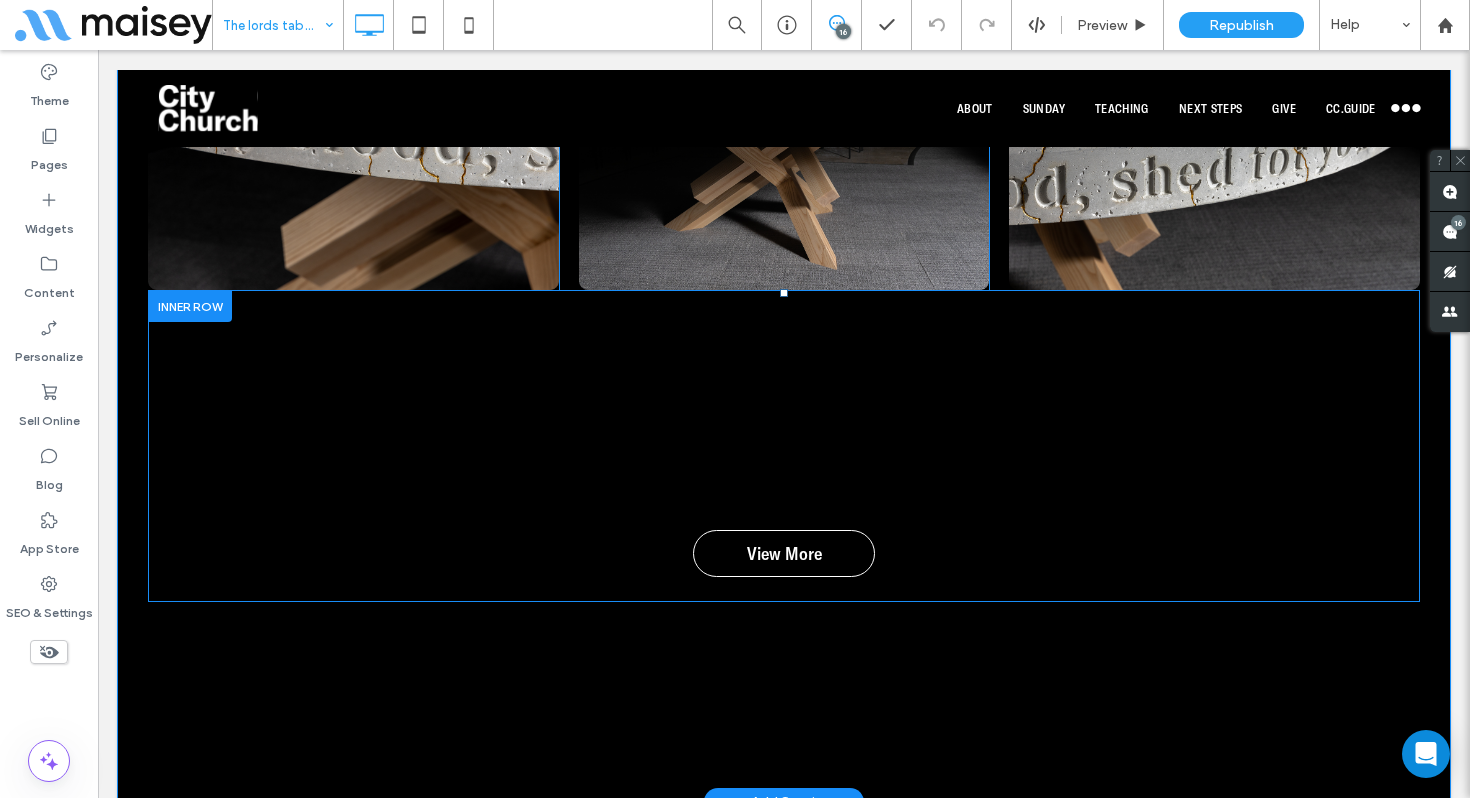 scroll, scrollTop: 1812, scrollLeft: 0, axis: vertical 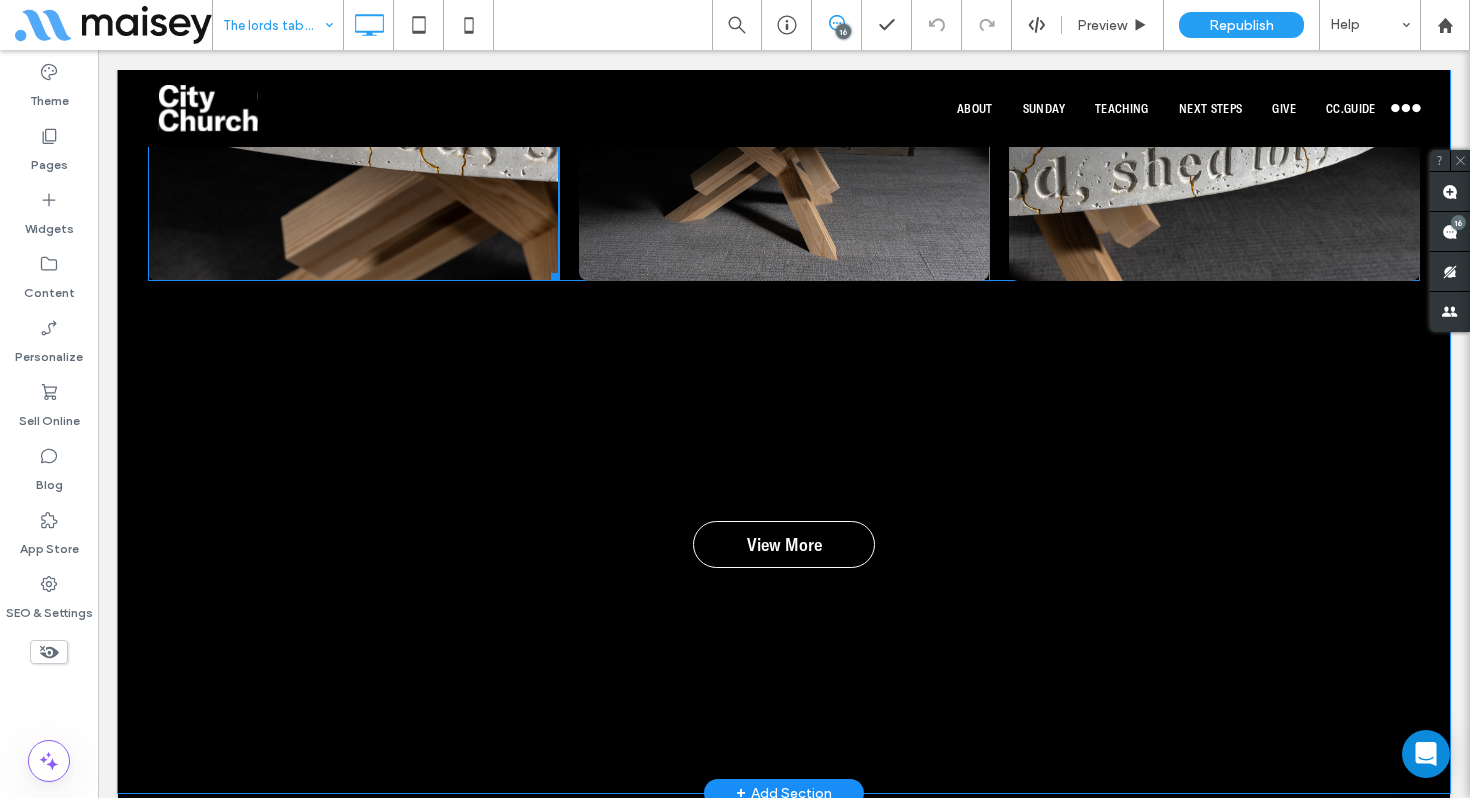 click at bounding box center (353, 141) 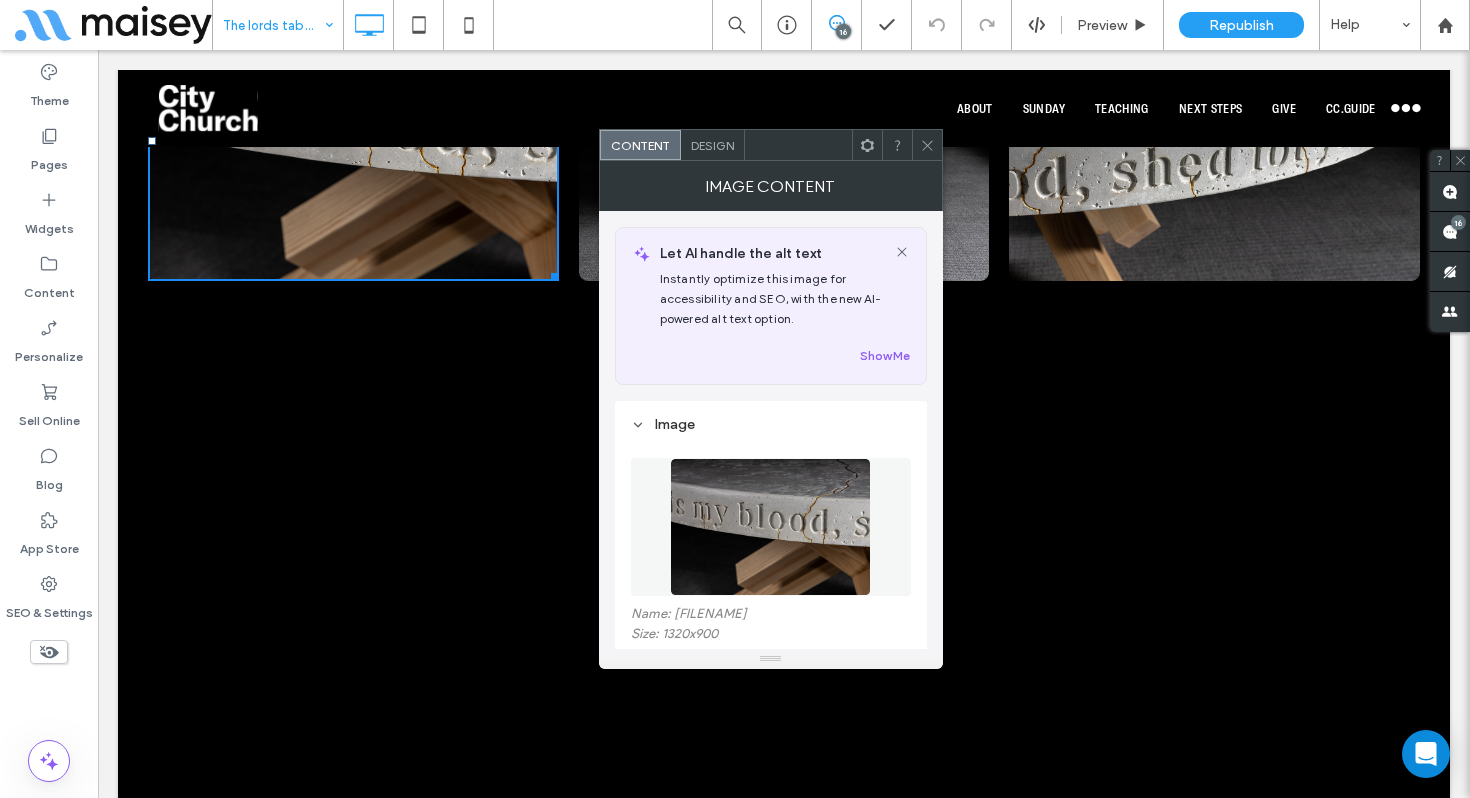 click 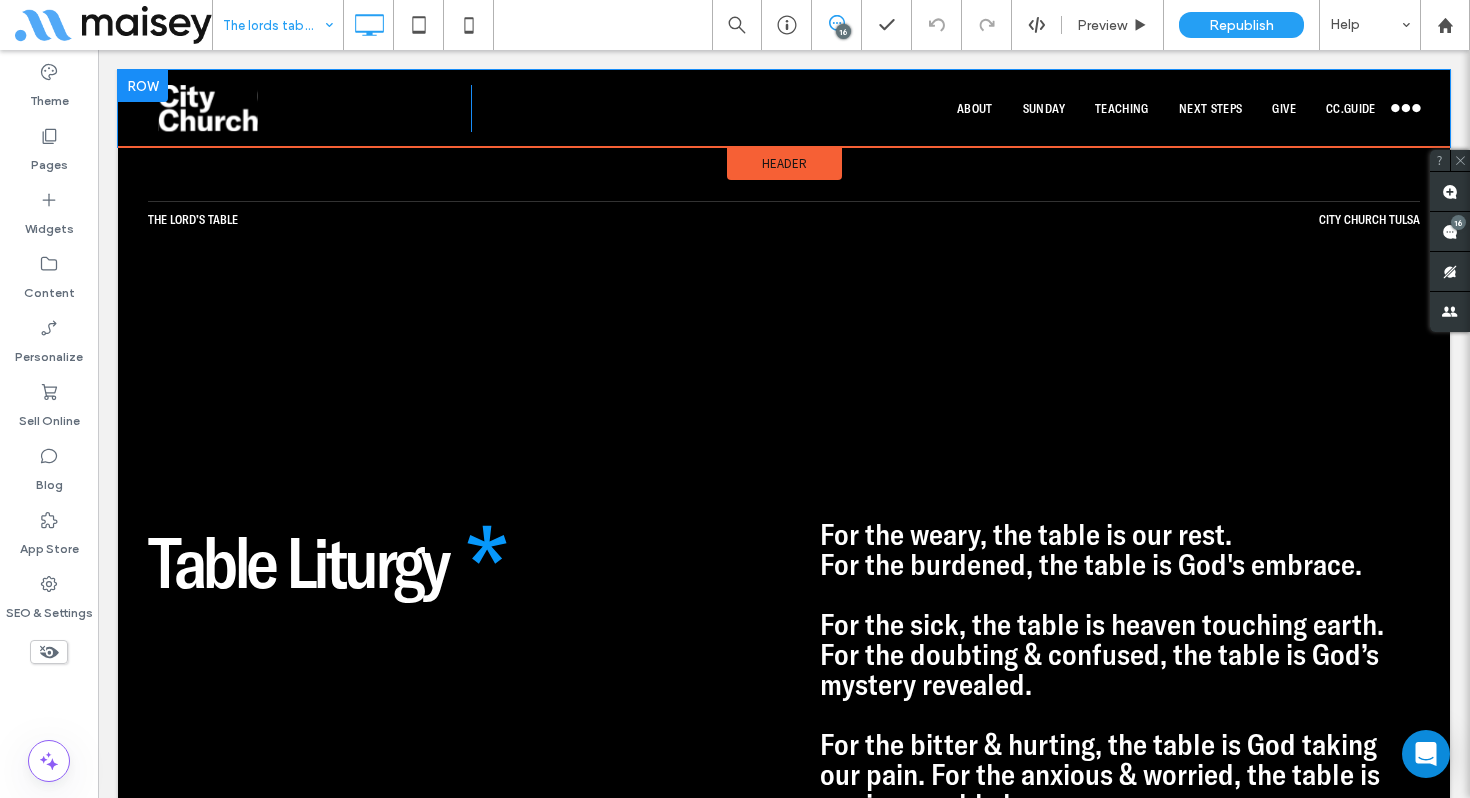 scroll, scrollTop: 2491, scrollLeft: 0, axis: vertical 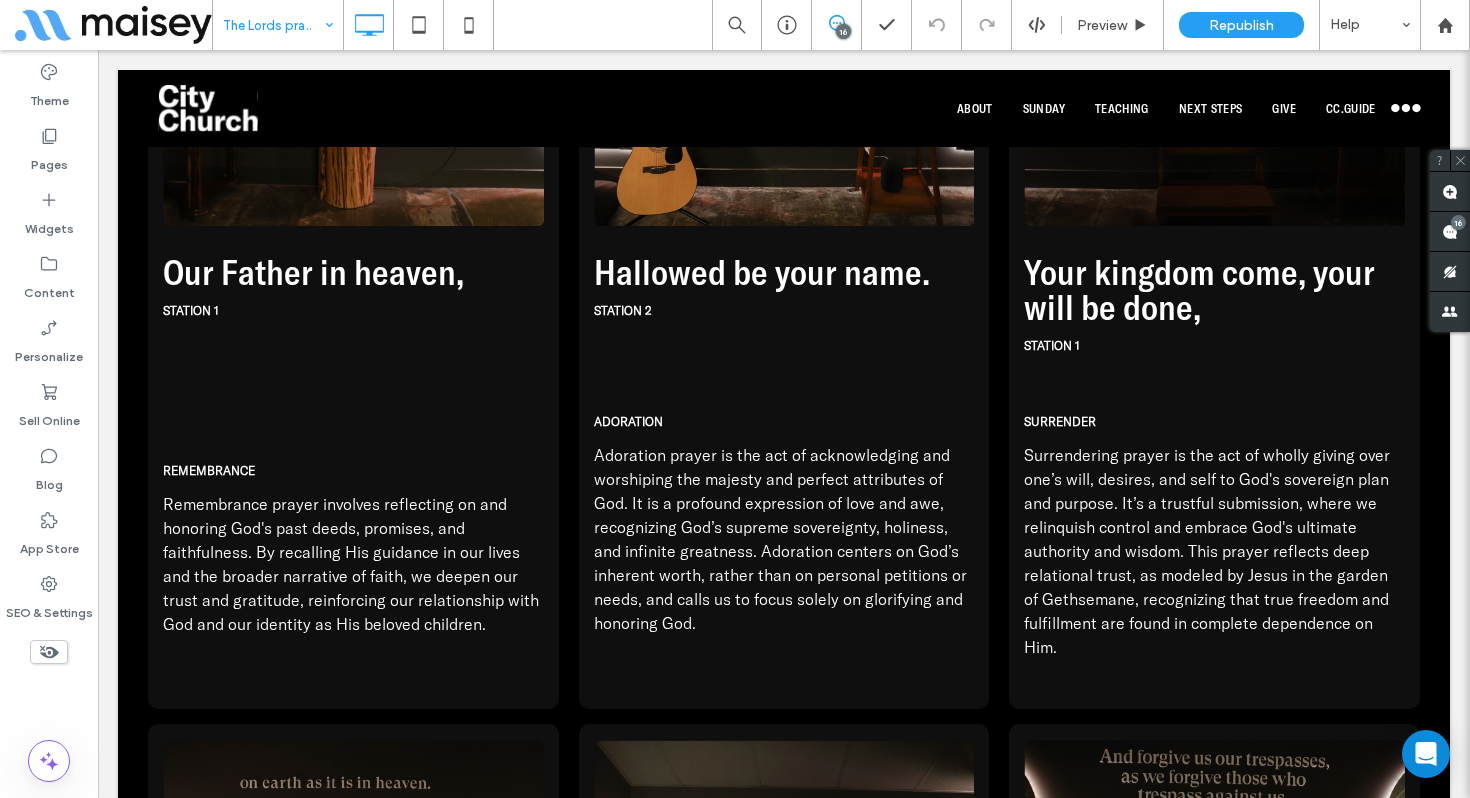 click on "The Lords prayer room 16 Preview Republish Help" at bounding box center [841, 25] 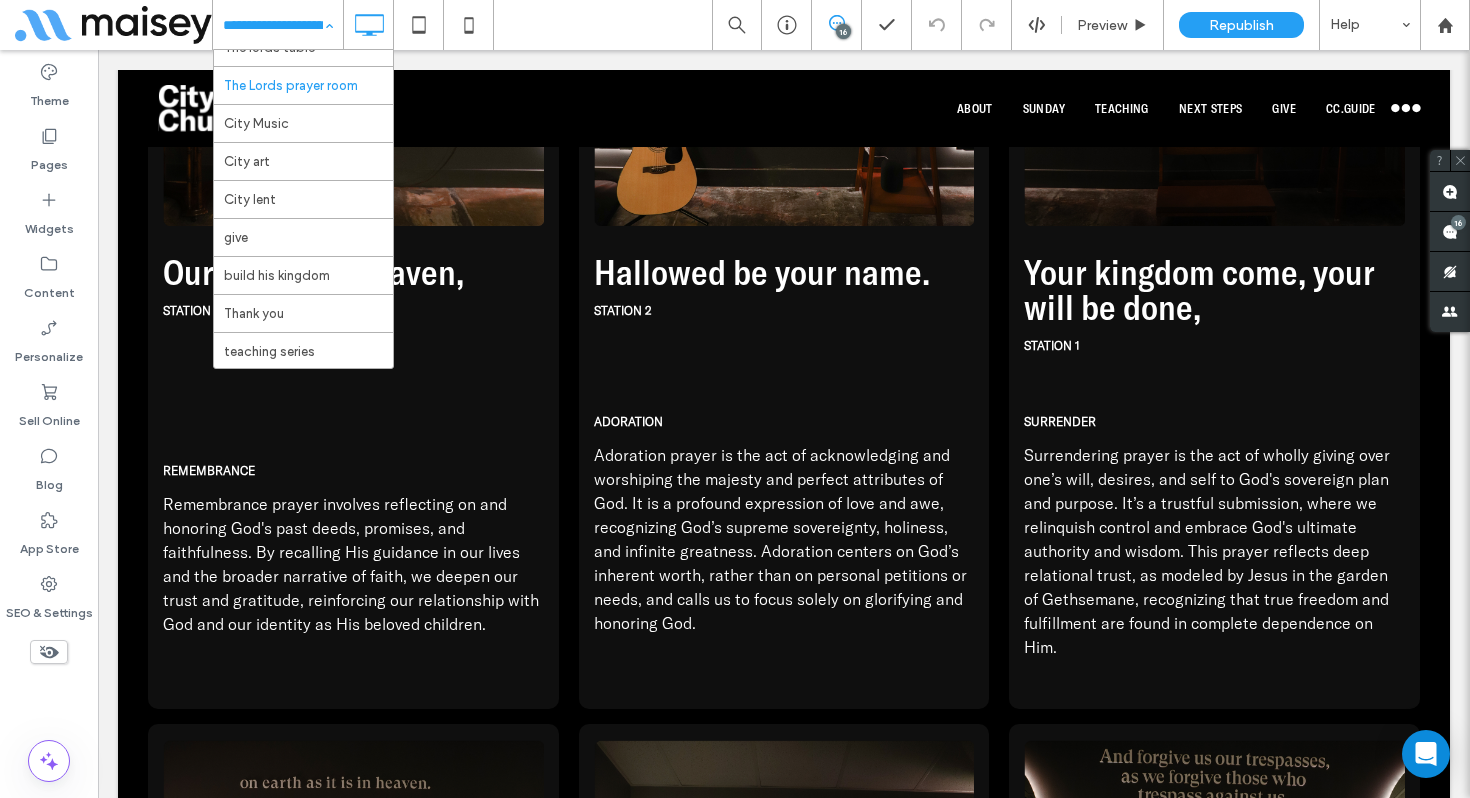 scroll, scrollTop: 654, scrollLeft: 0, axis: vertical 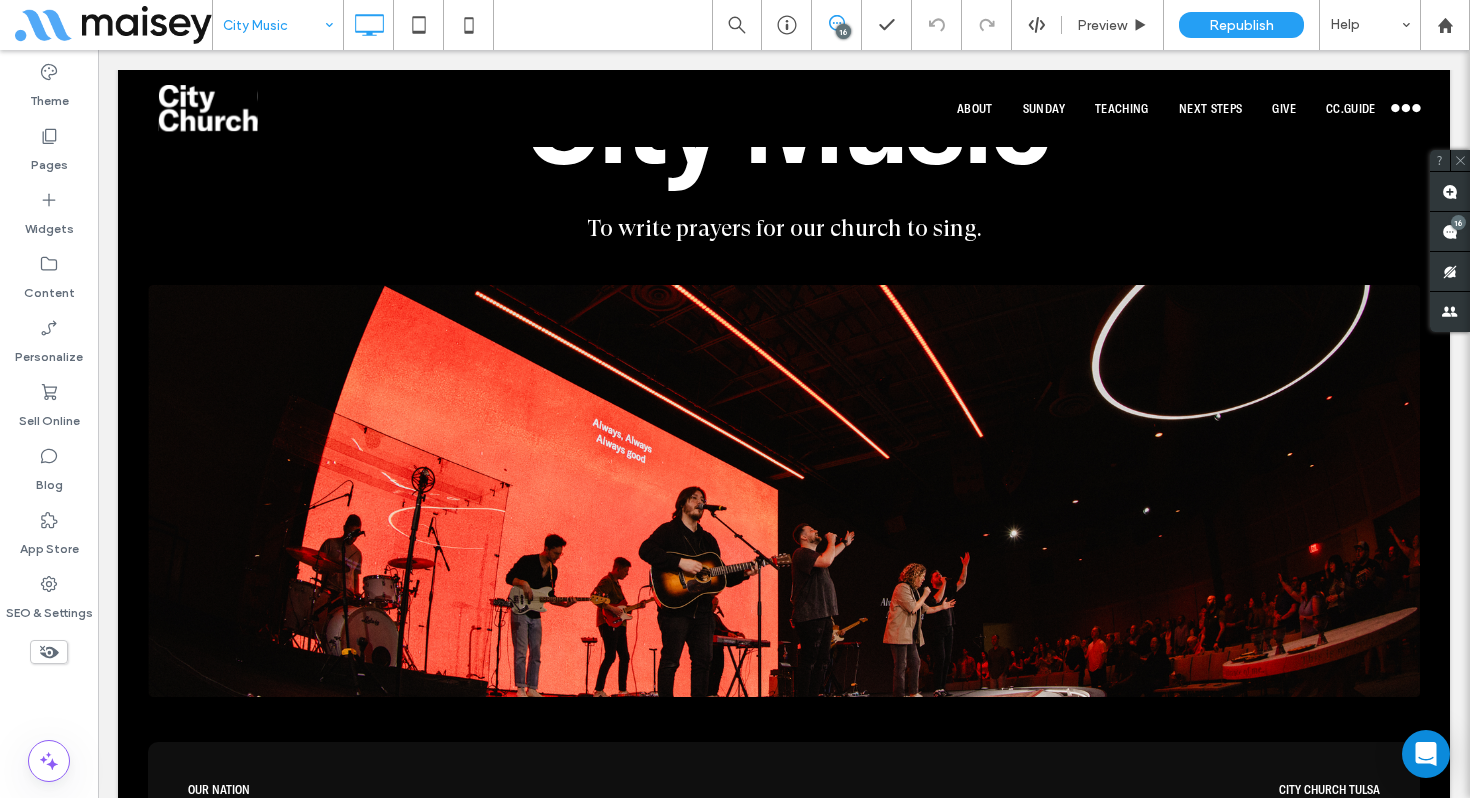 click at bounding box center (273, 25) 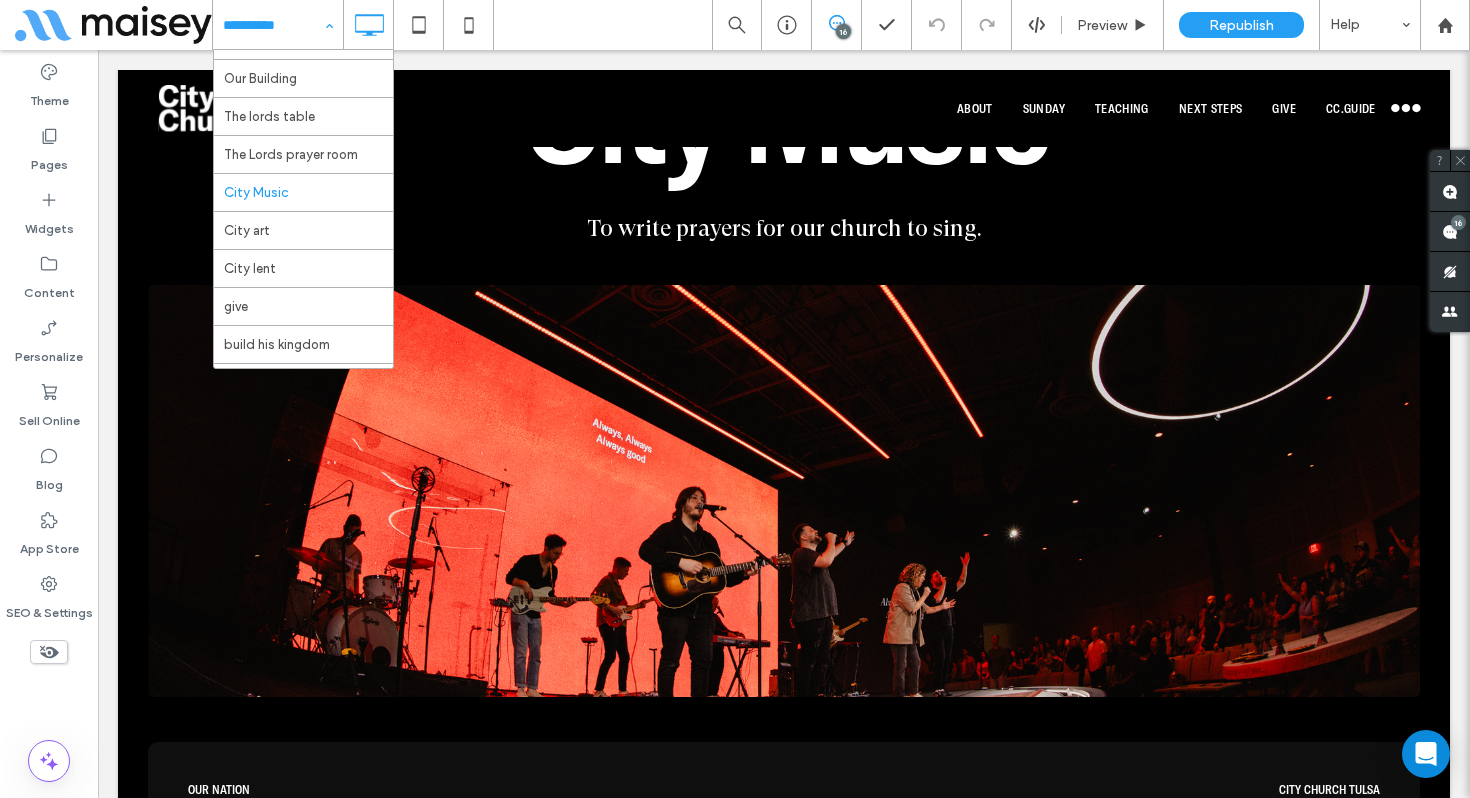 scroll, scrollTop: 607, scrollLeft: 0, axis: vertical 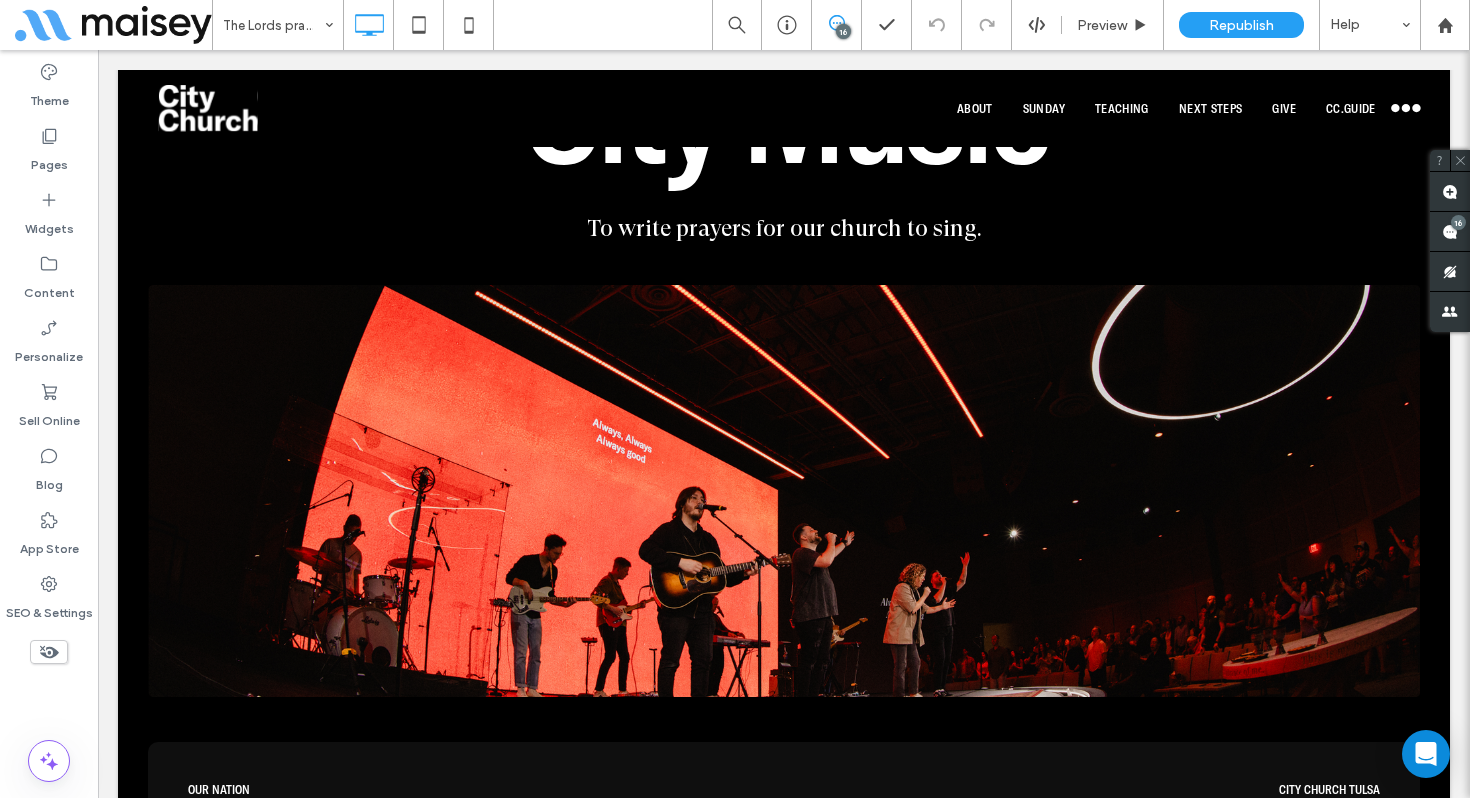 click at bounding box center (735, 399) 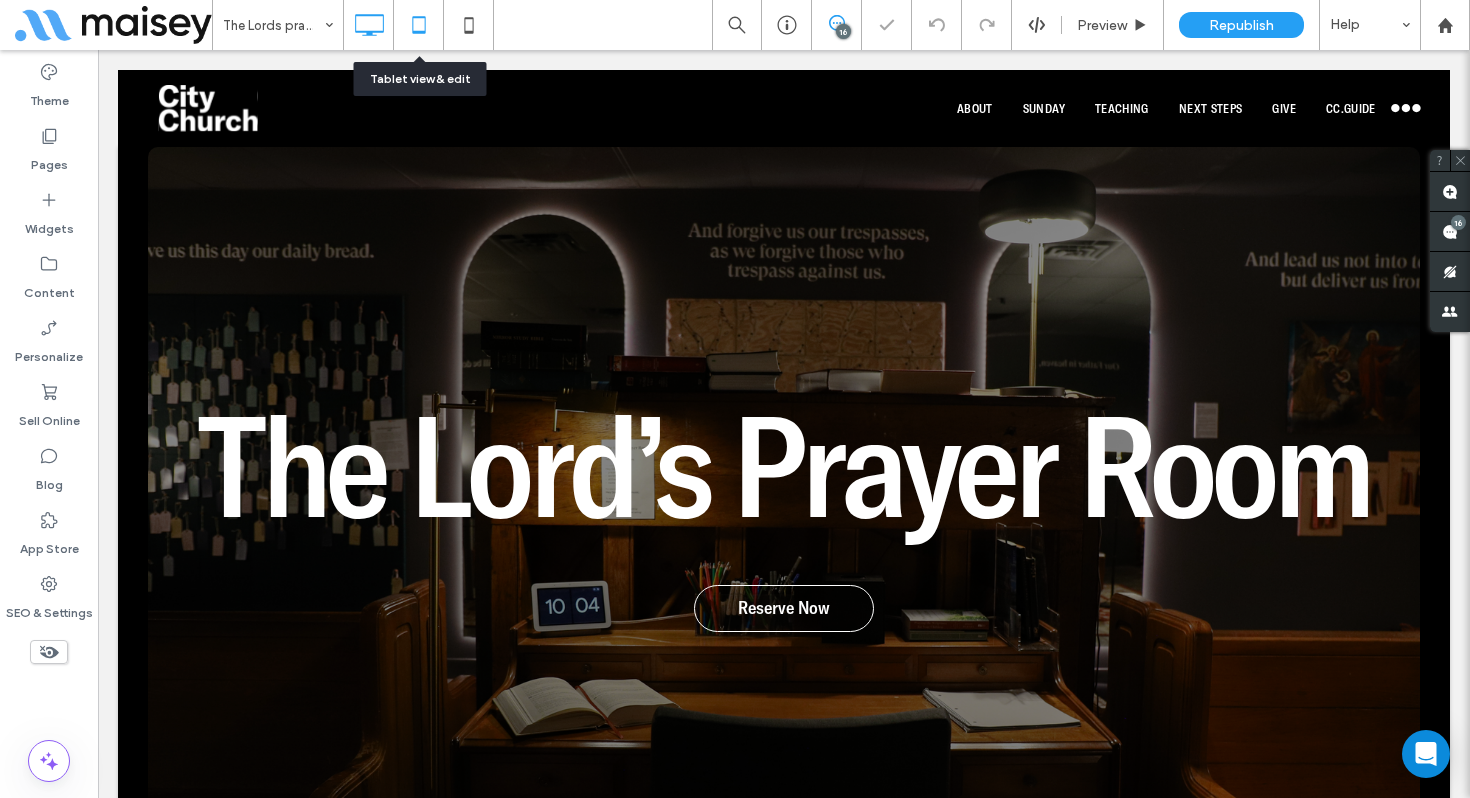 scroll, scrollTop: 0, scrollLeft: 0, axis: both 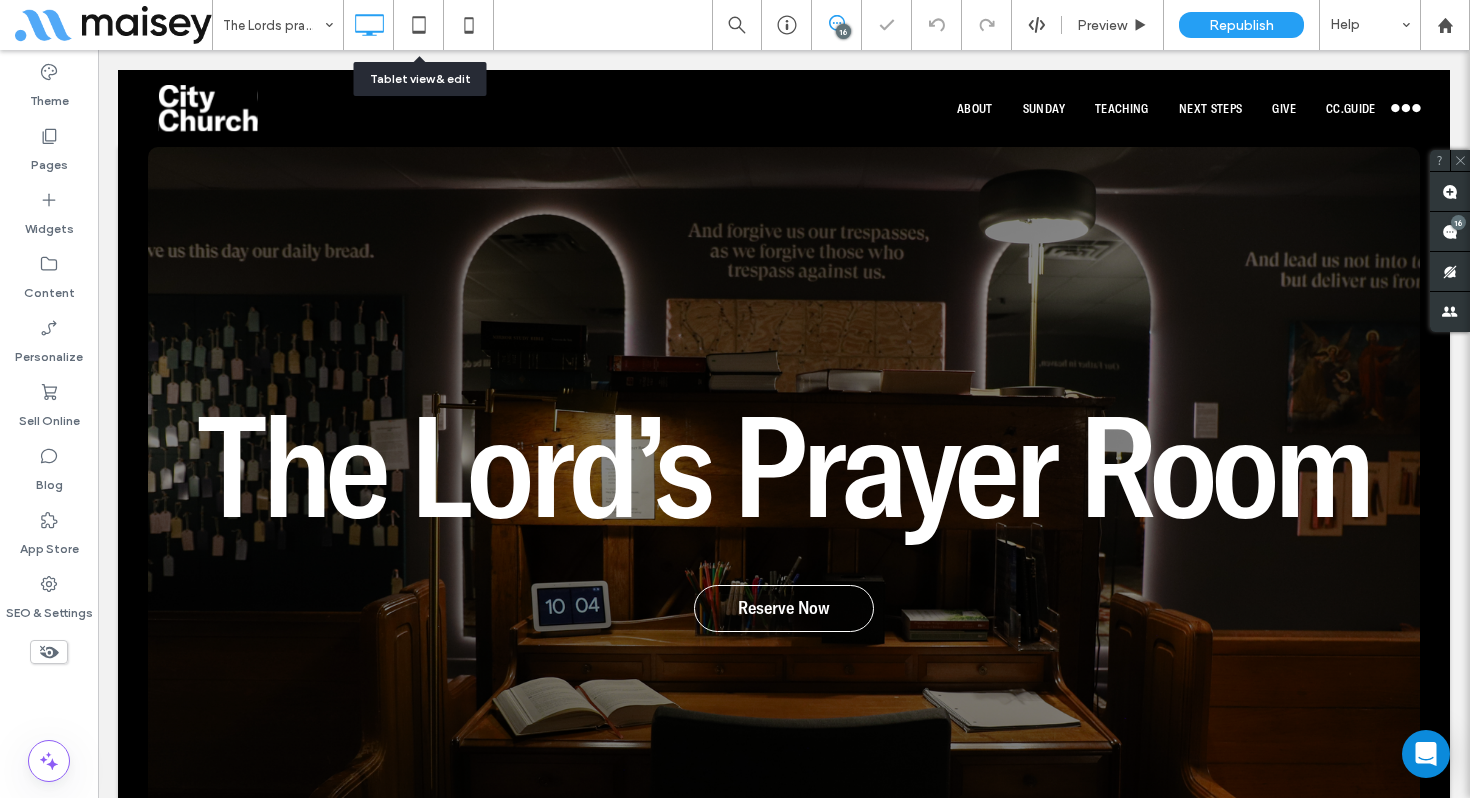click 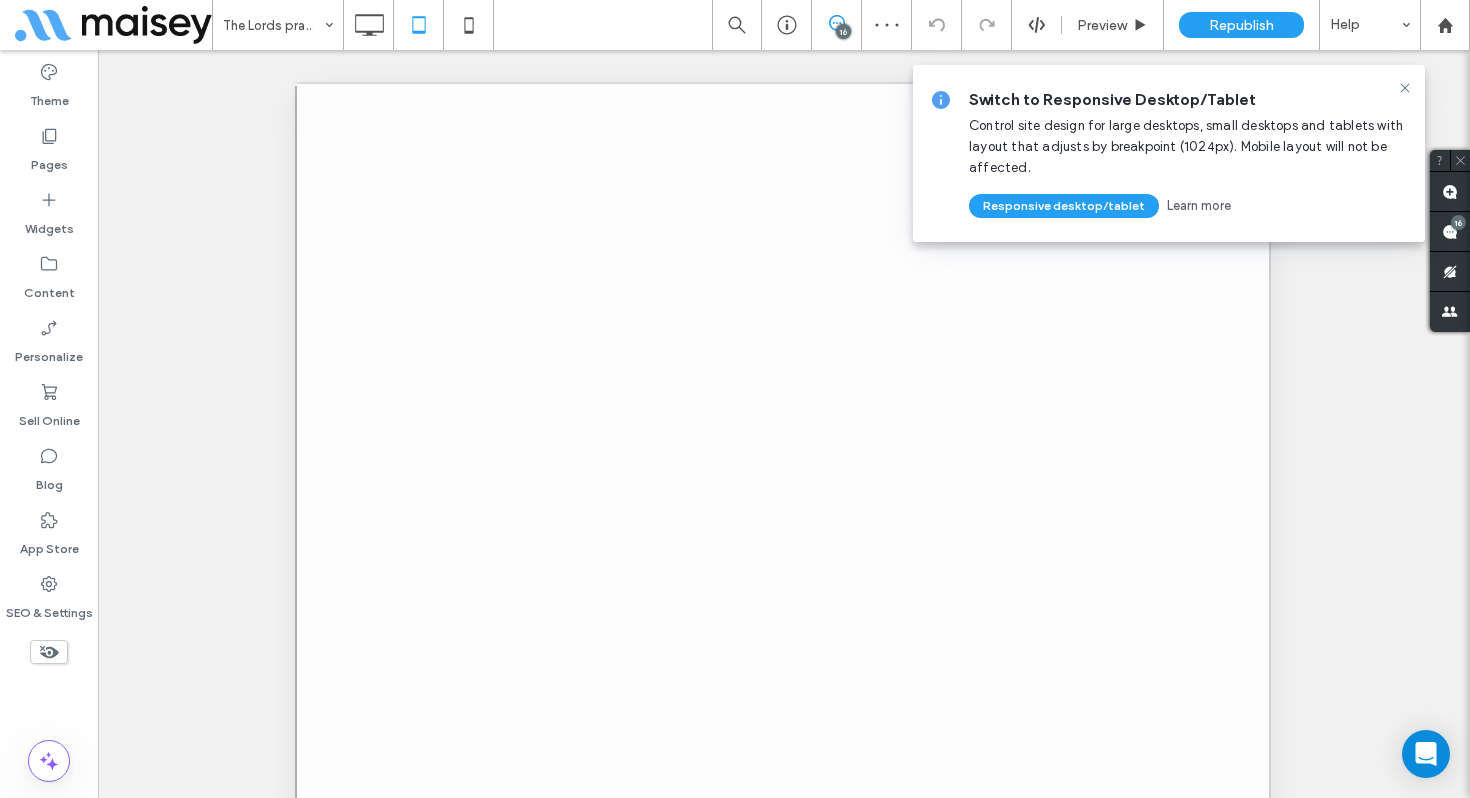 click at bounding box center (735, 399) 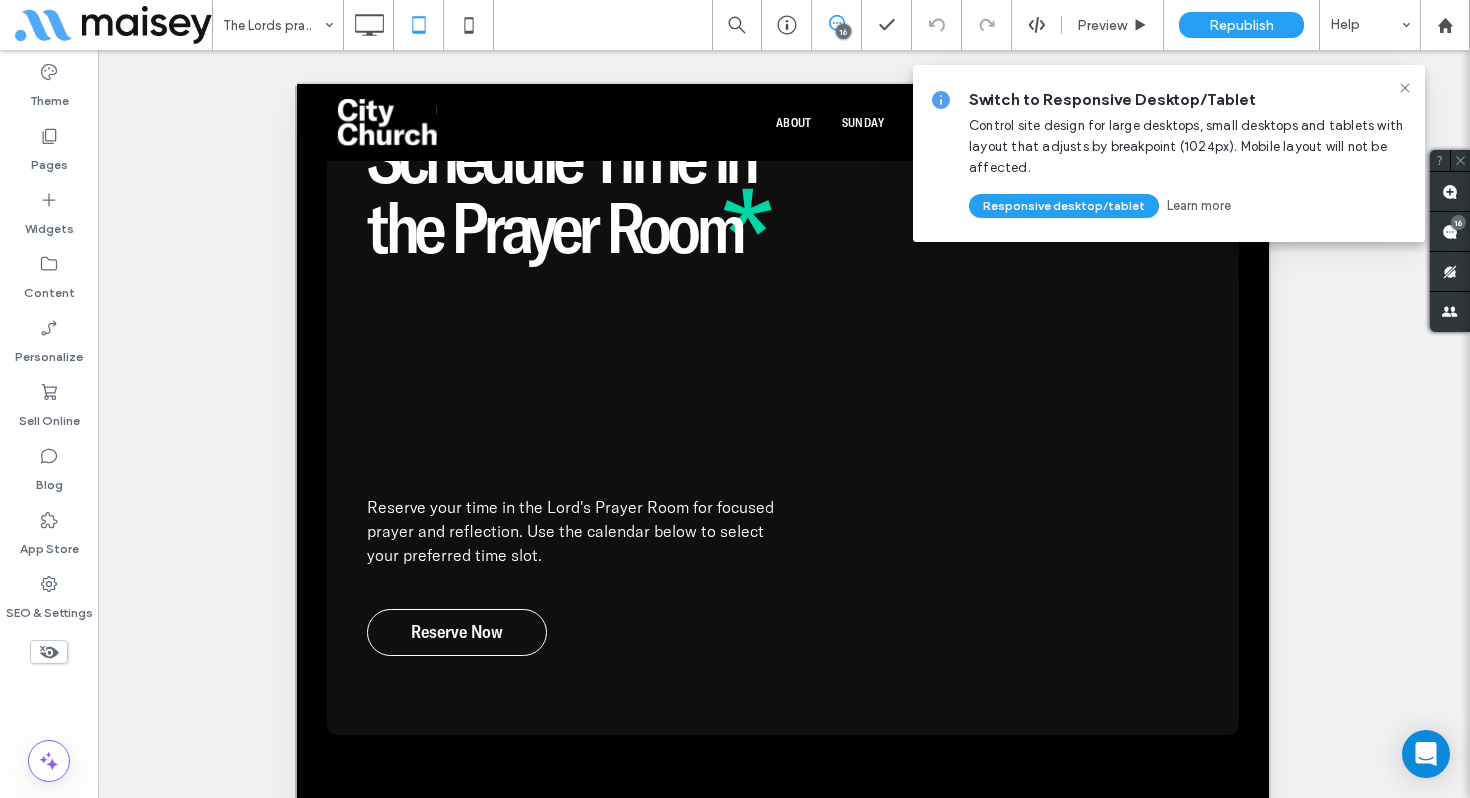 scroll, scrollTop: 851, scrollLeft: 0, axis: vertical 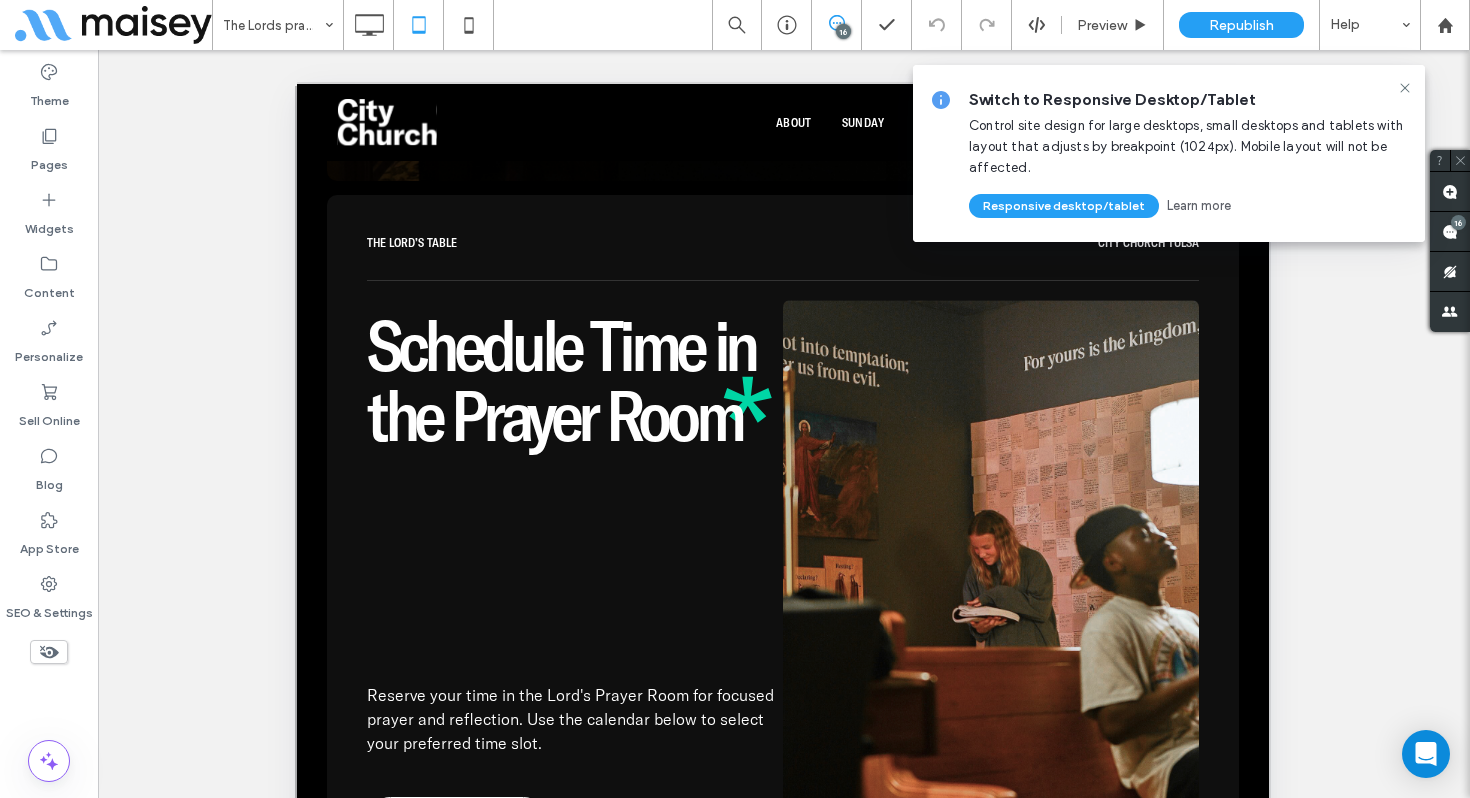 click on "The Lords prayer room 16 Preview Republish Help" at bounding box center (841, 25) 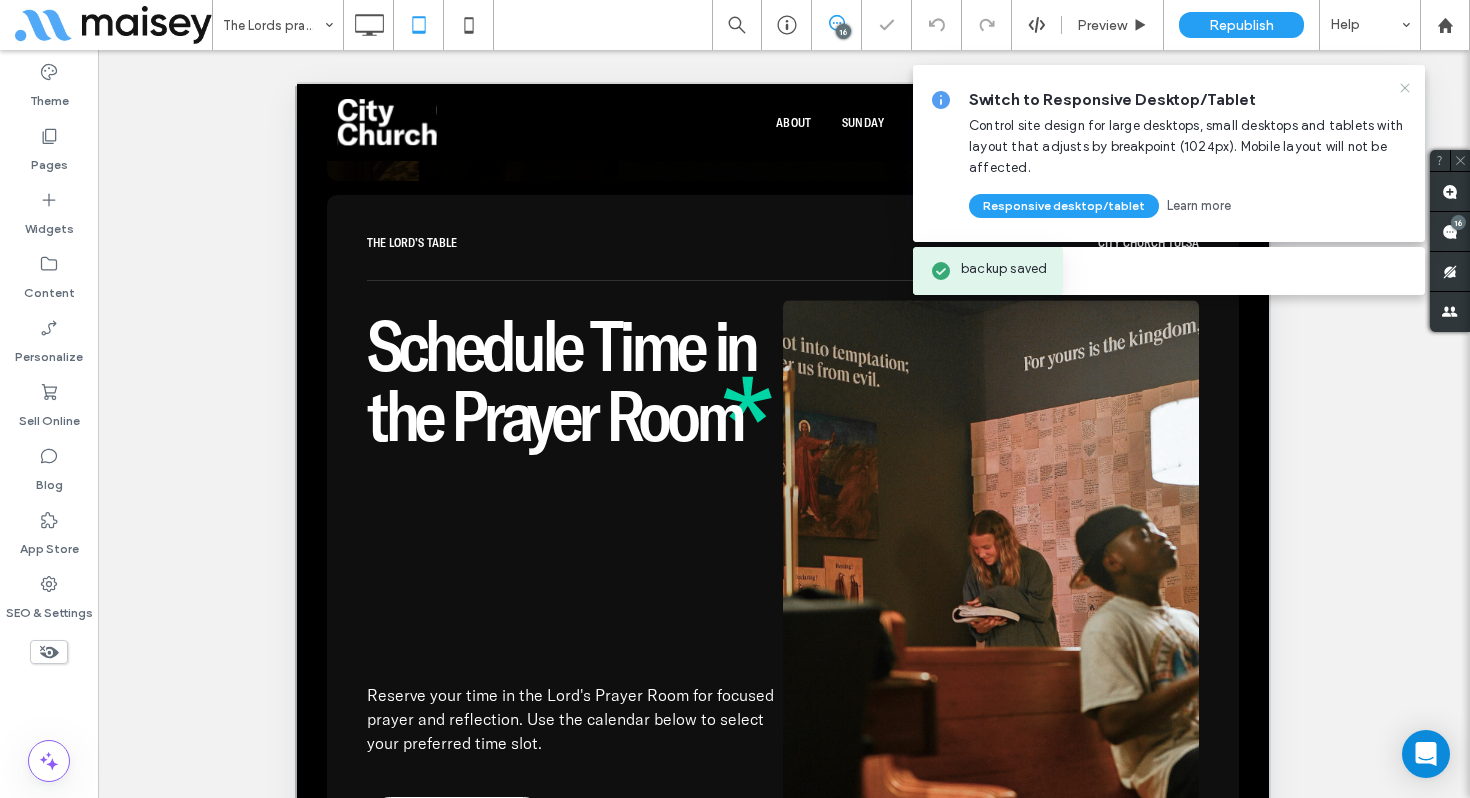 click 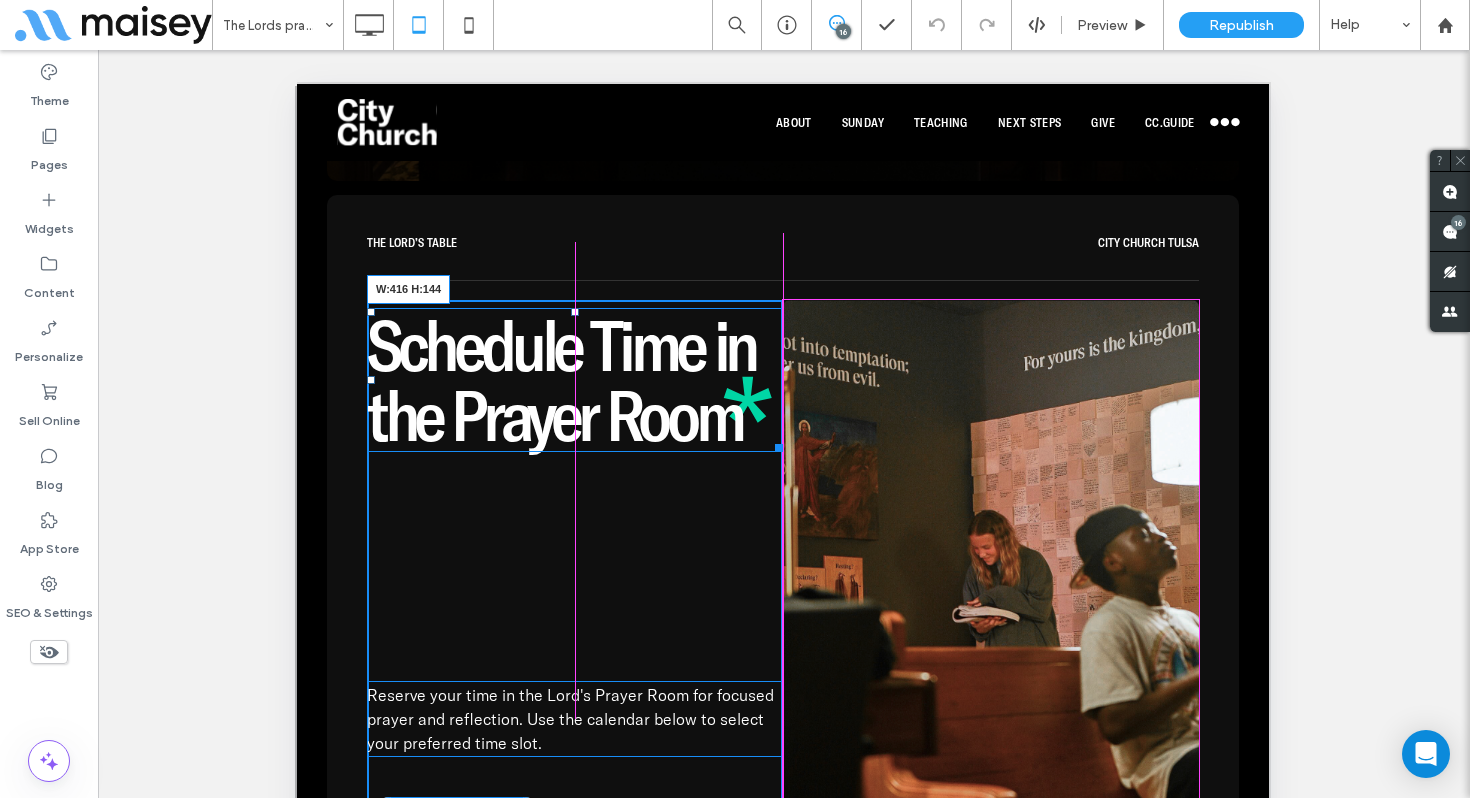 drag, startPoint x: 776, startPoint y: 446, endPoint x: 790, endPoint y: 440, distance: 15.231546 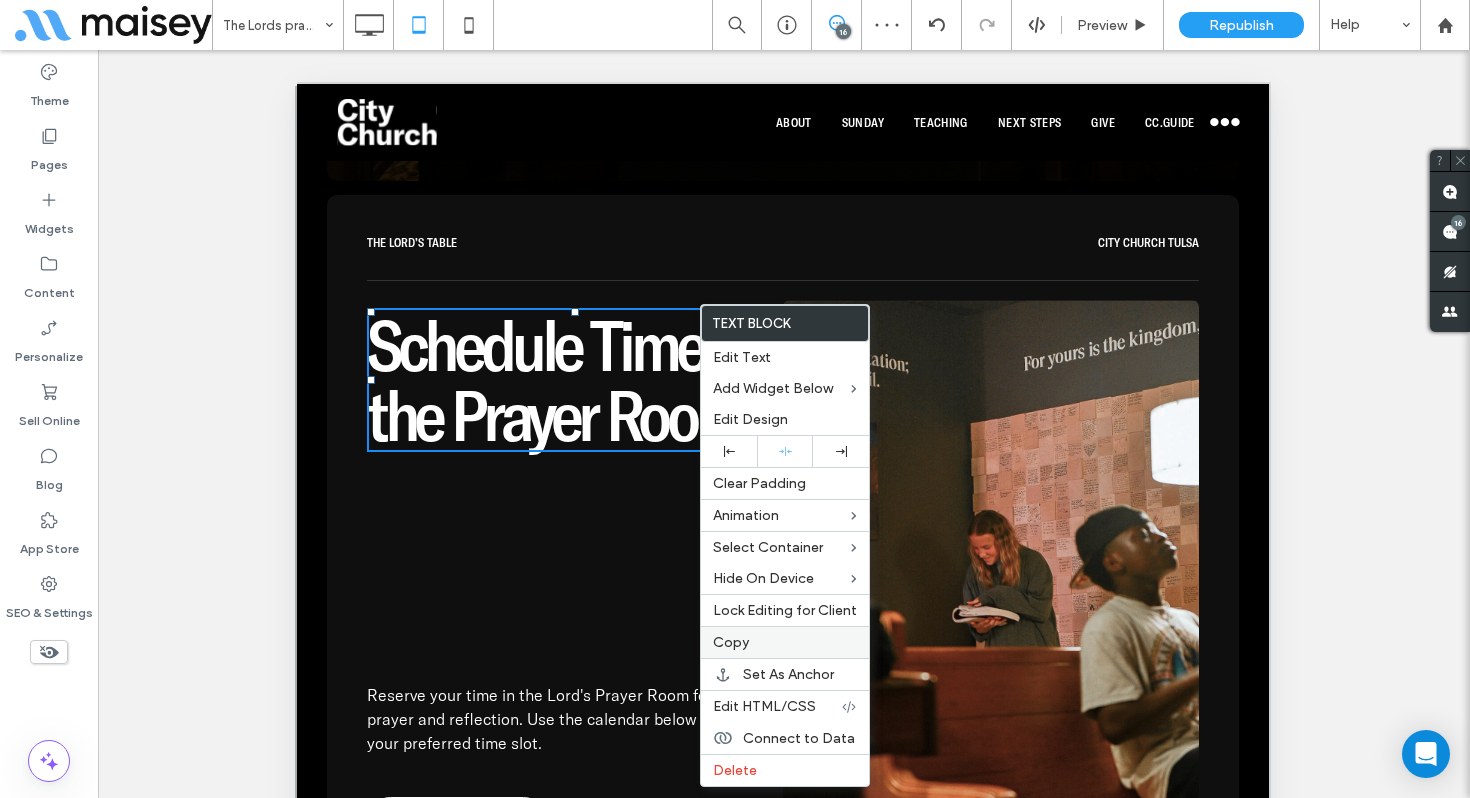 click on "Copy" at bounding box center (785, 642) 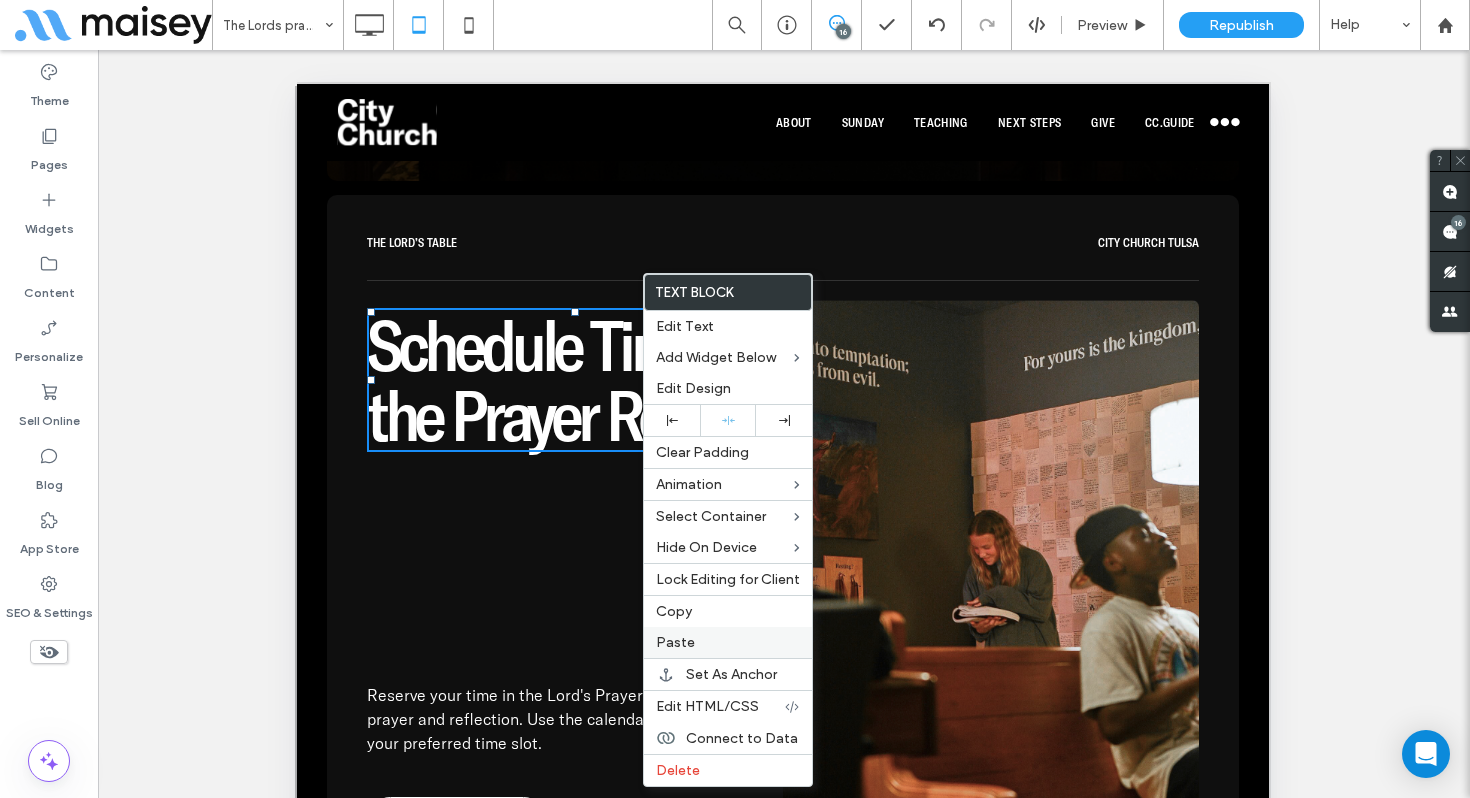 click on "Paste" at bounding box center (728, 642) 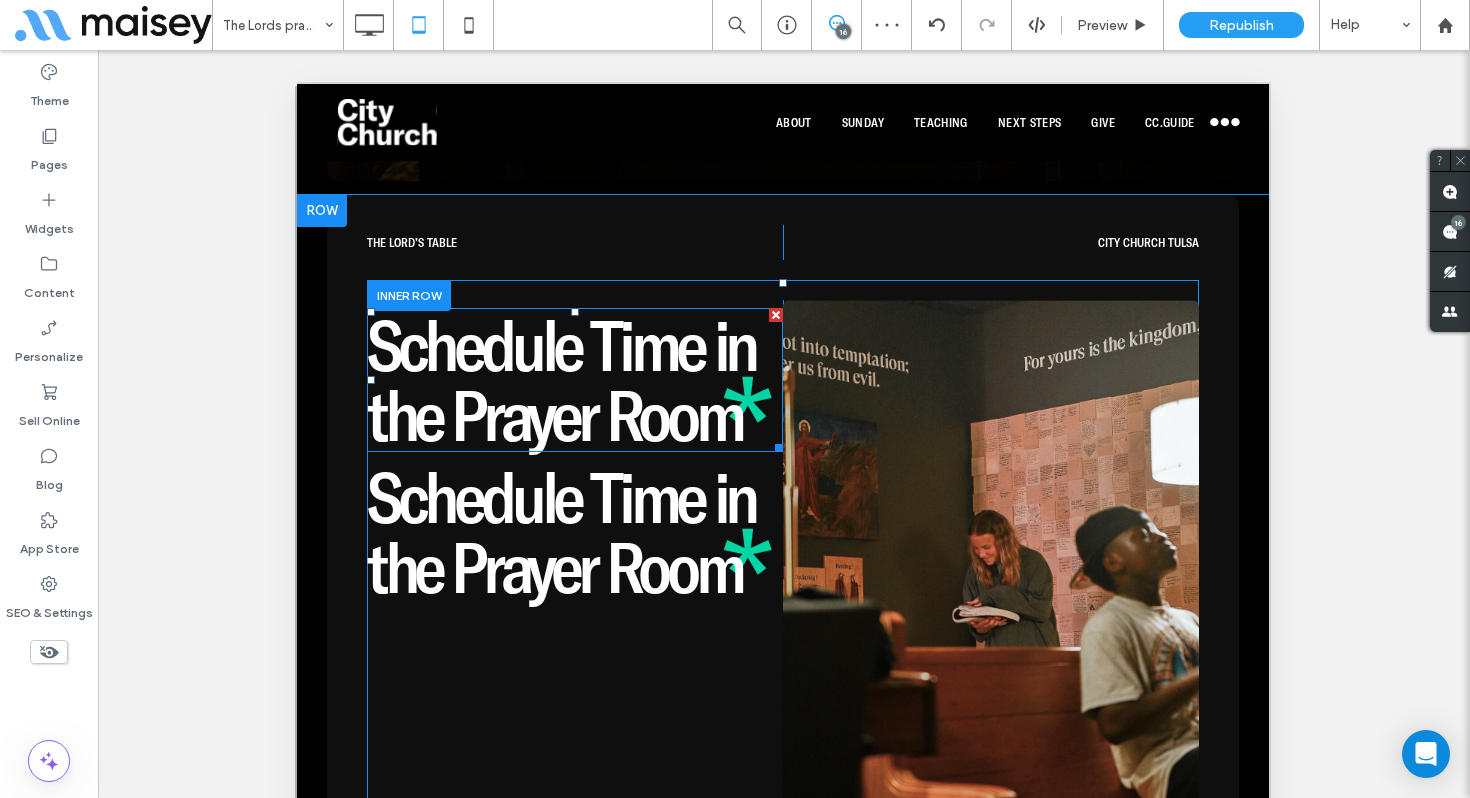 click on "Schedule Time in the Prayer Room" at bounding box center (561, 380) 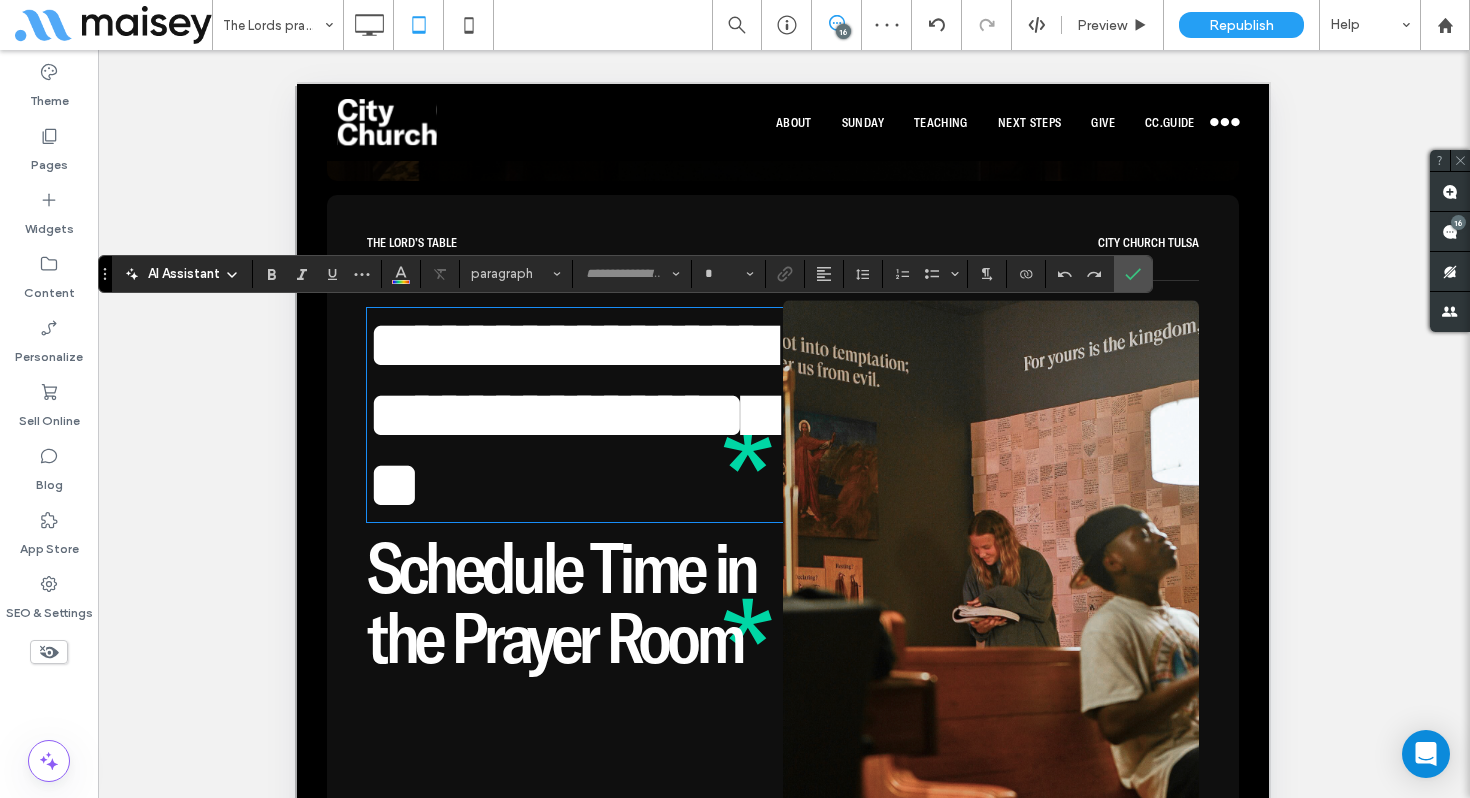 type on "**********" 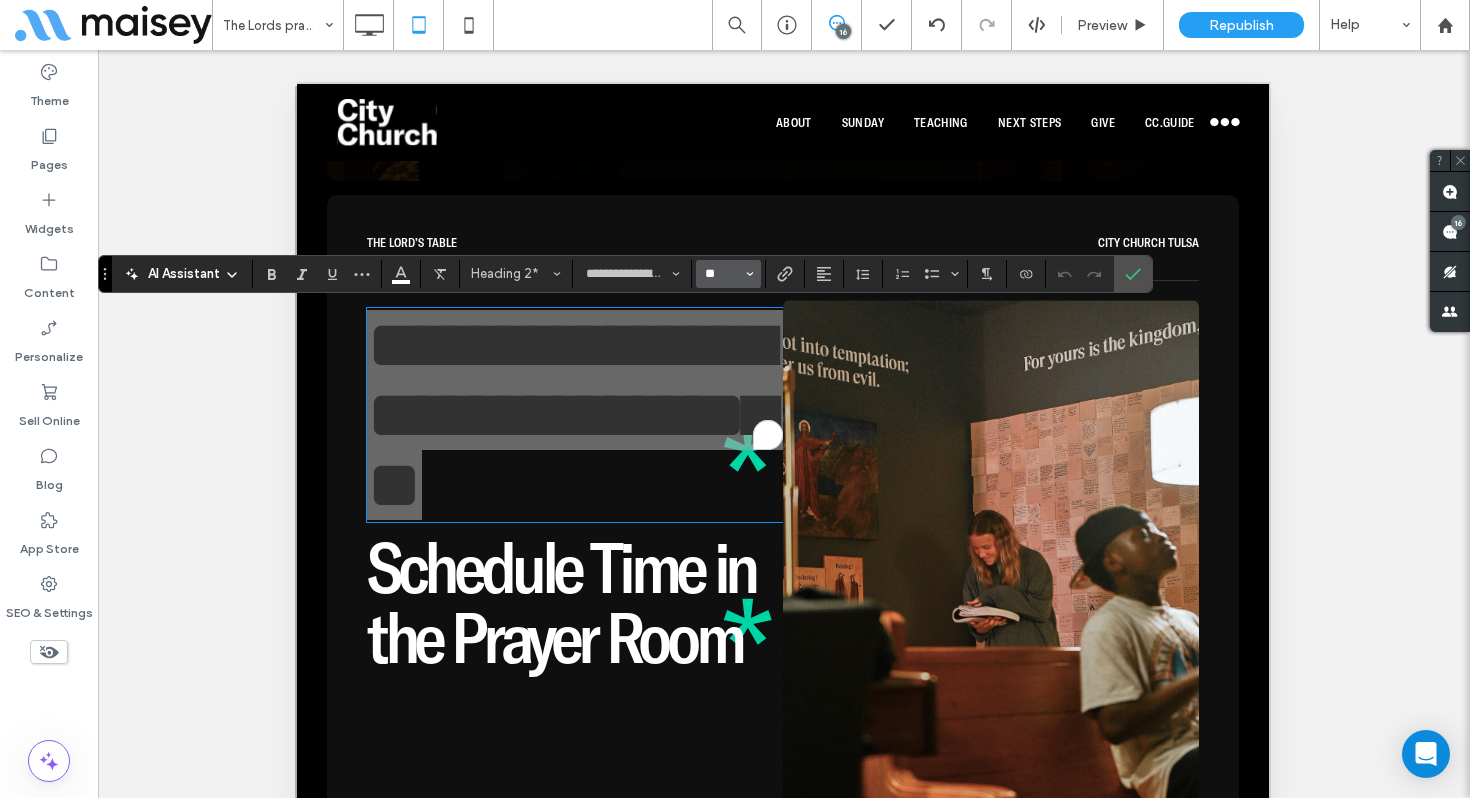 click on "**" at bounding box center (722, 274) 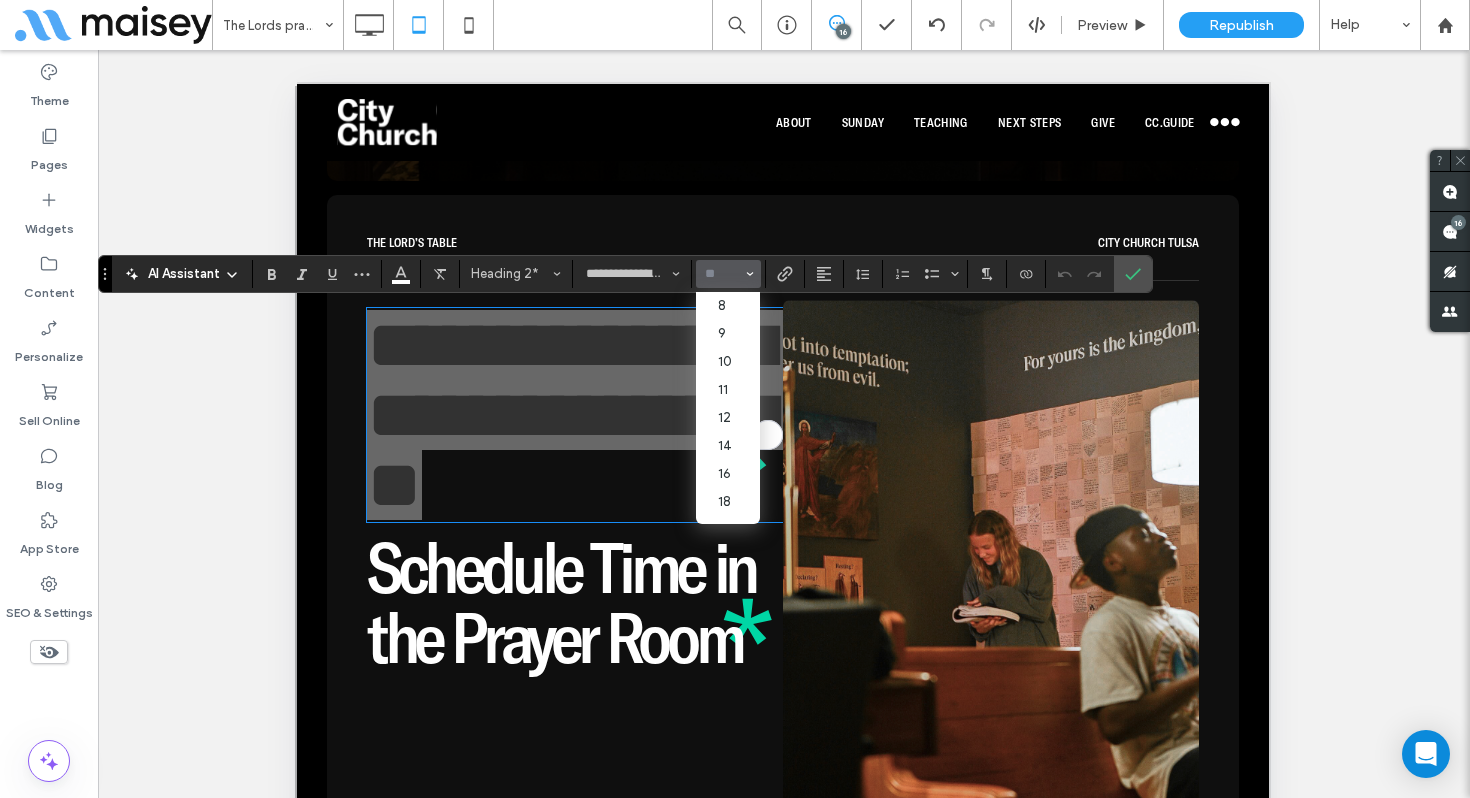 click at bounding box center (722, 274) 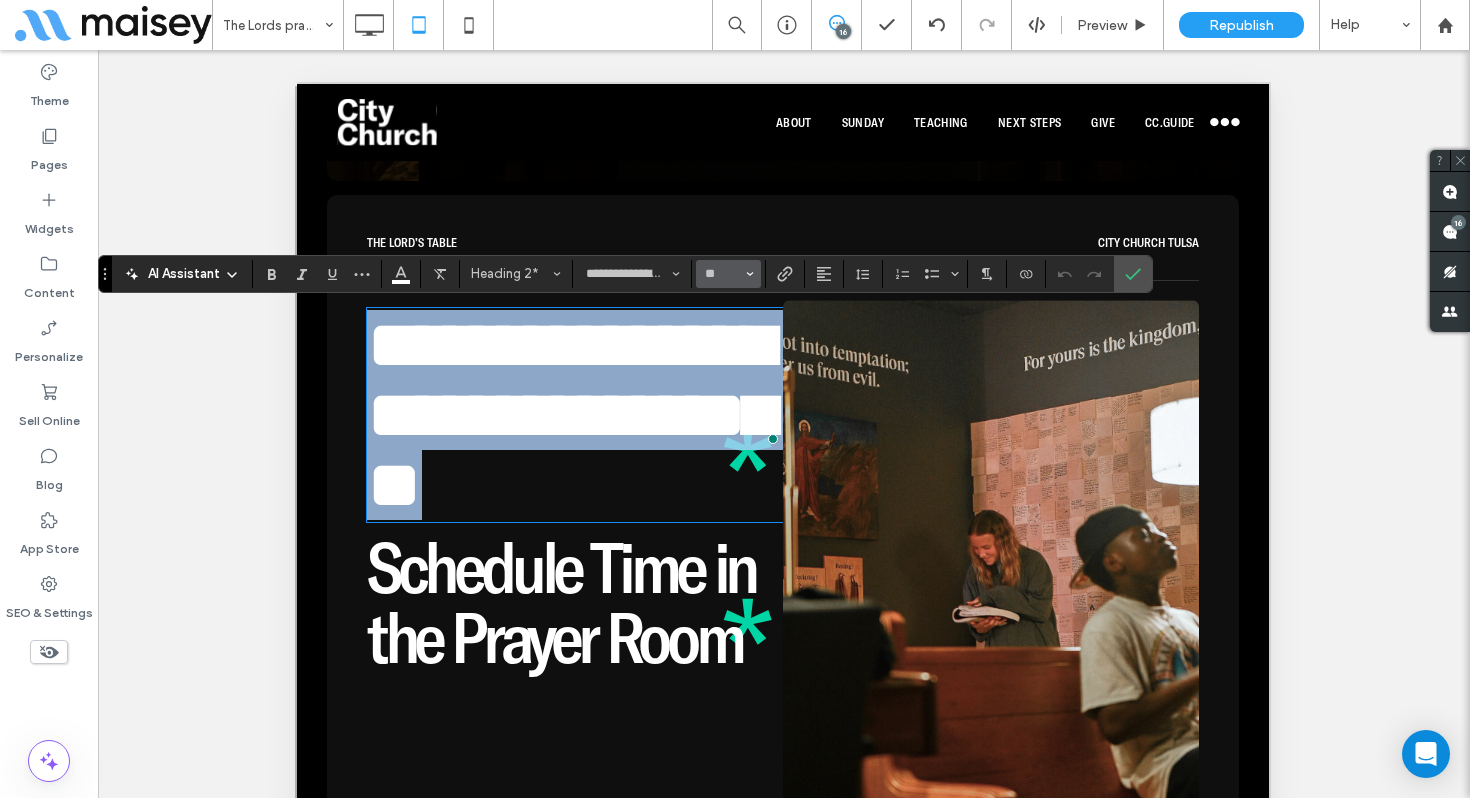 type on "**" 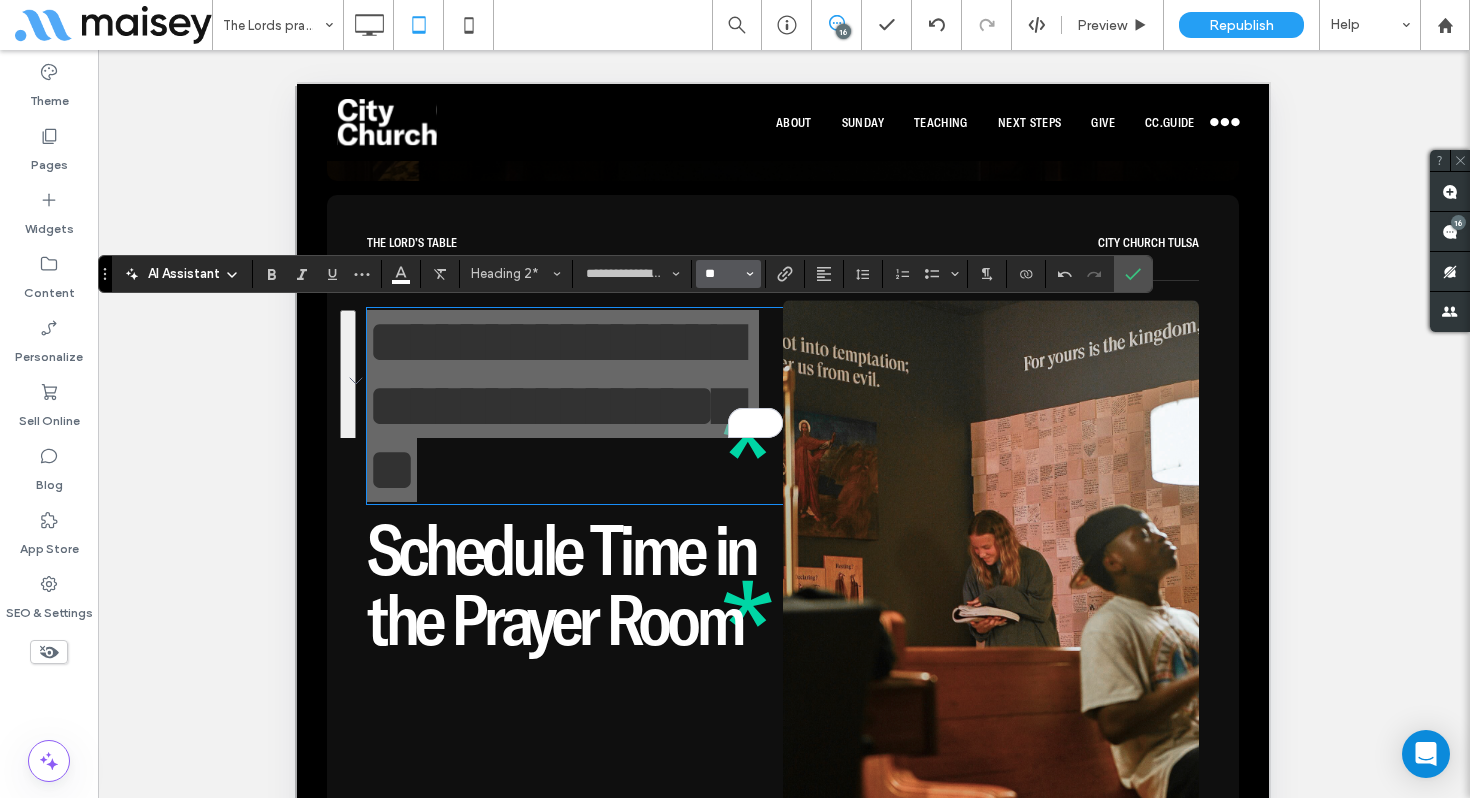 click on "**" at bounding box center [722, 274] 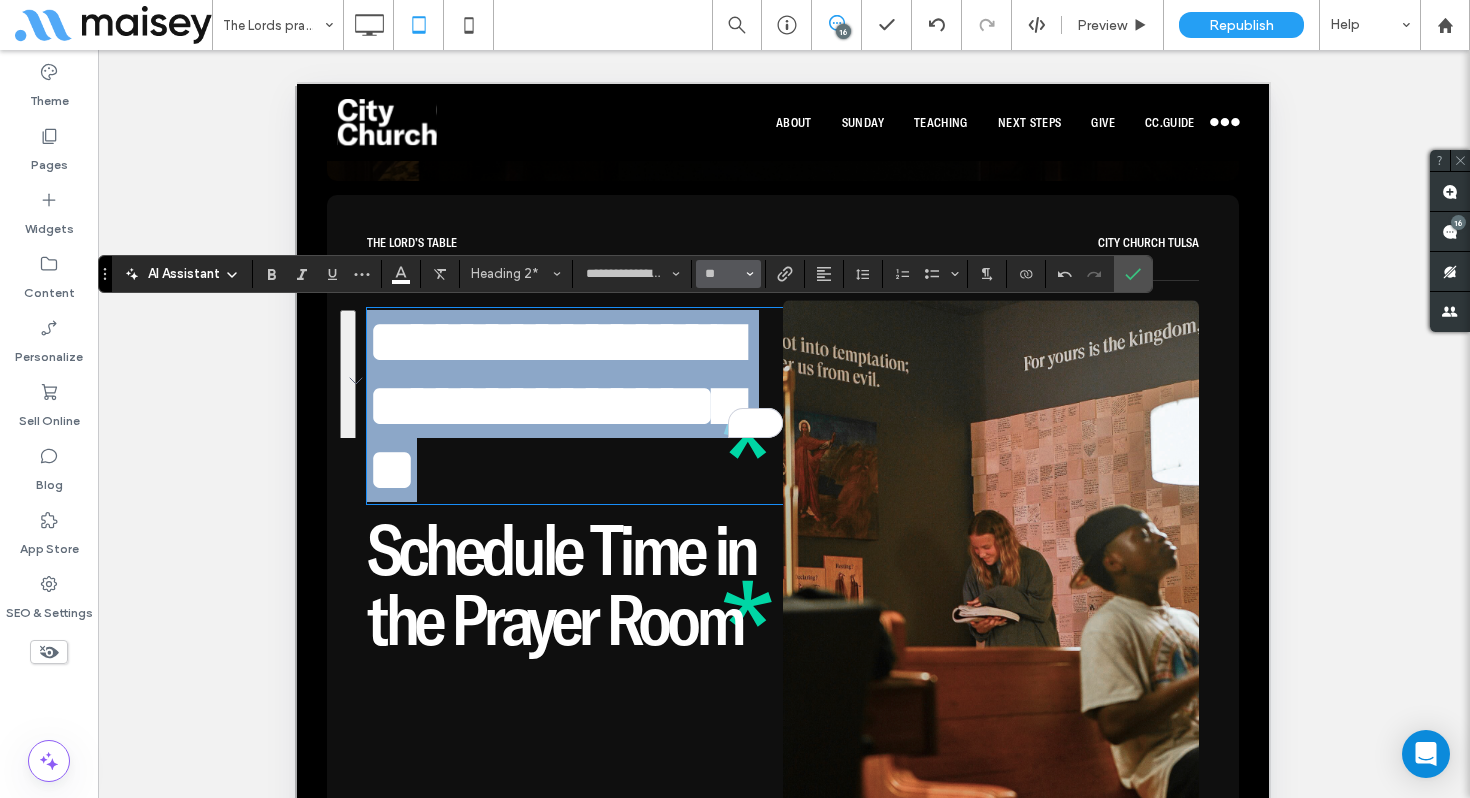 type on "**" 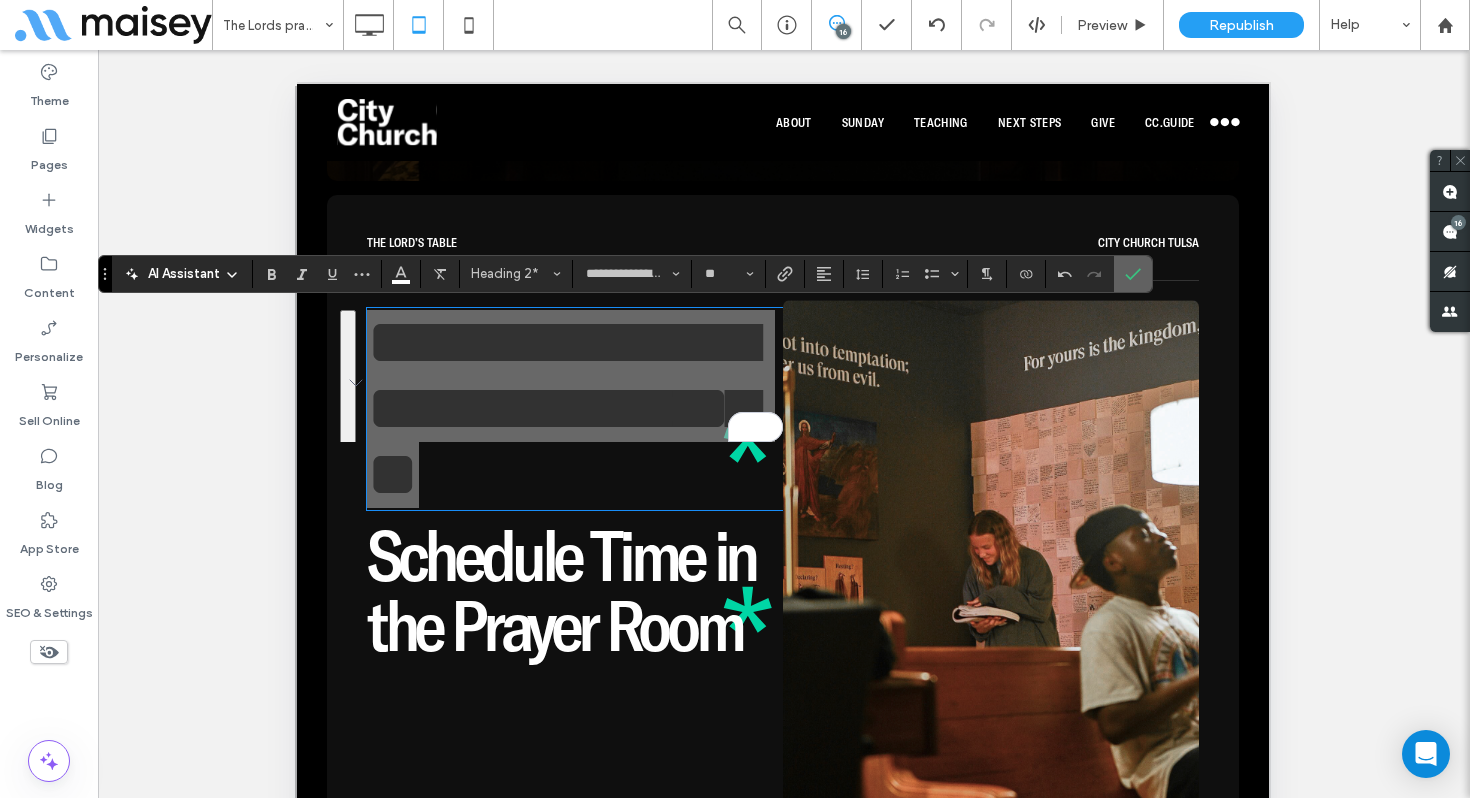 click 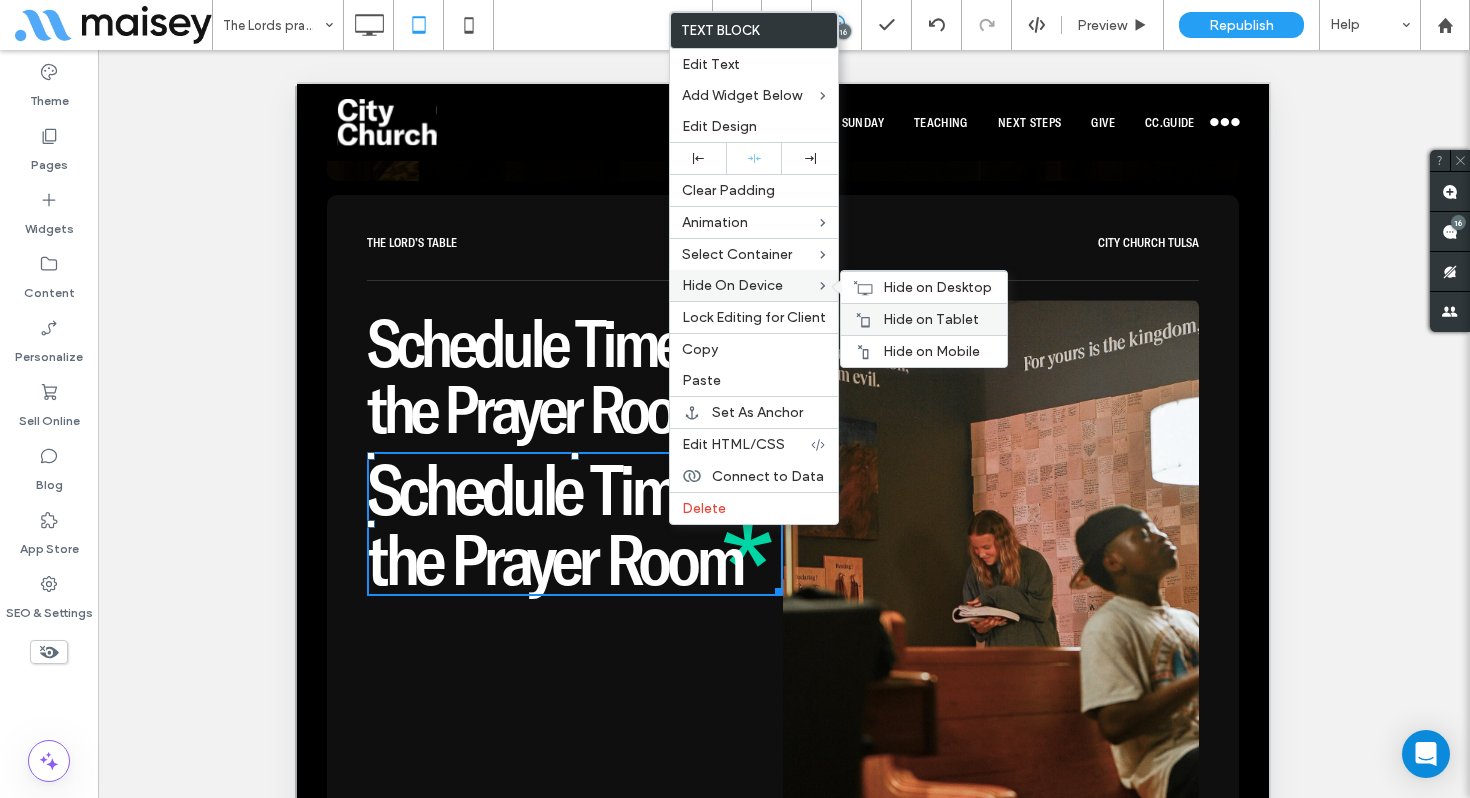 click on "Hide on Tablet" at bounding box center (931, 319) 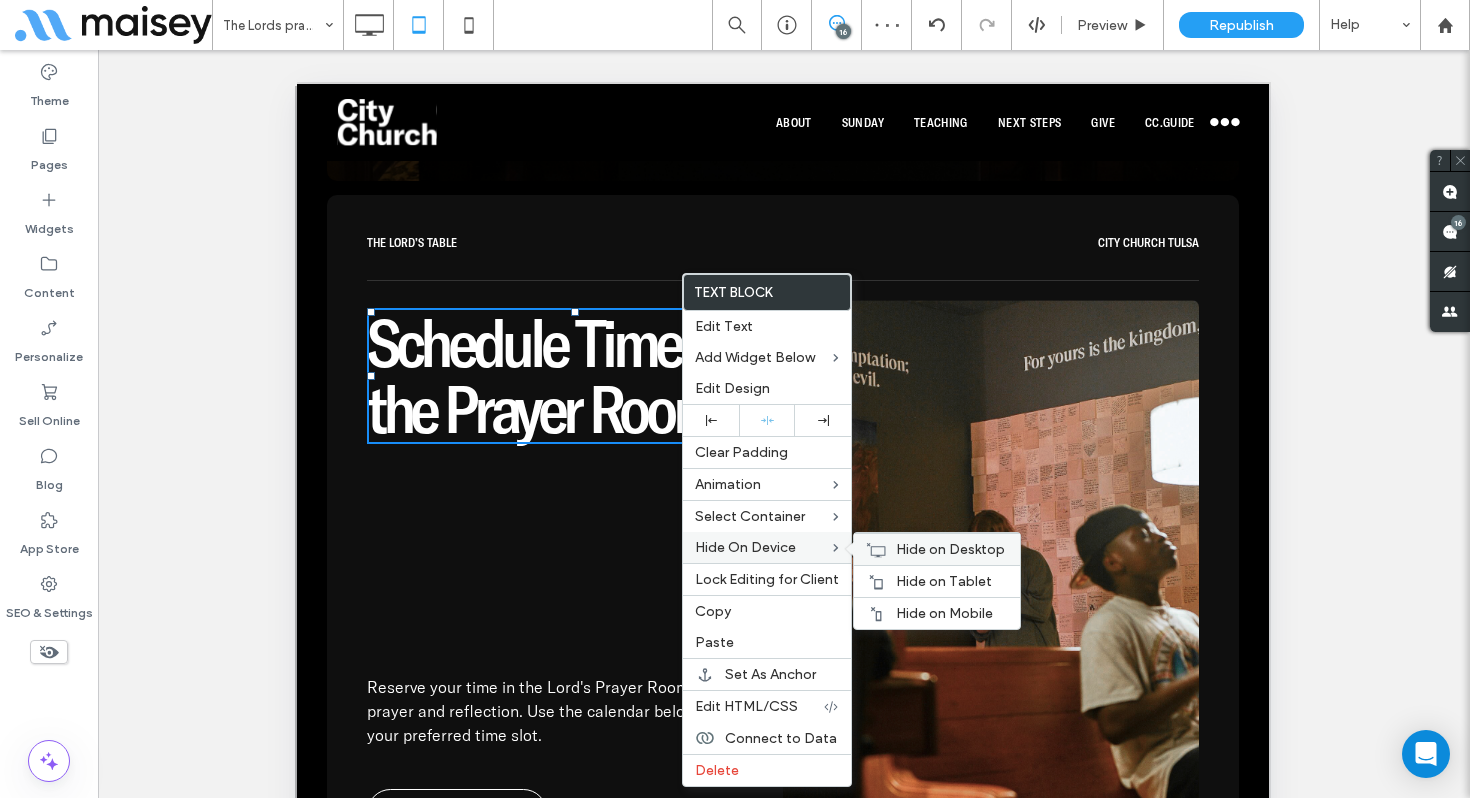 click on "Hide on Desktop" at bounding box center (950, 549) 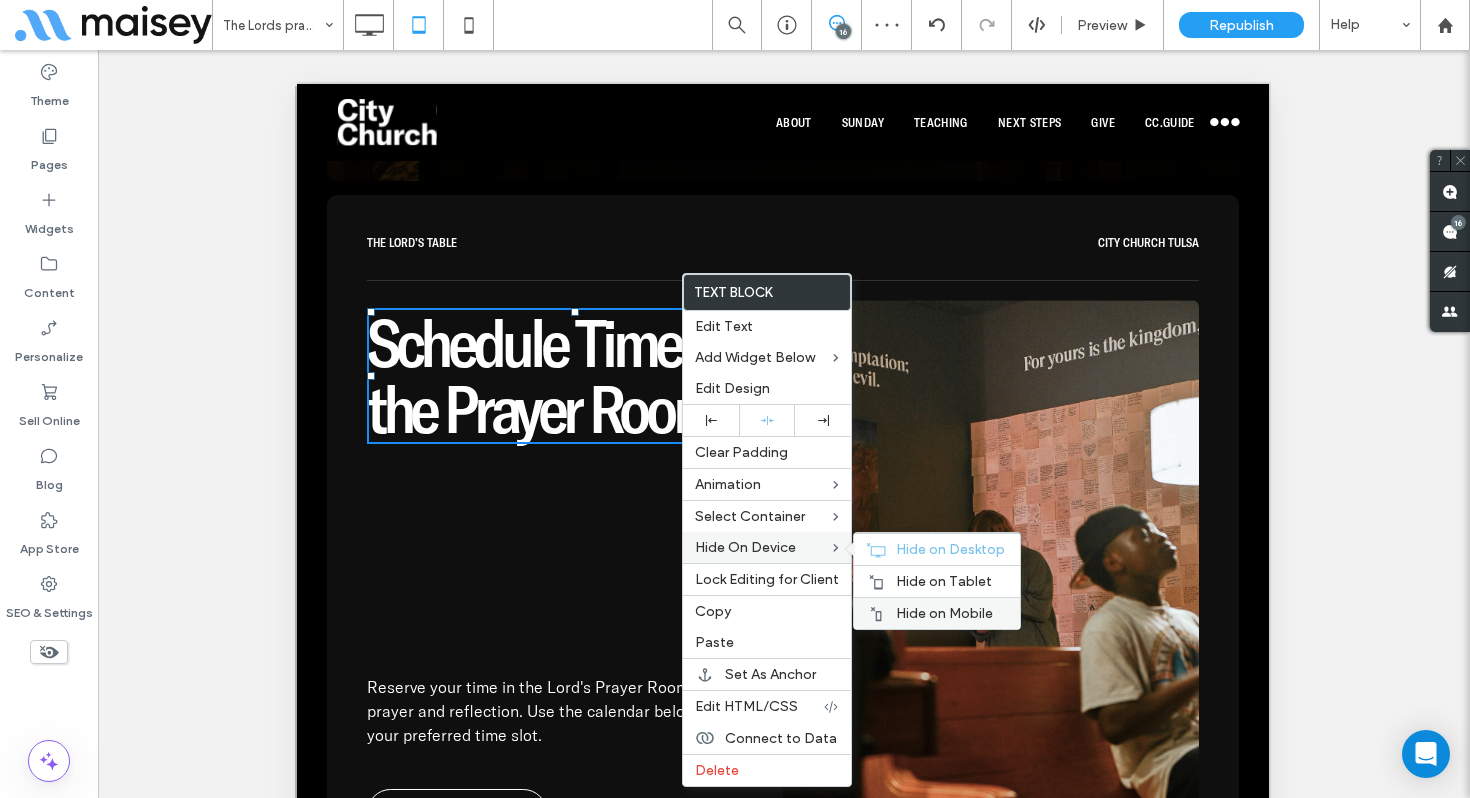 click on "Hide on Mobile" at bounding box center (944, 613) 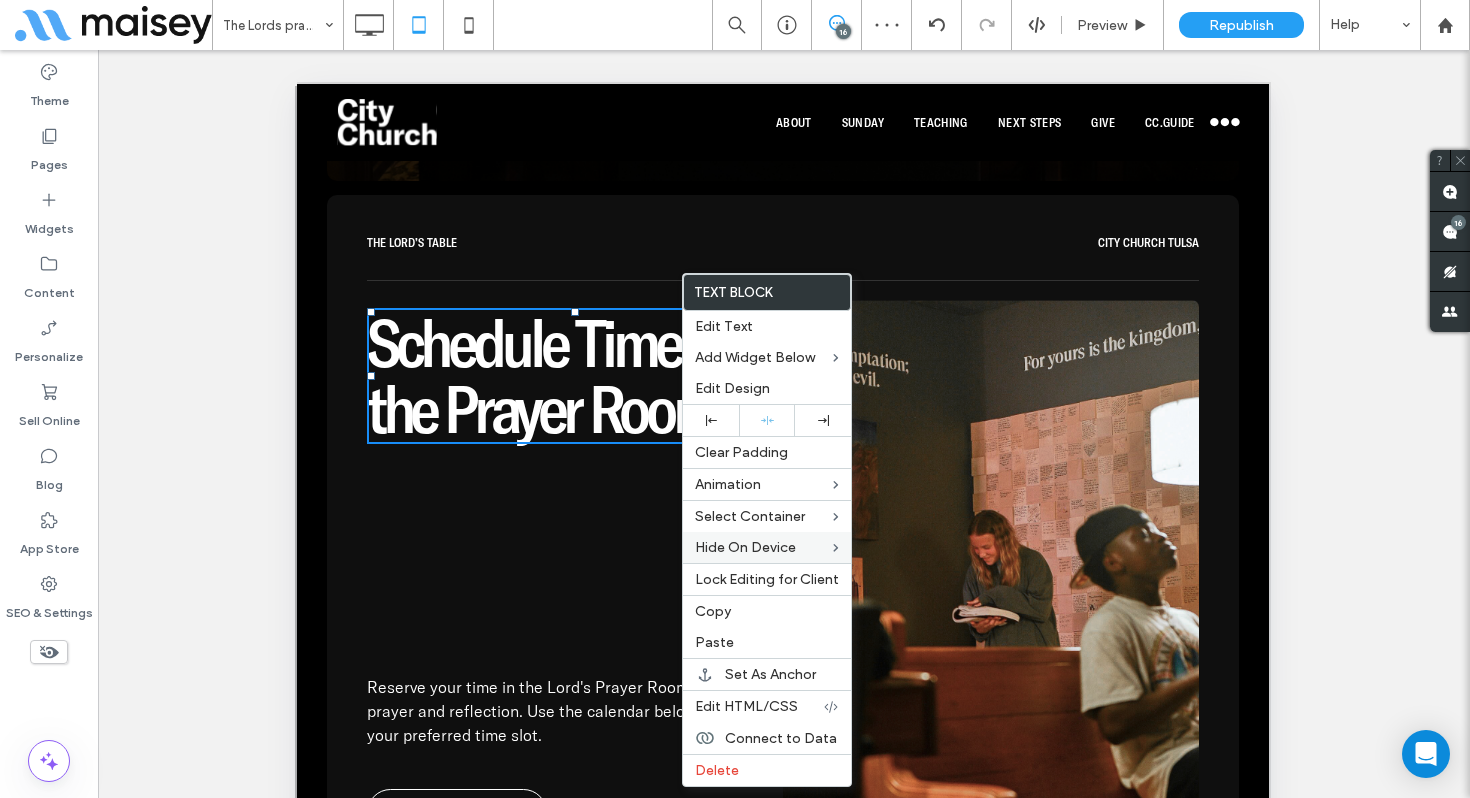 click on "Schedule Time in the Prayer Room Schedule Time in the Prayer Room
Reserve your time in the Lord's Prayer Room for focused prayer and reflection. Use the calendar below to select your preferred time slot.
Reserve Now
Click To Paste" at bounding box center [575, 584] 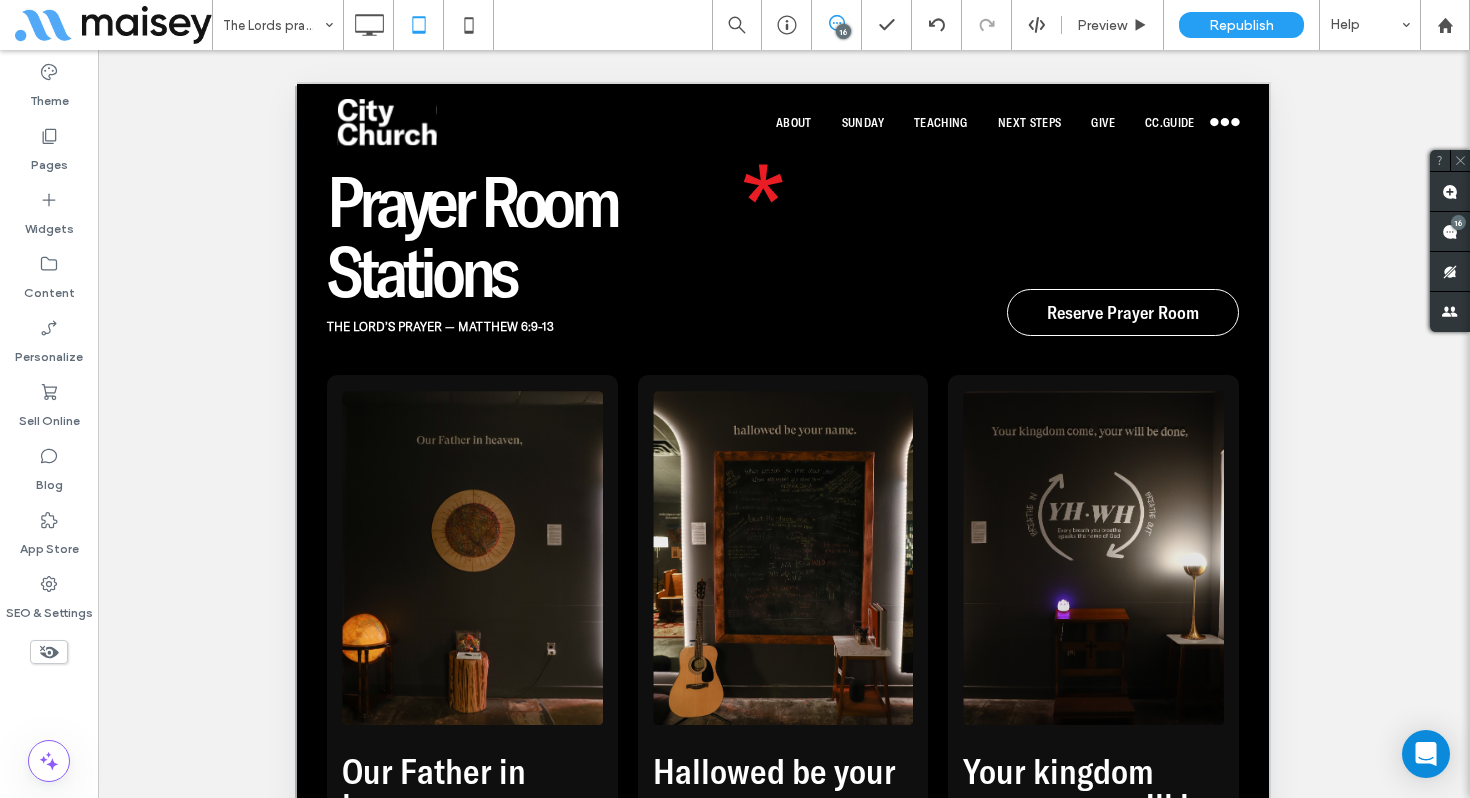 scroll, scrollTop: 3731, scrollLeft: 0, axis: vertical 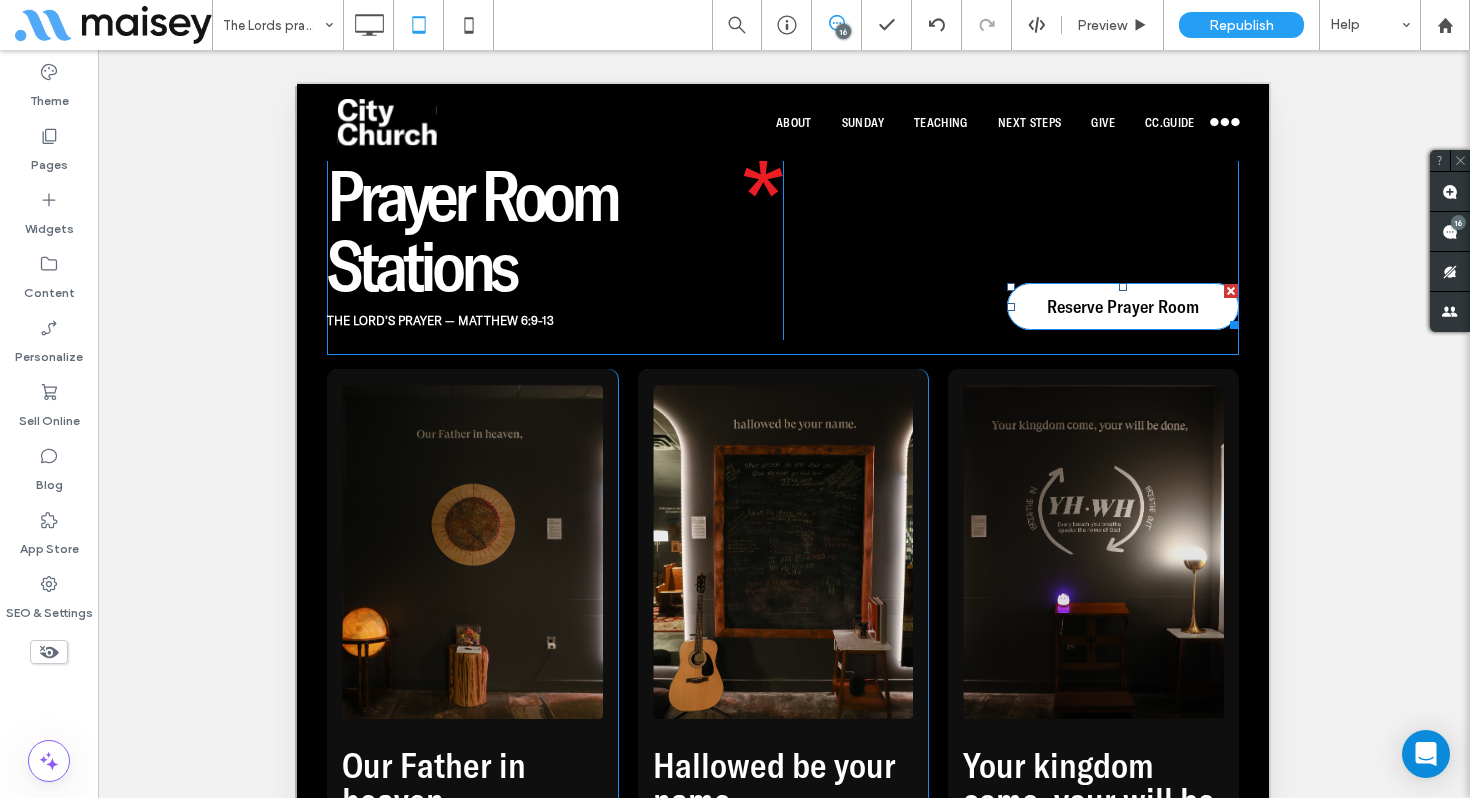 click on "Reserve Prayer Room" at bounding box center (1123, 306) 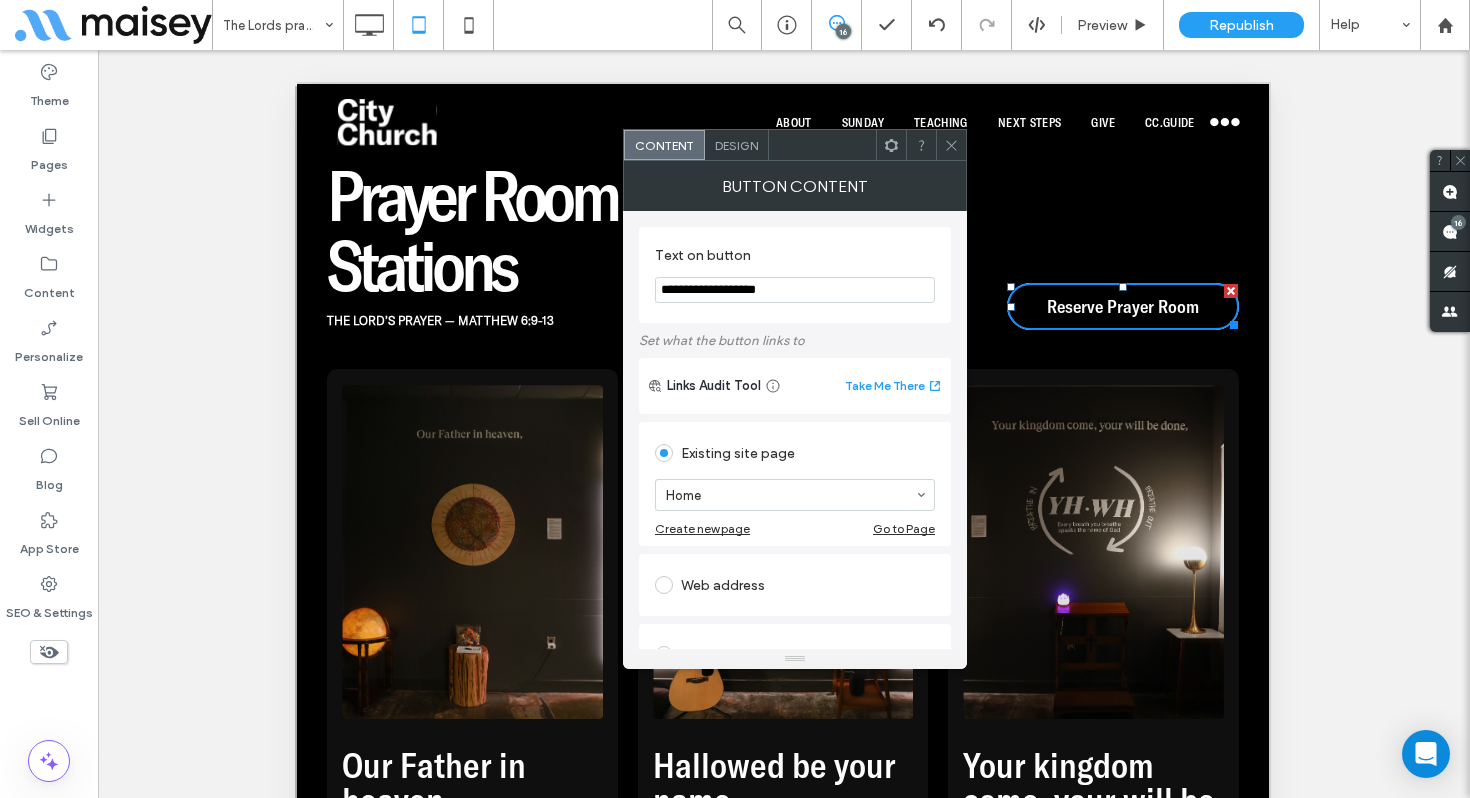 click 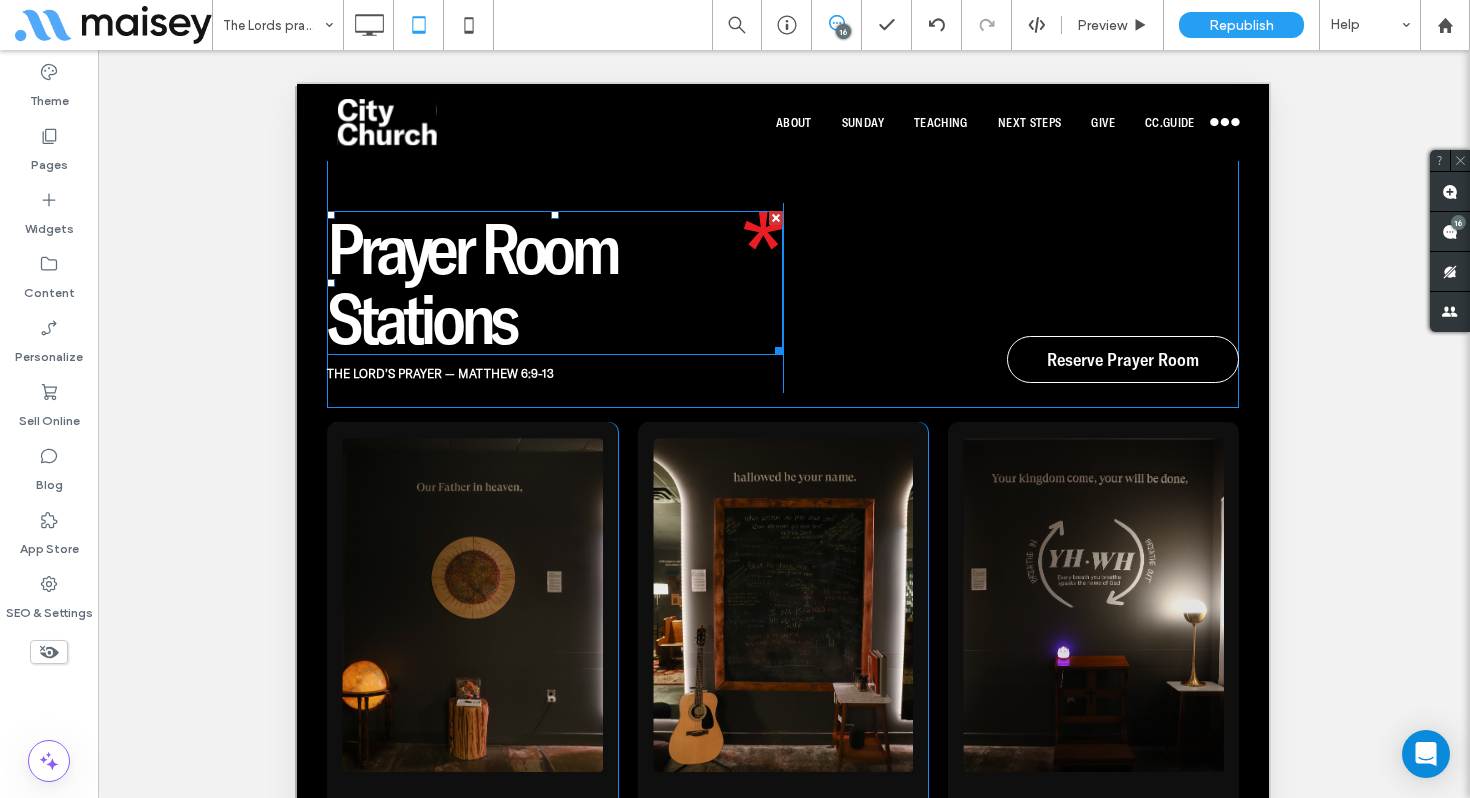scroll, scrollTop: 3680, scrollLeft: 0, axis: vertical 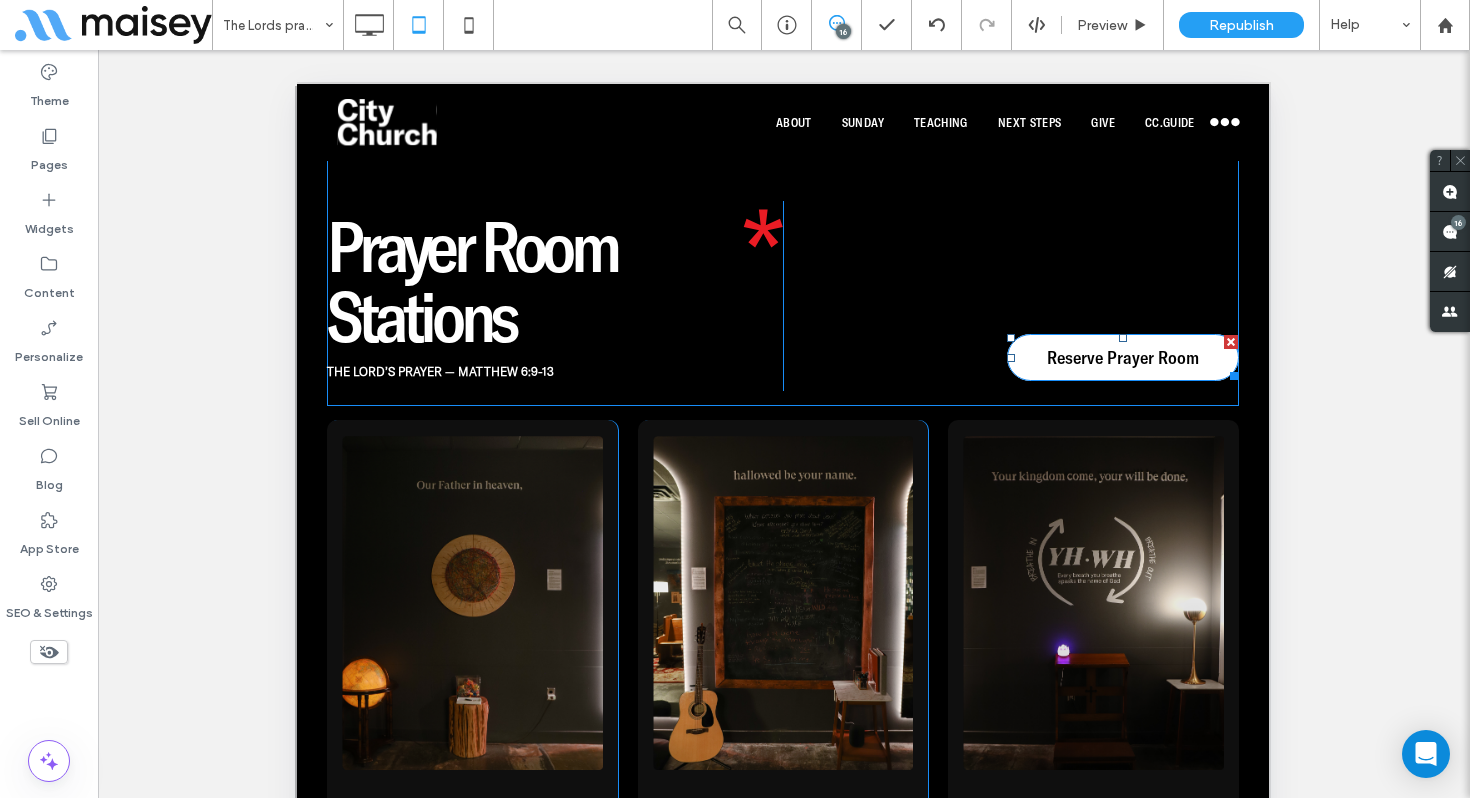 click on "Reserve Prayer Room" at bounding box center [1123, 357] 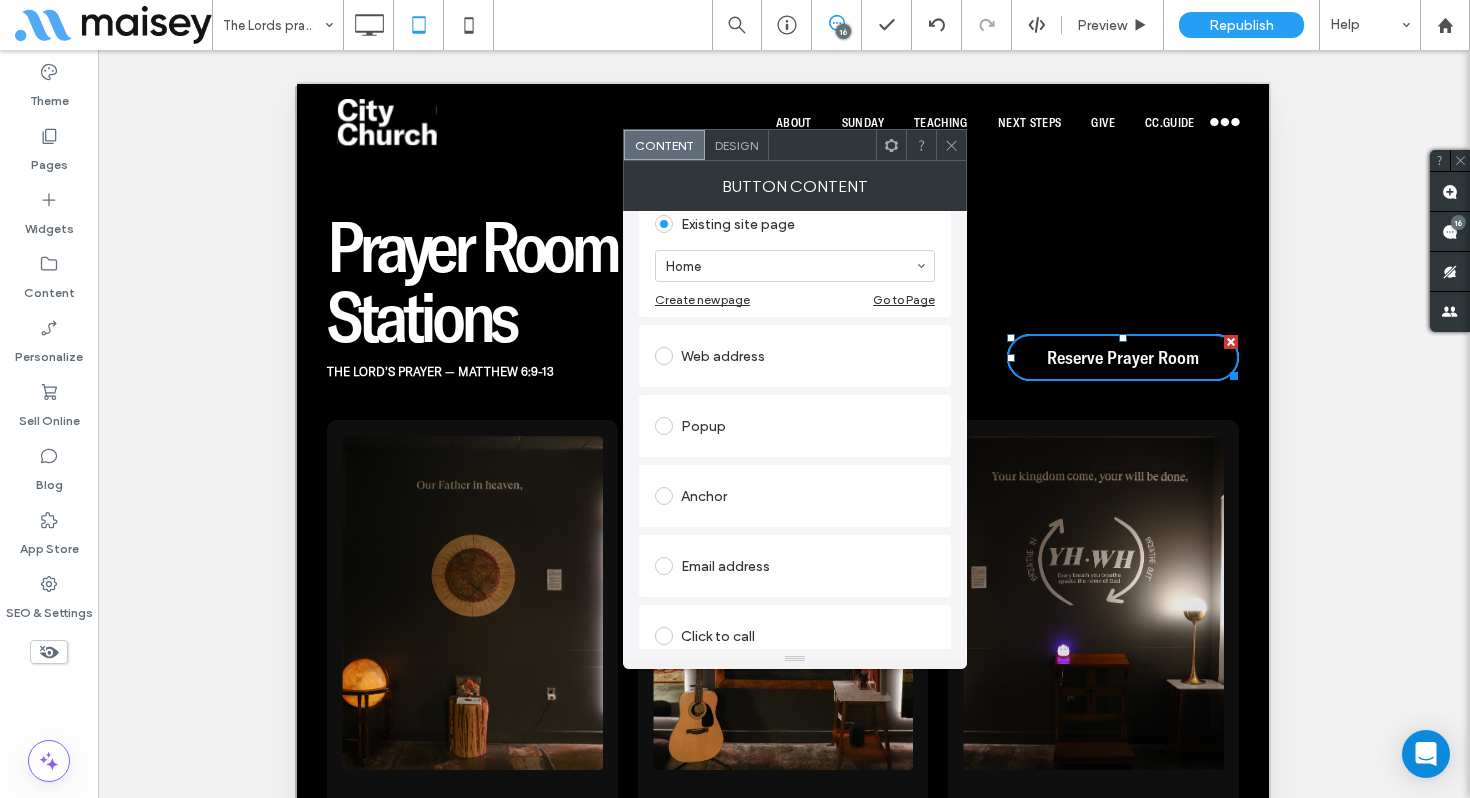 scroll, scrollTop: 319, scrollLeft: 0, axis: vertical 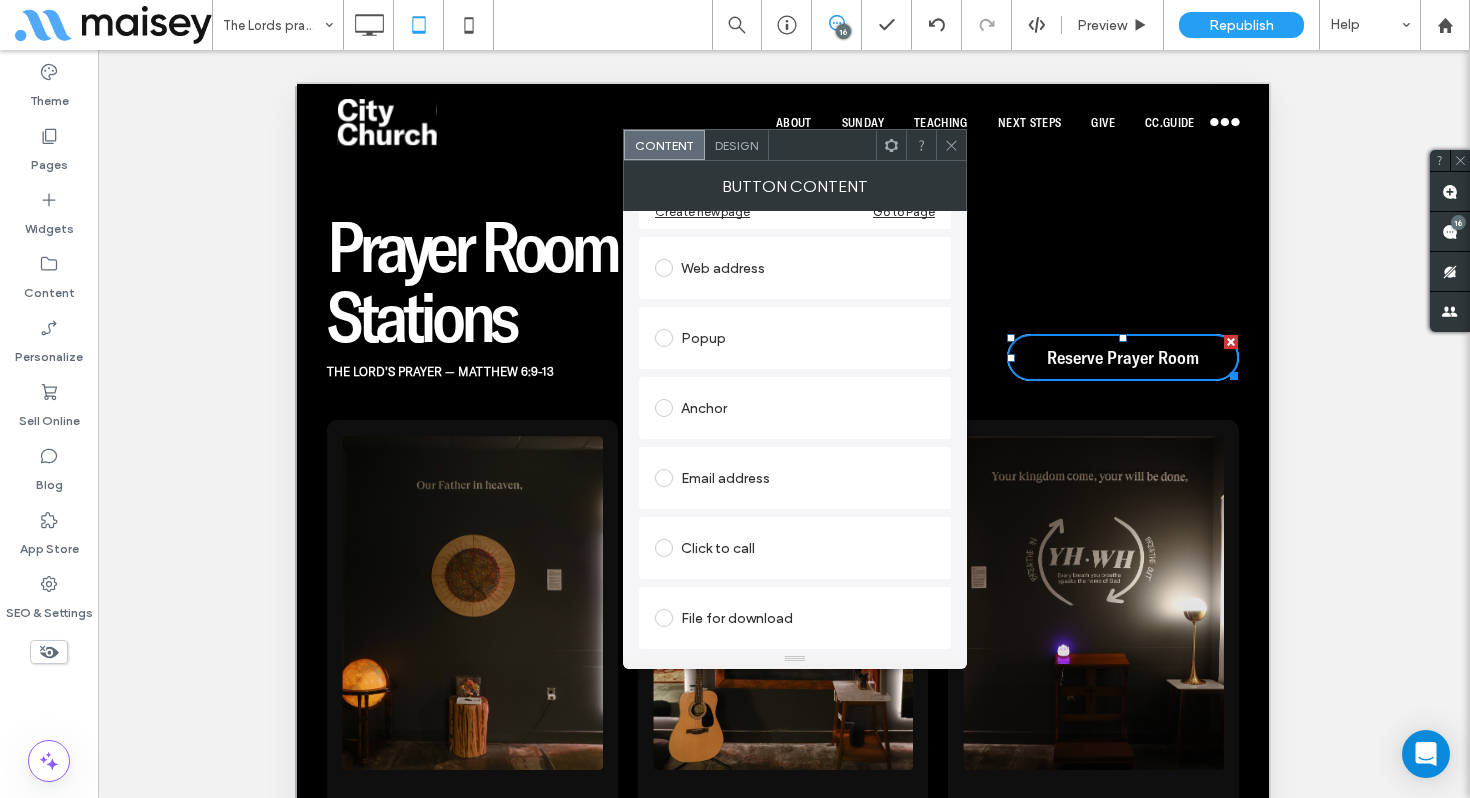 click on "Anchor" at bounding box center [795, 408] 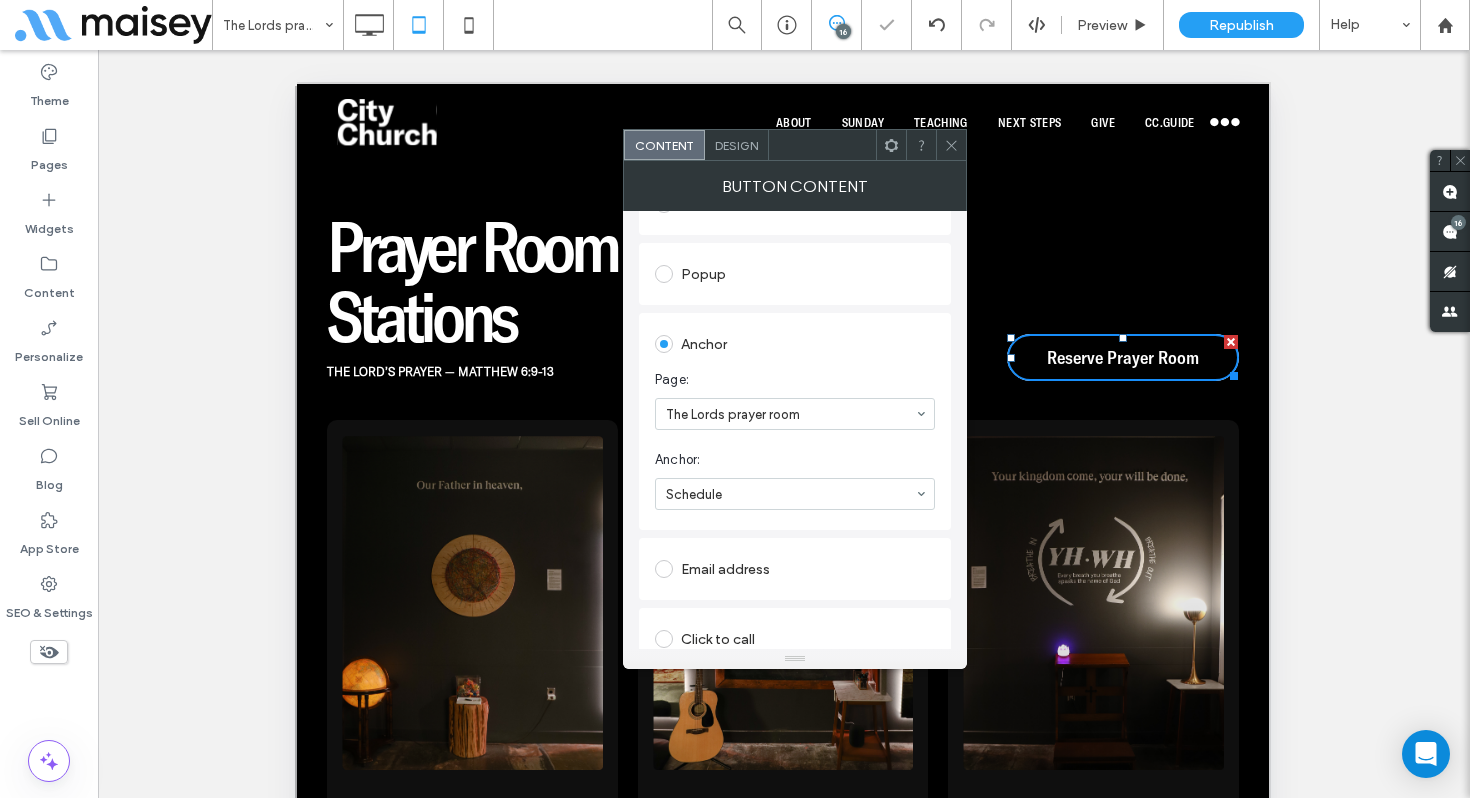 drag, startPoint x: 951, startPoint y: 147, endPoint x: 952, endPoint y: 157, distance: 10.049875 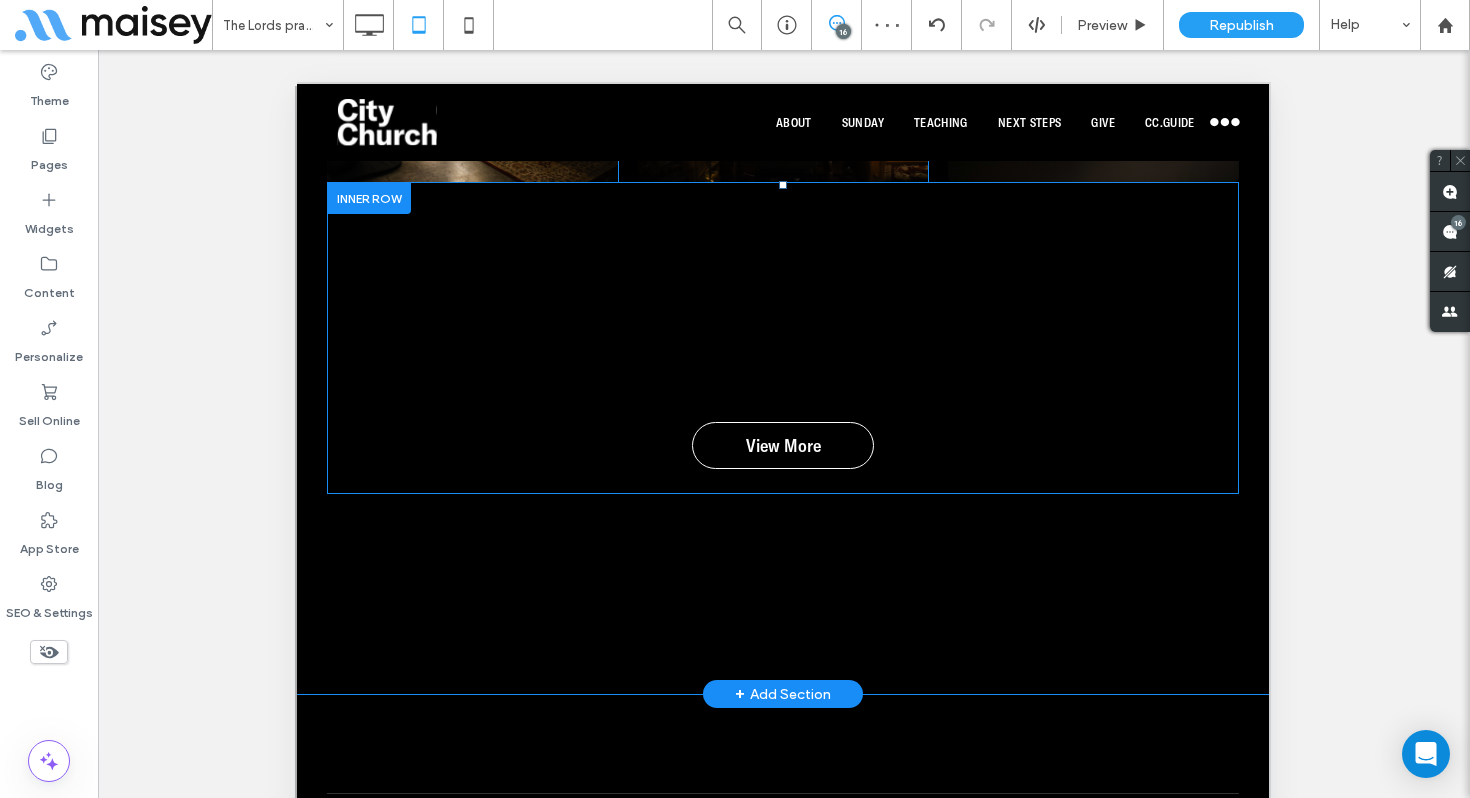 scroll, scrollTop: 2771, scrollLeft: 0, axis: vertical 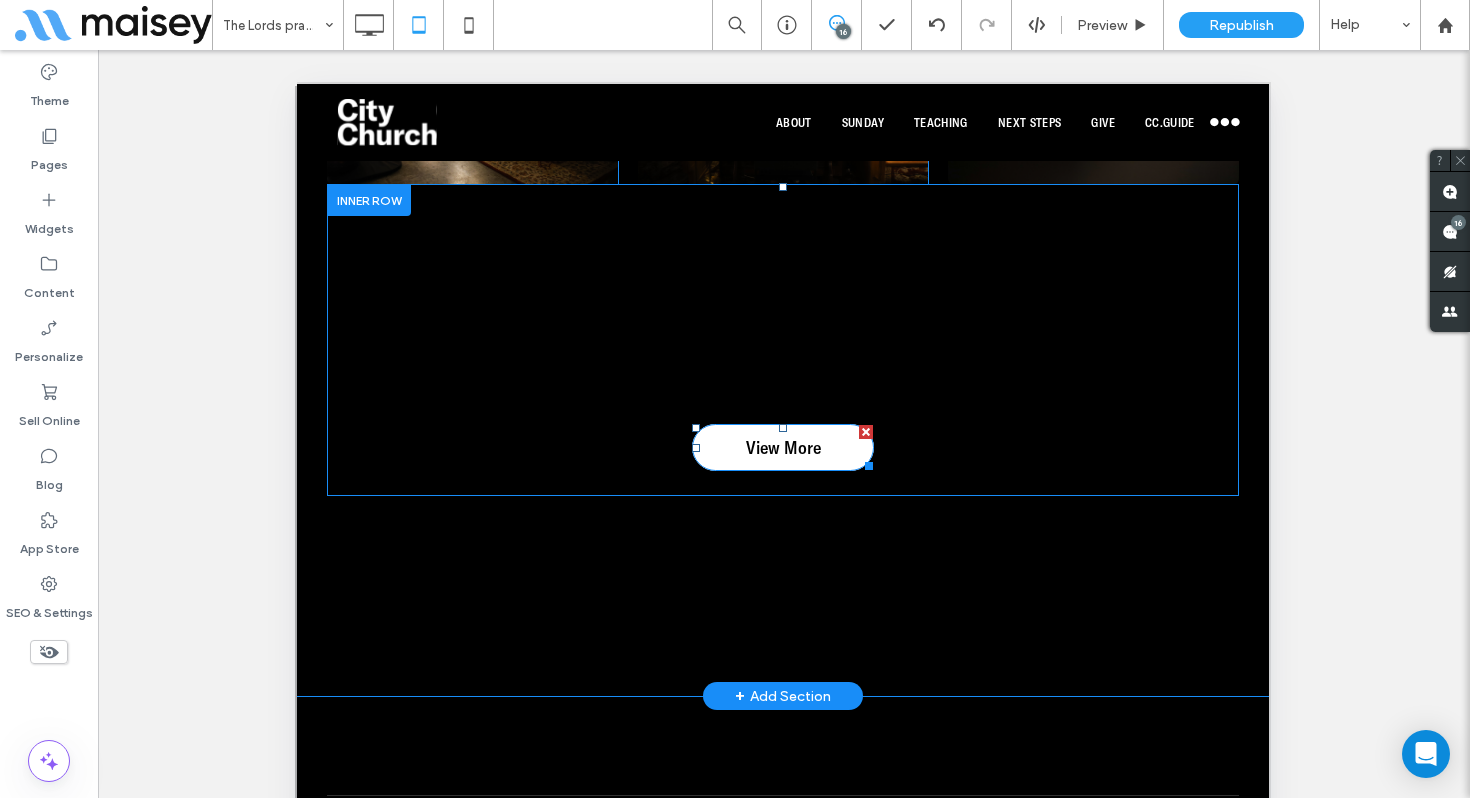 click on "View More" at bounding box center (783, 447) 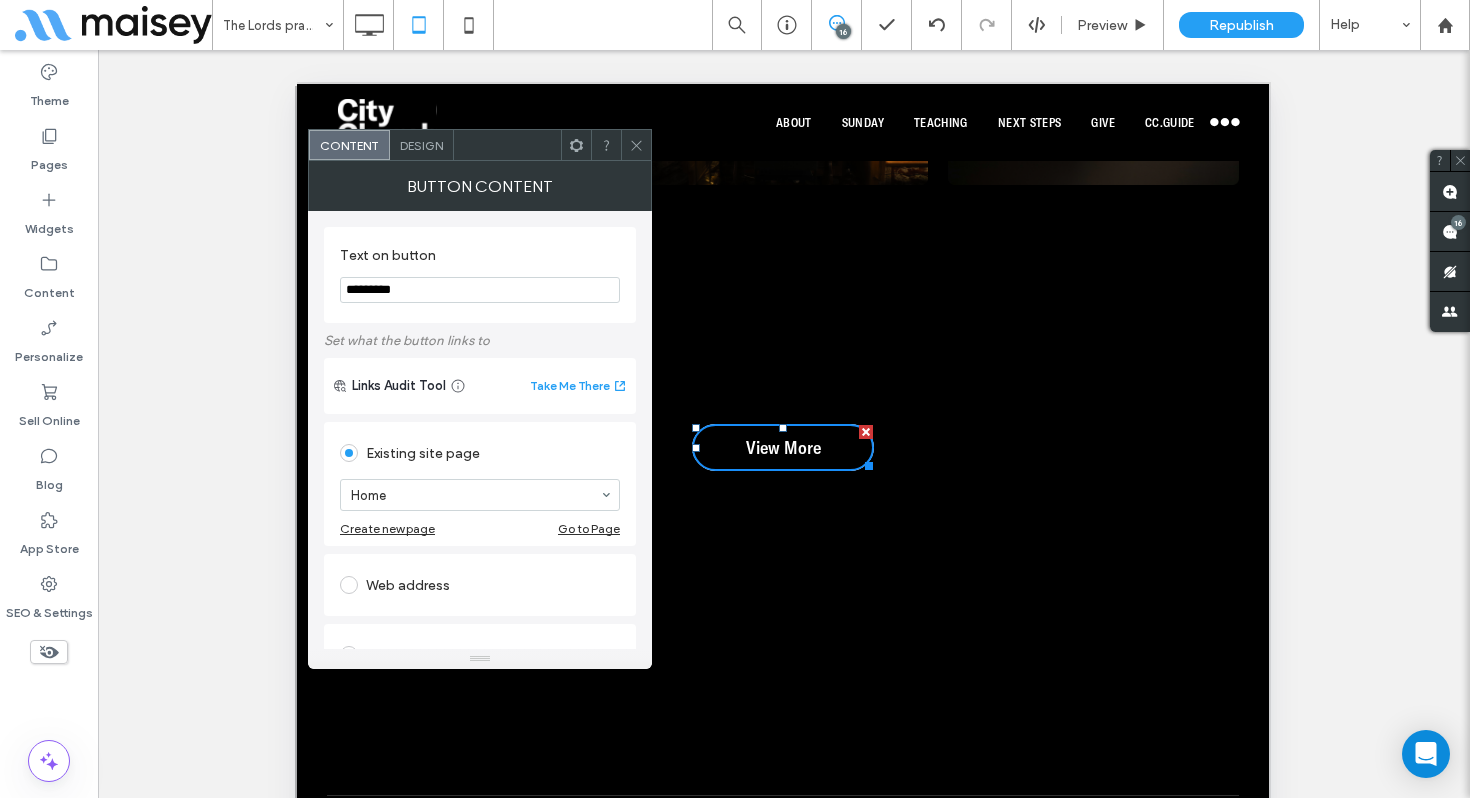 click 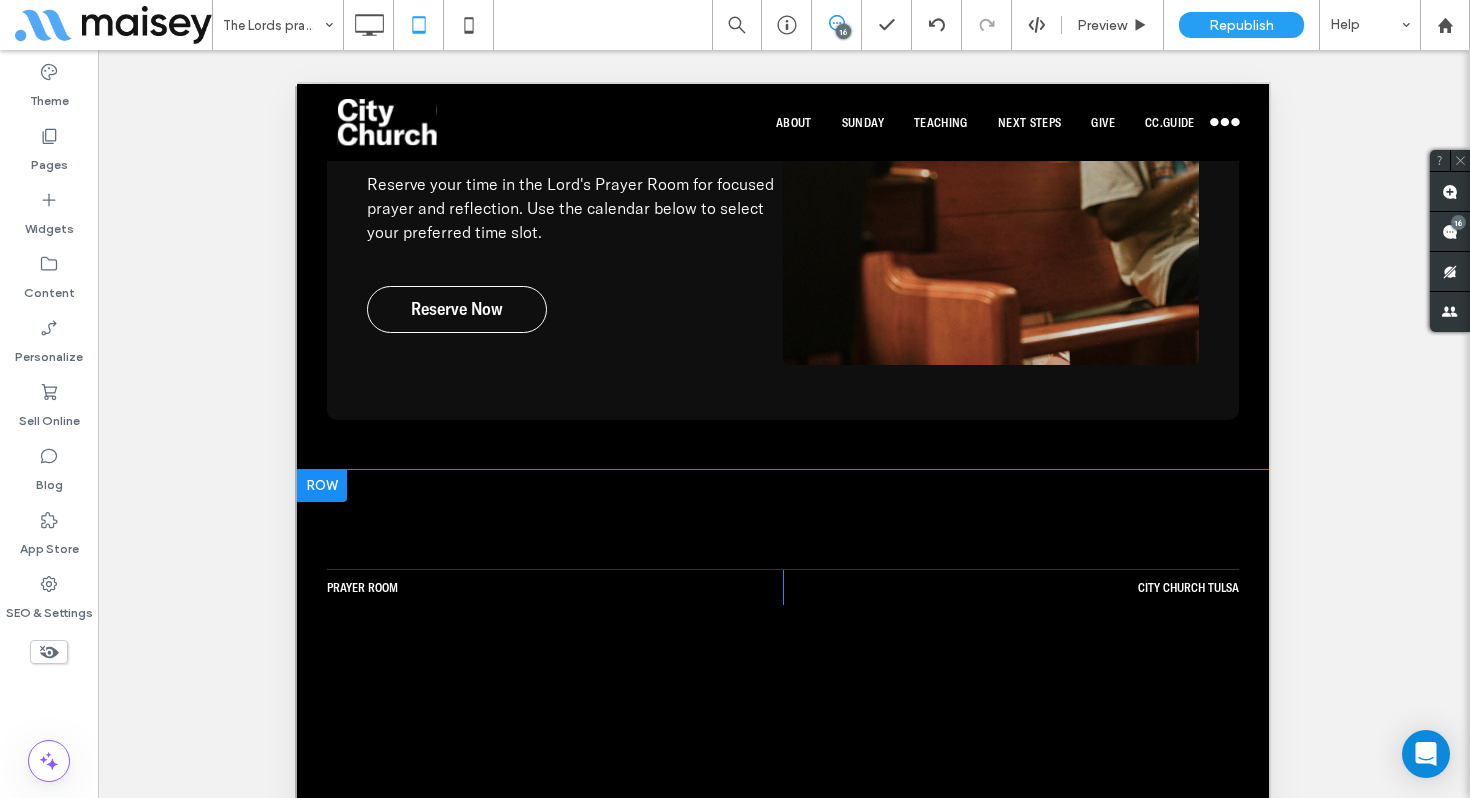 scroll, scrollTop: 1237, scrollLeft: 0, axis: vertical 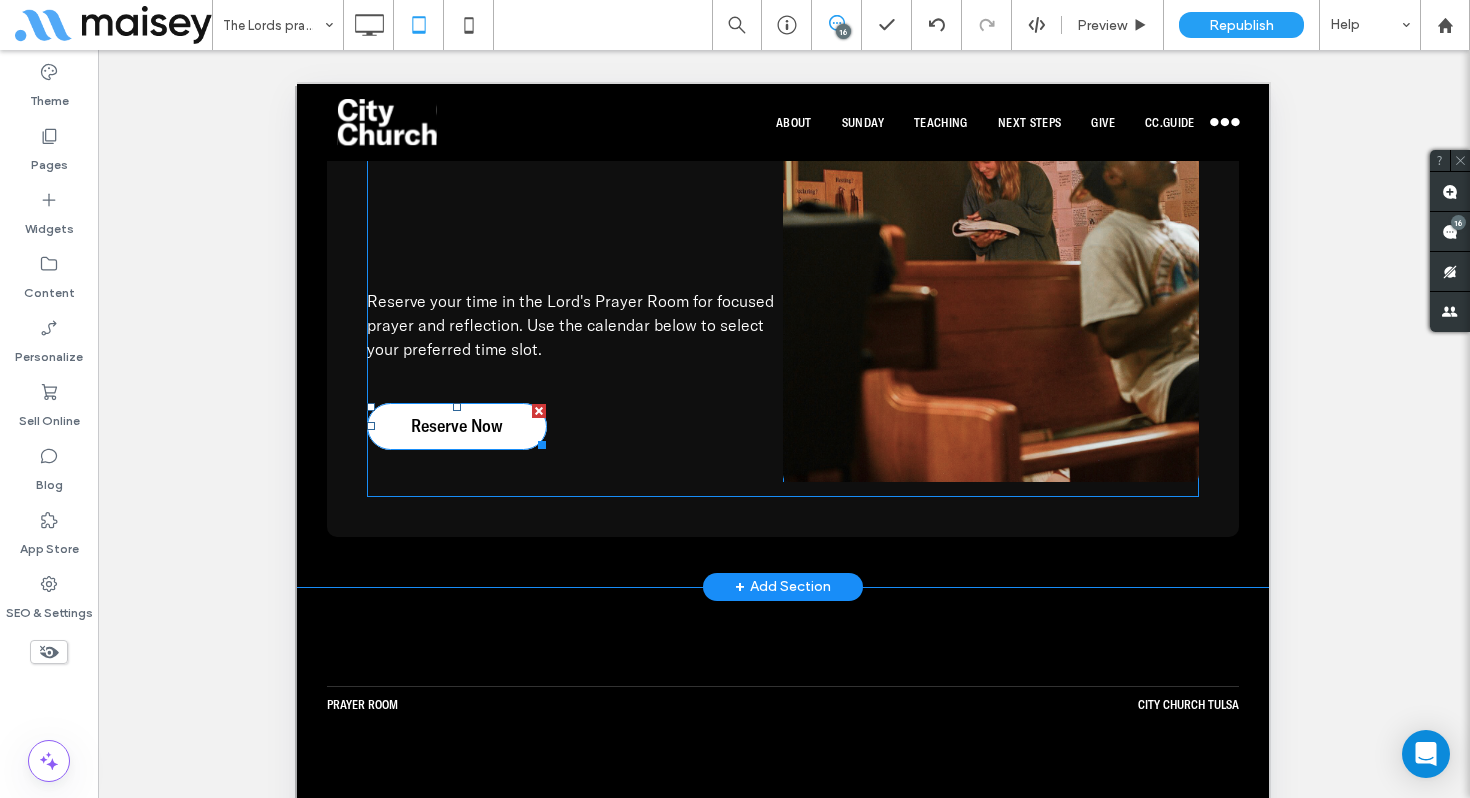 click on "Reserve Now" at bounding box center (457, 426) 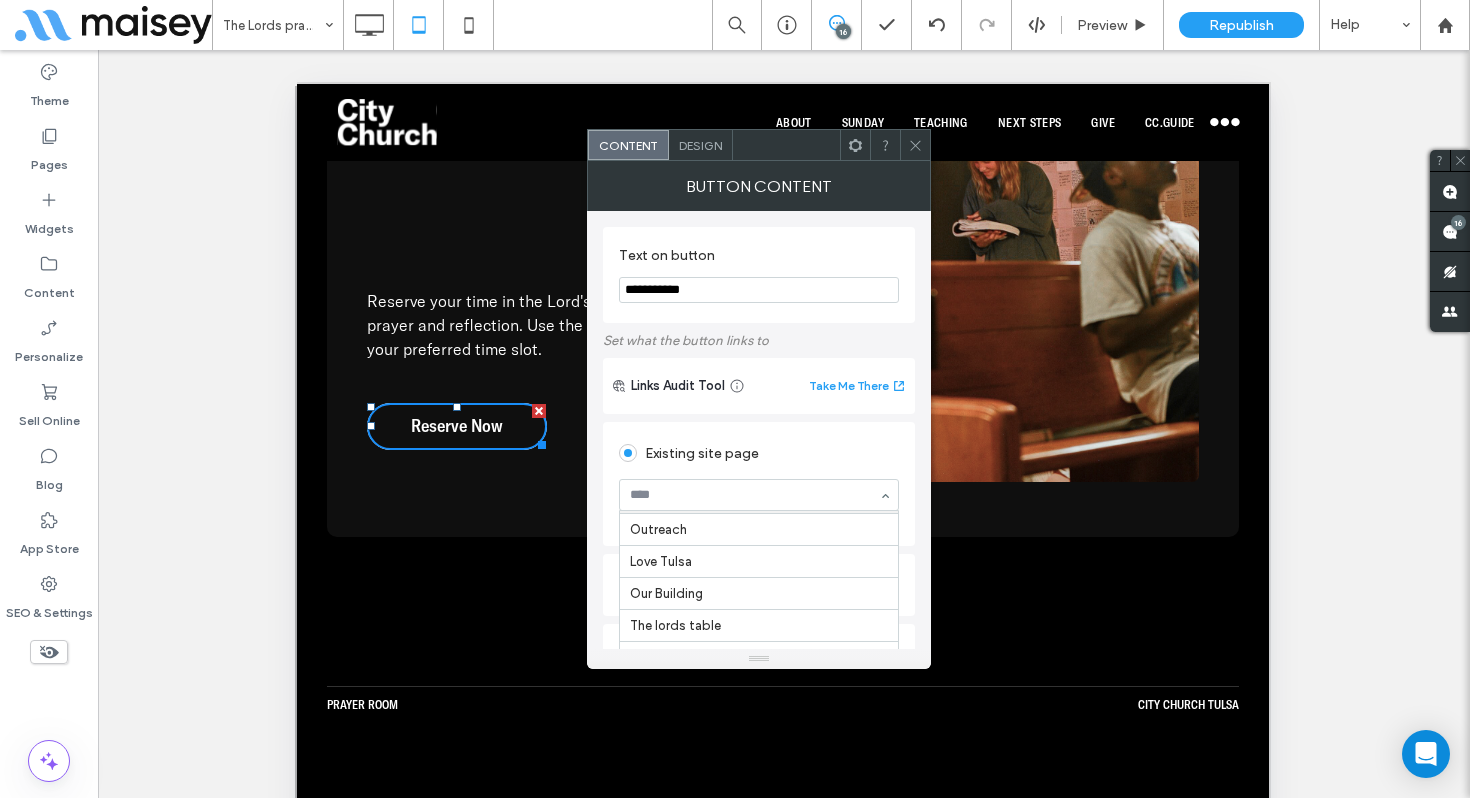 scroll, scrollTop: 415, scrollLeft: 0, axis: vertical 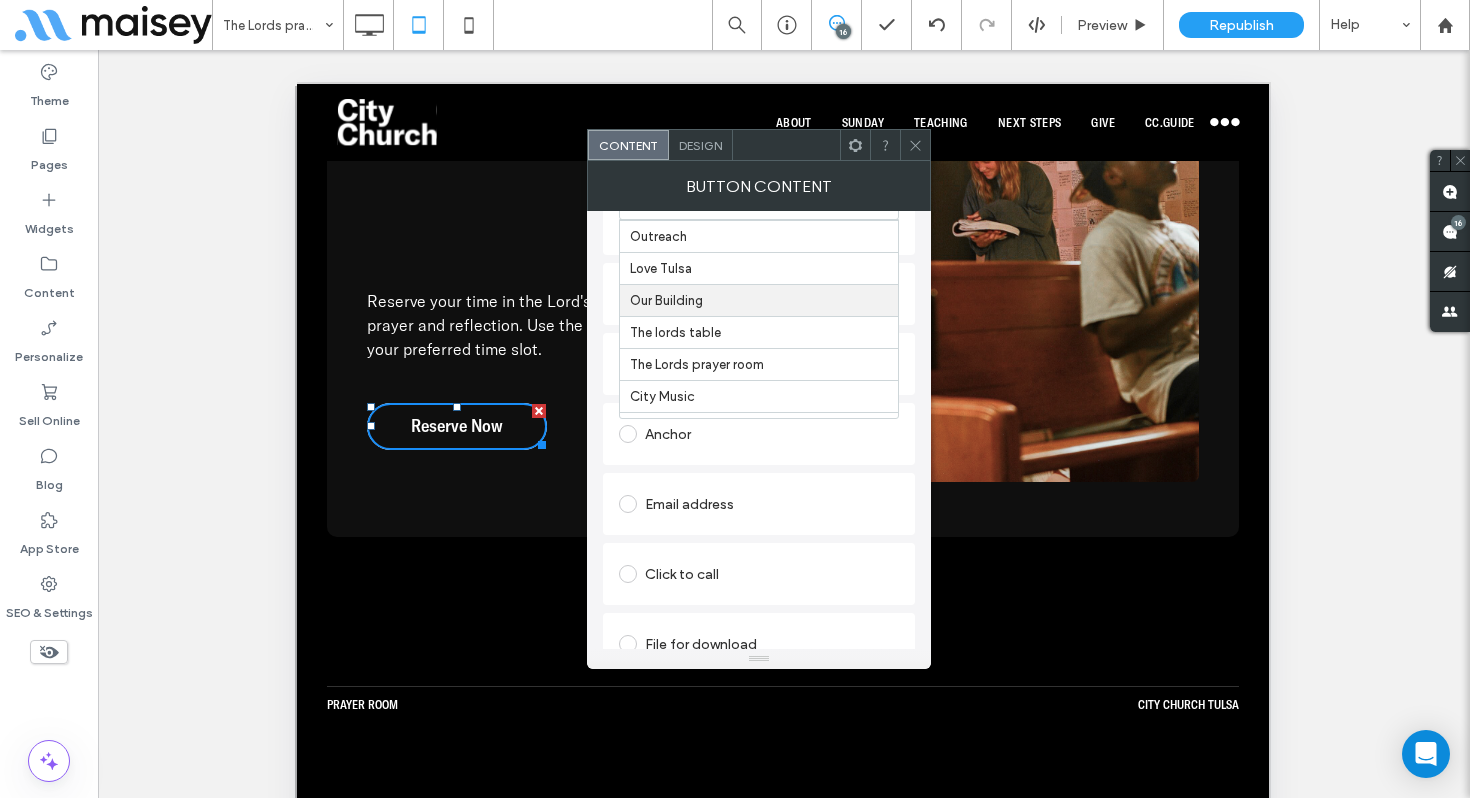 click on "Anchor" at bounding box center (759, 434) 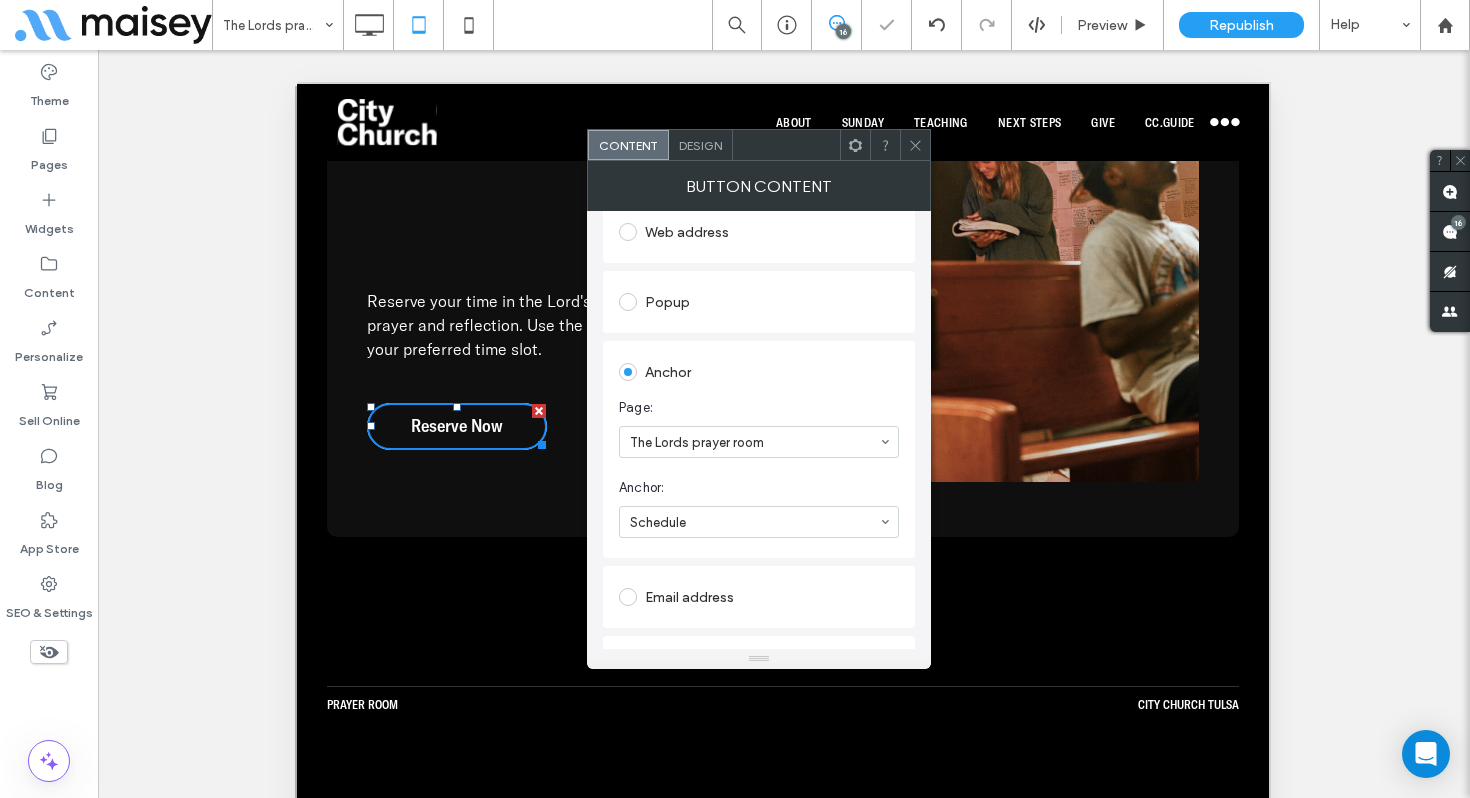 click 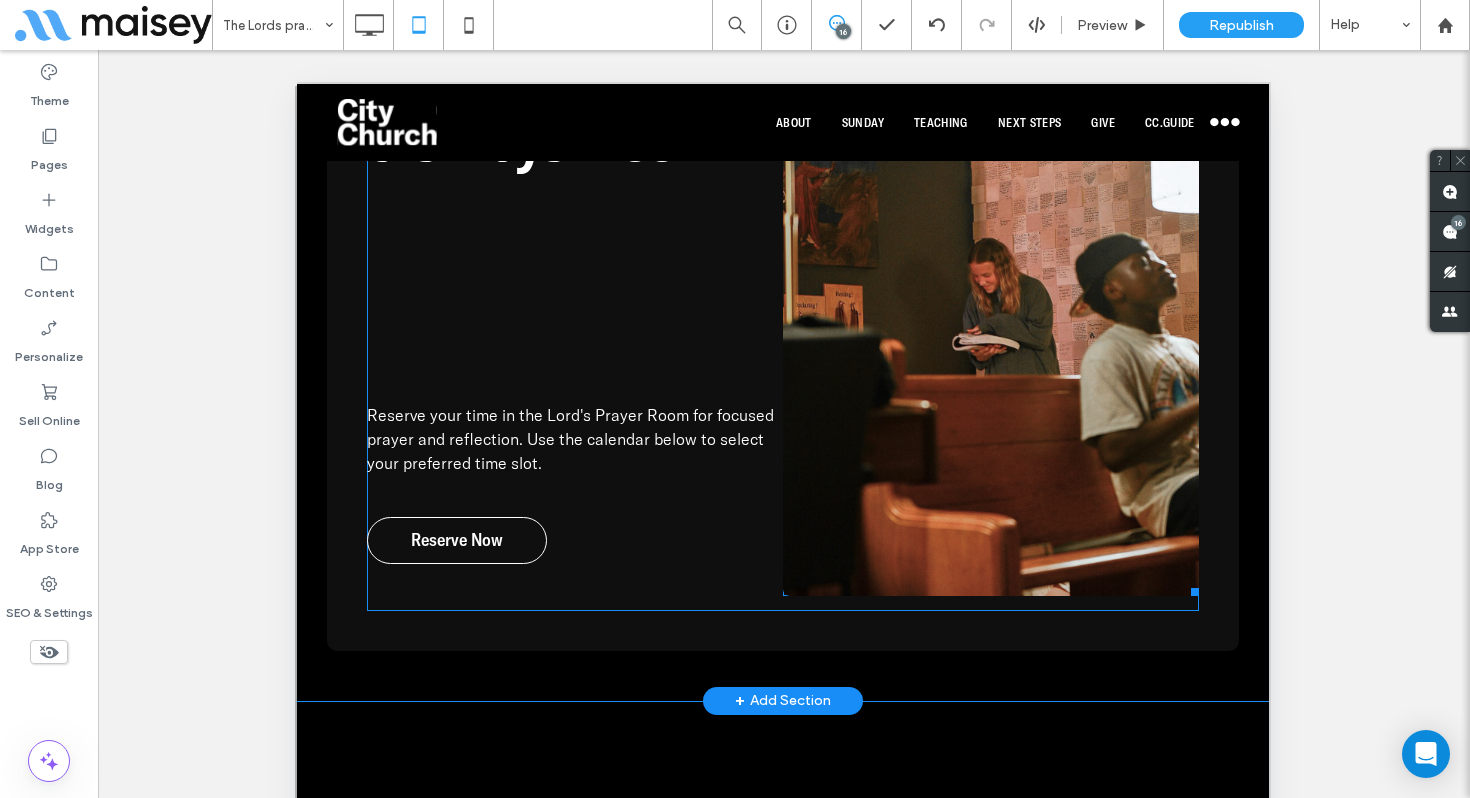 scroll, scrollTop: 1199, scrollLeft: 0, axis: vertical 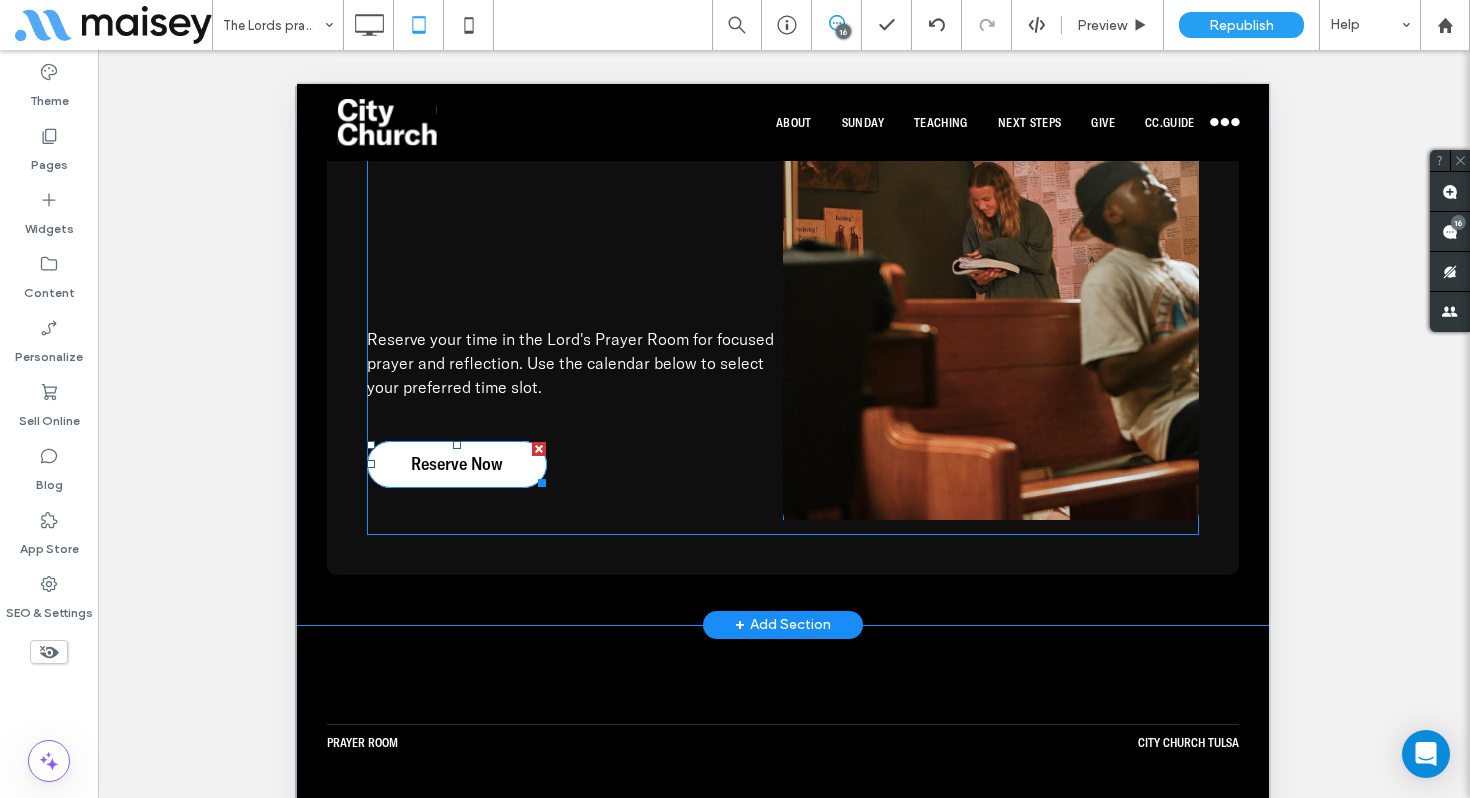 click on "Reserve Now" at bounding box center (457, 463) 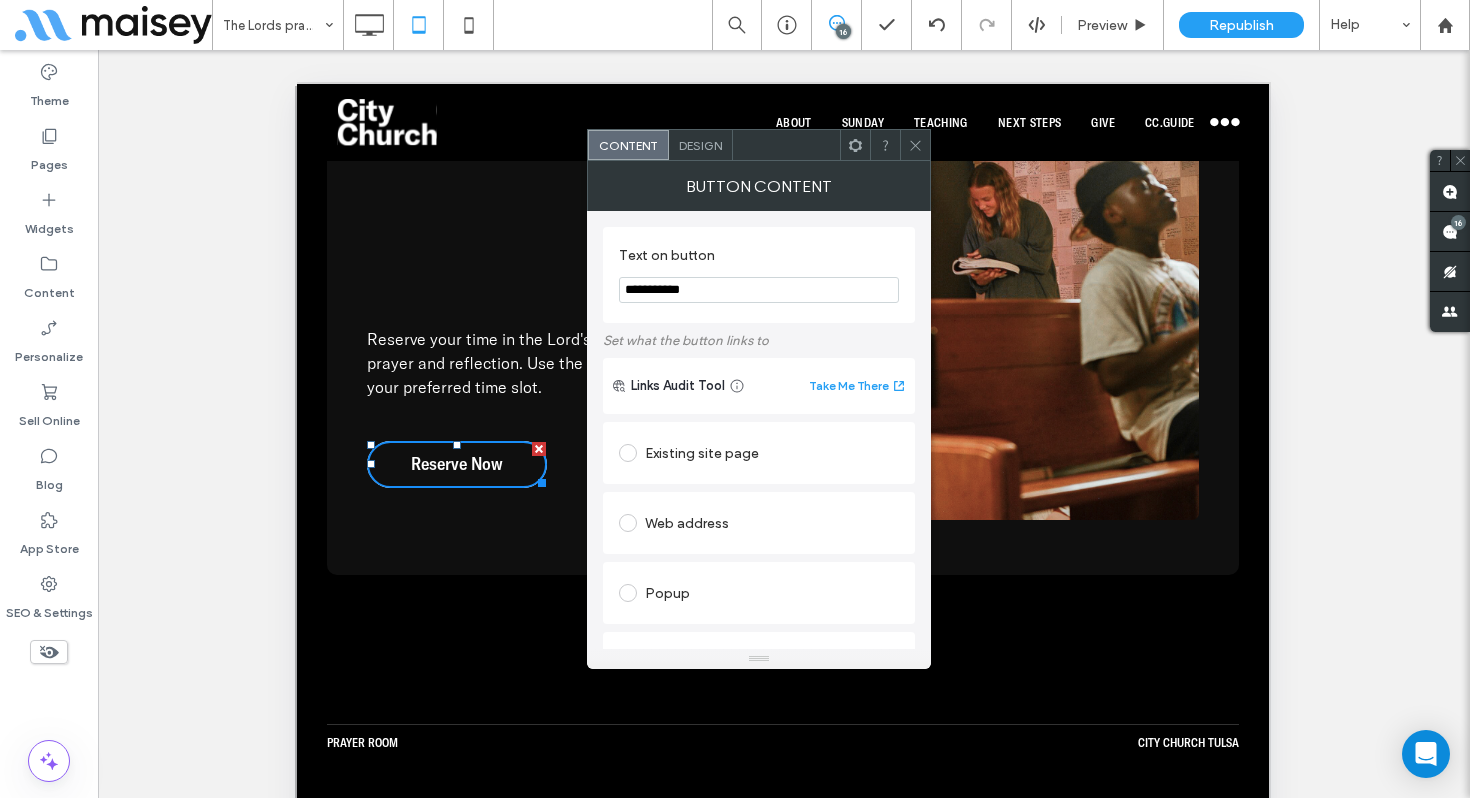 click on "Existing site page" at bounding box center (759, 453) 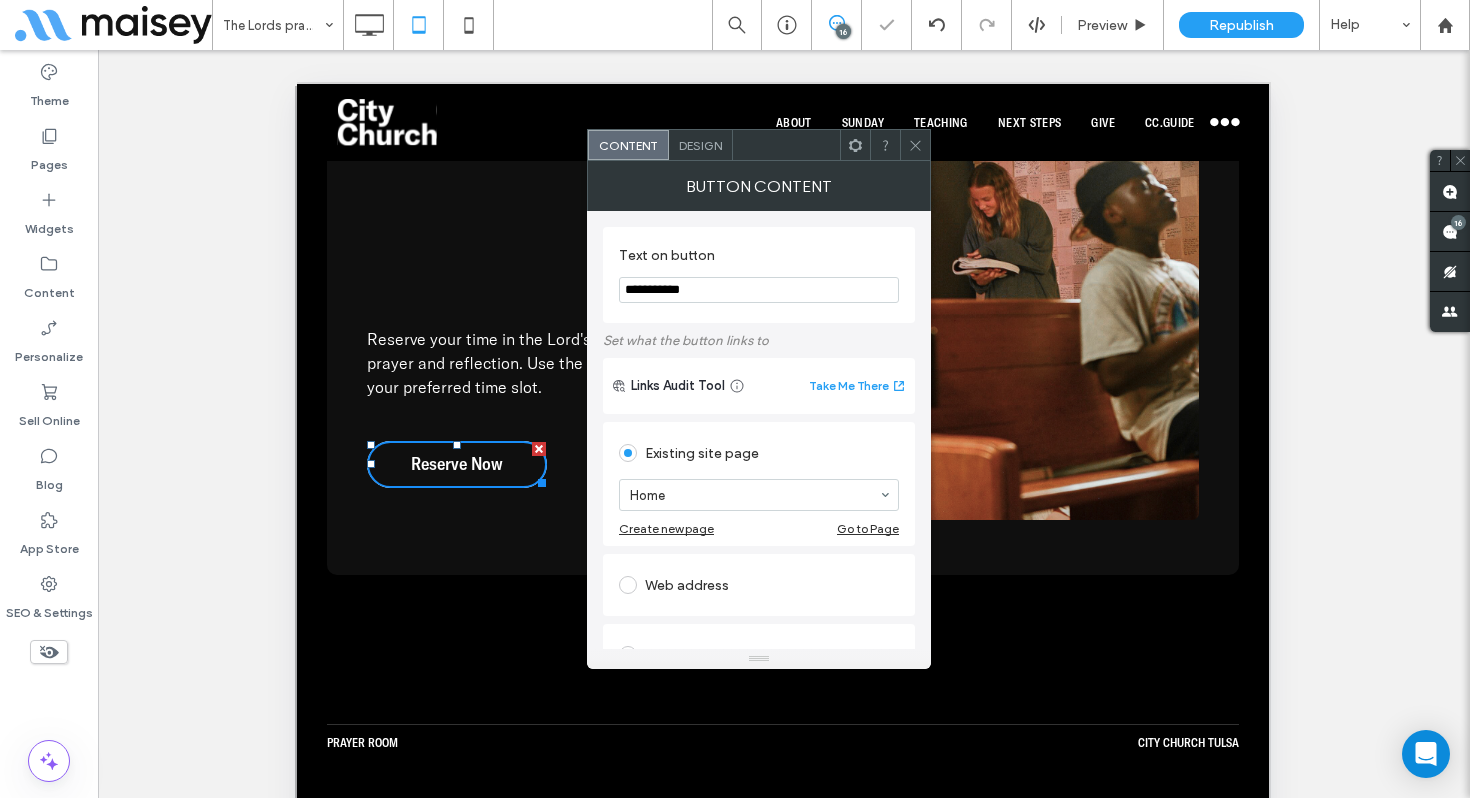 click at bounding box center (915, 145) 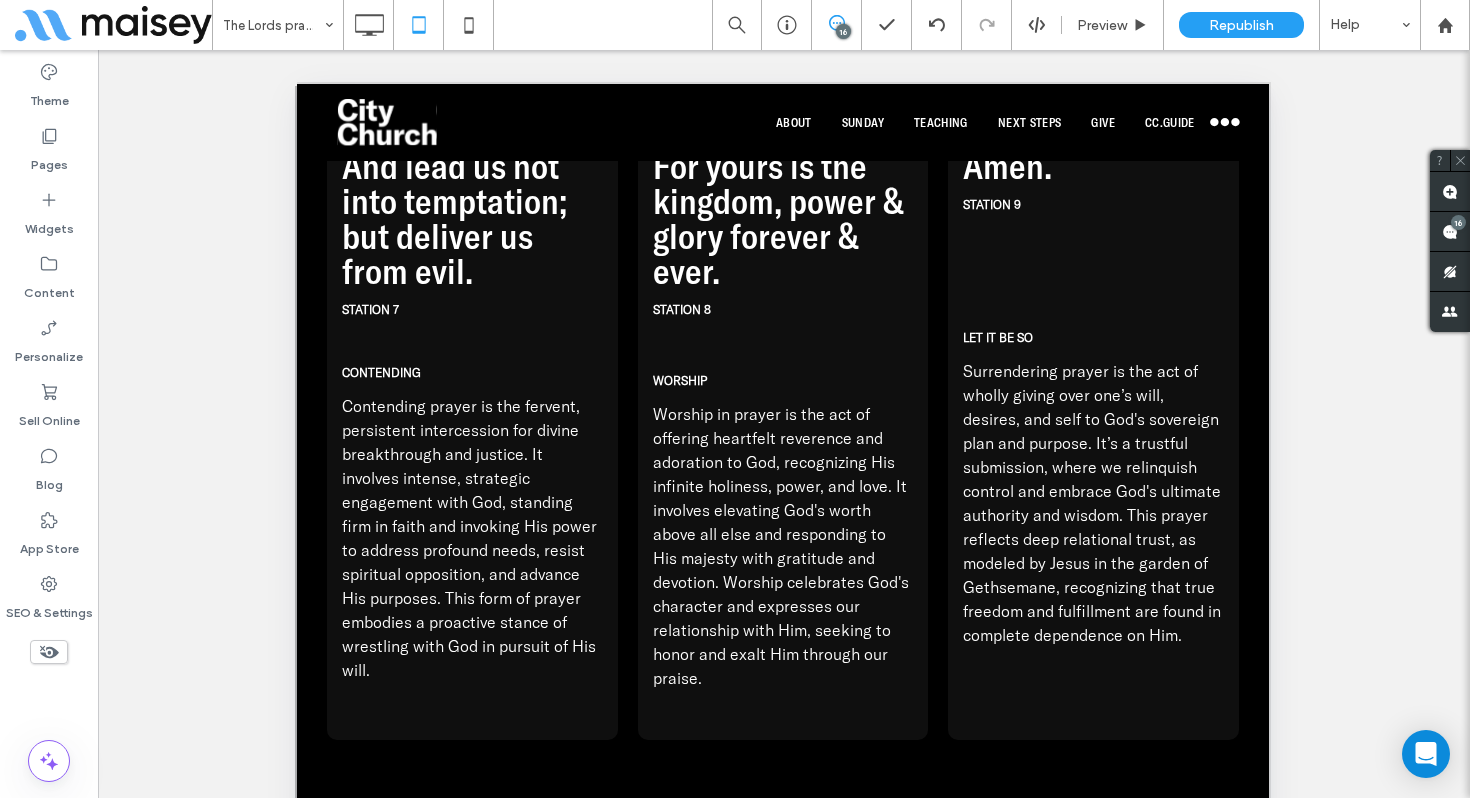 scroll, scrollTop: 6256, scrollLeft: 0, axis: vertical 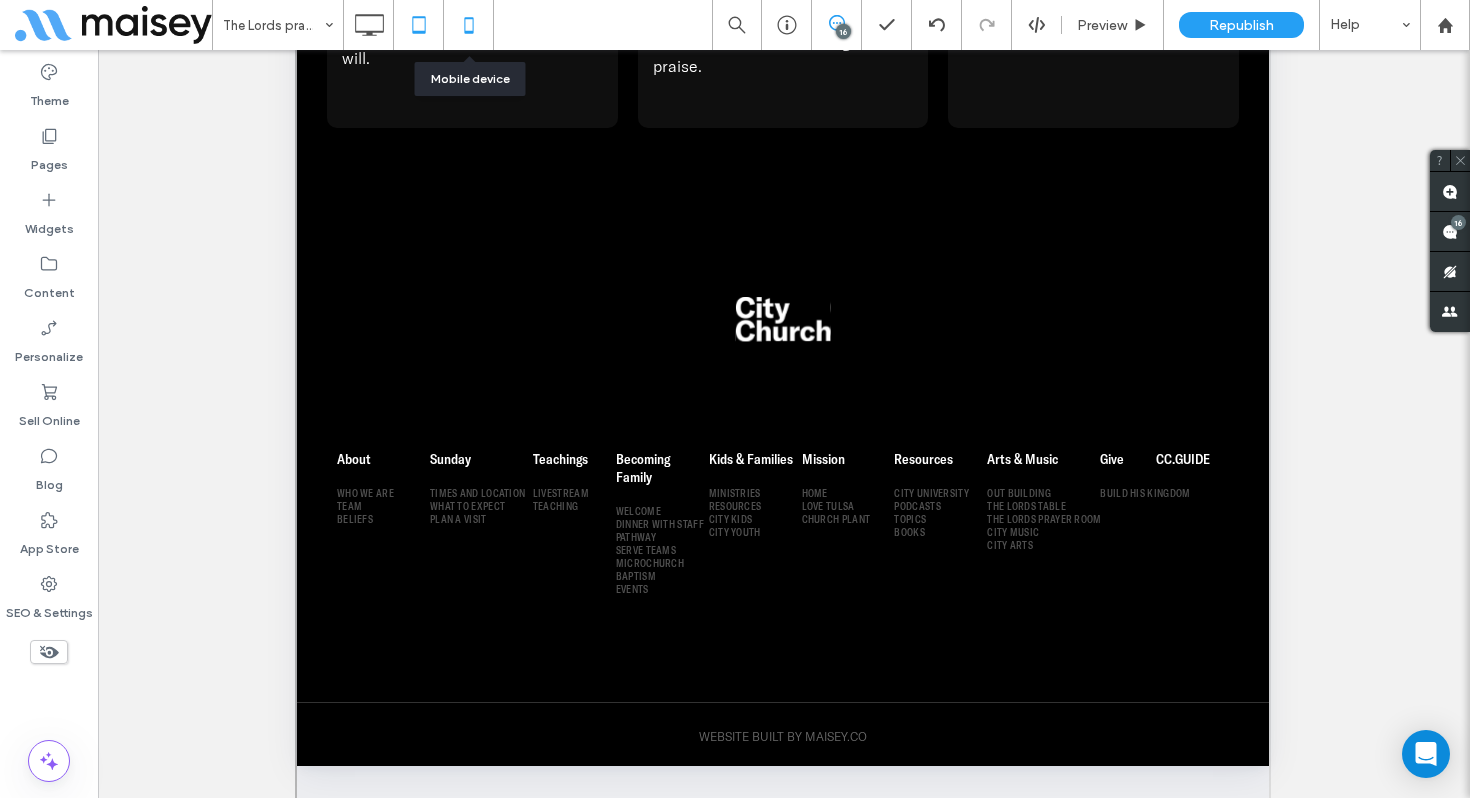 click 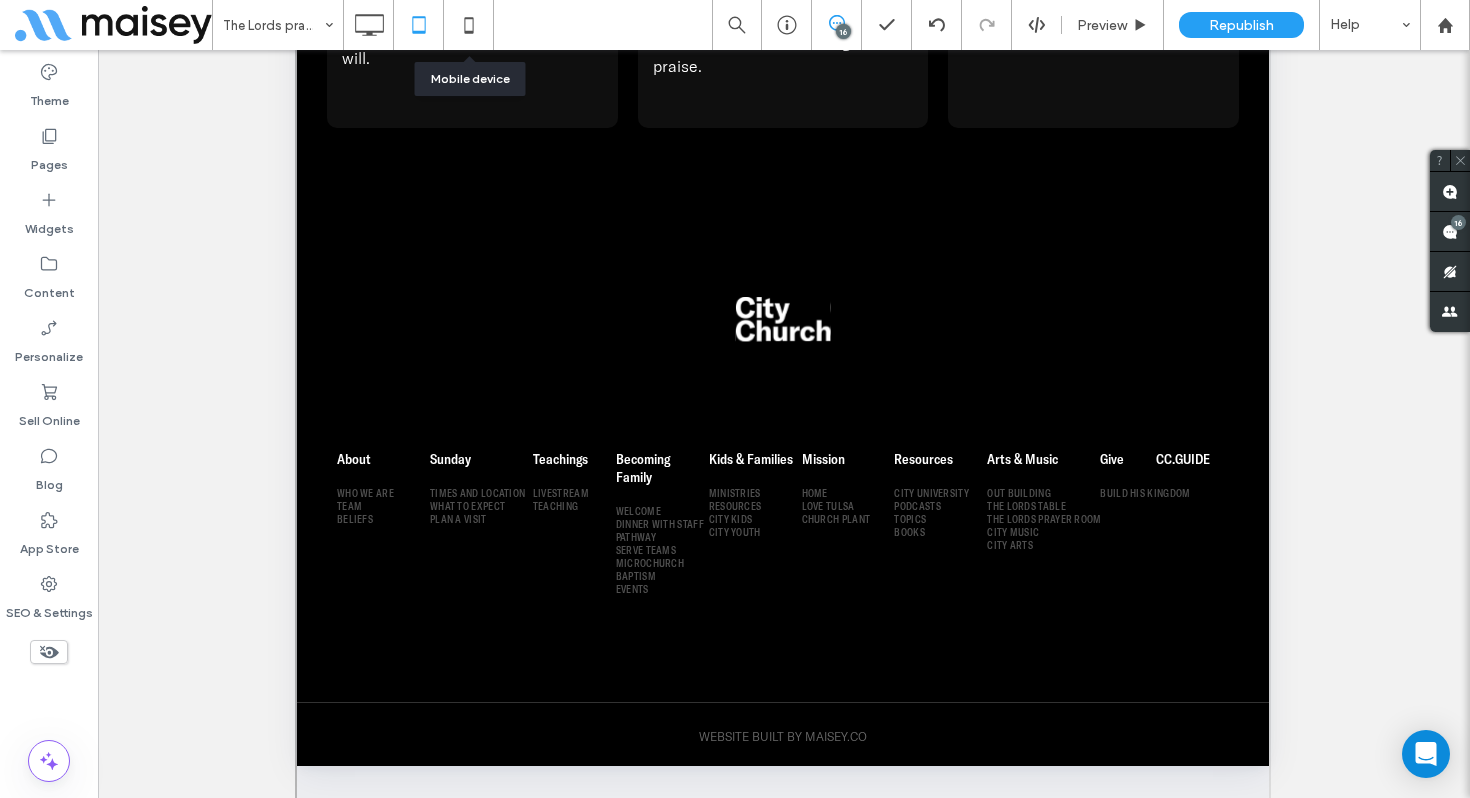 scroll, scrollTop: 0, scrollLeft: 0, axis: both 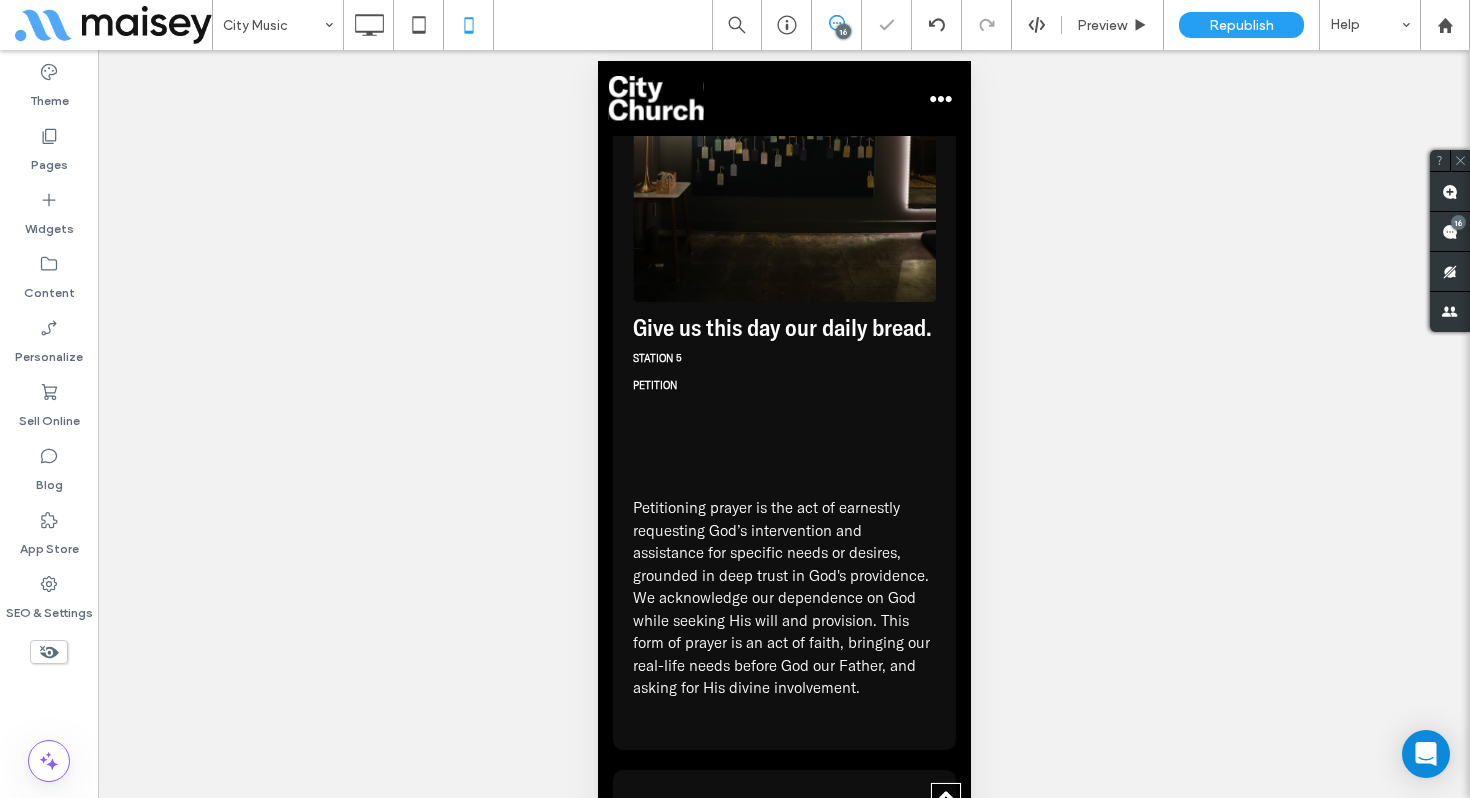 click 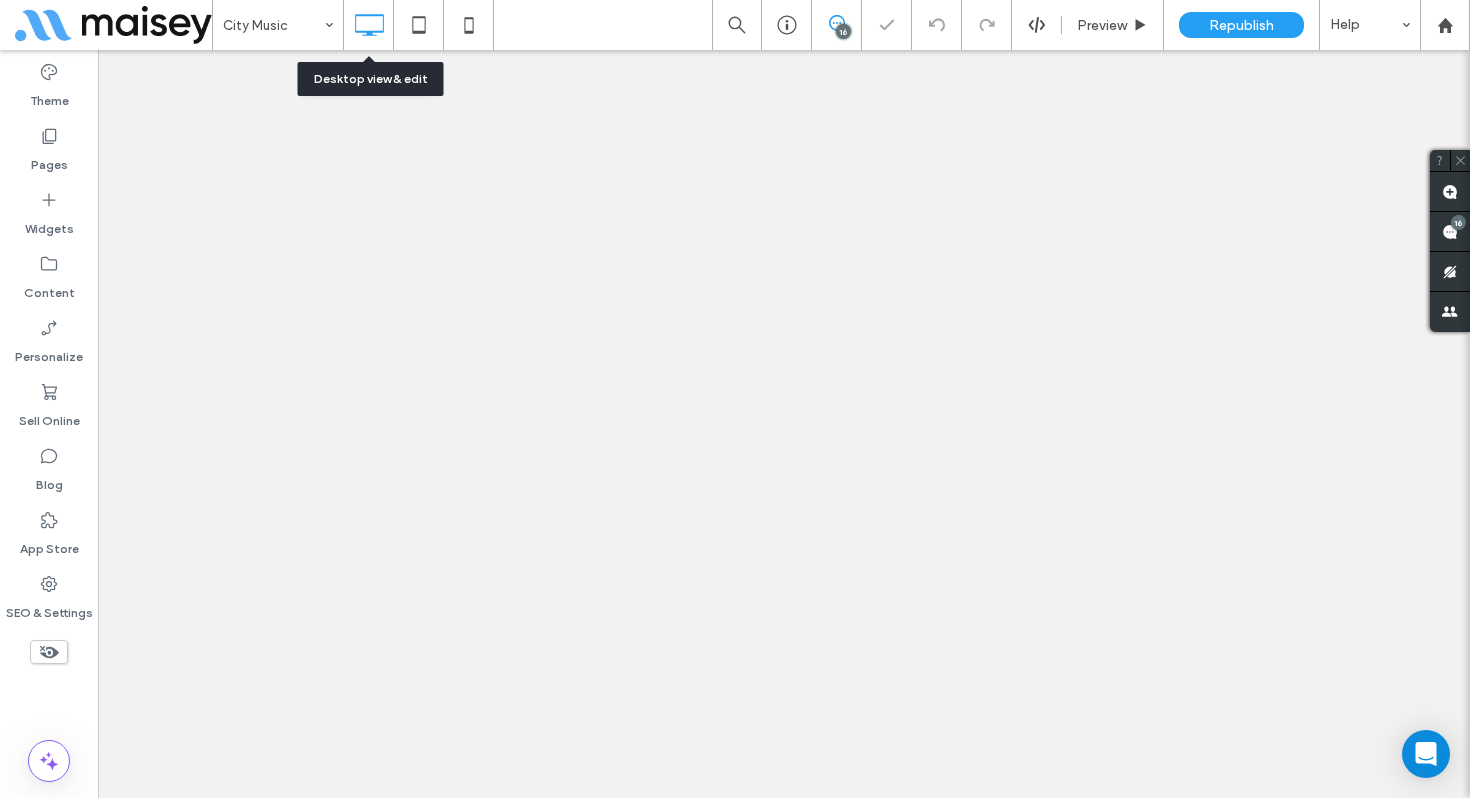 scroll, scrollTop: 0, scrollLeft: 0, axis: both 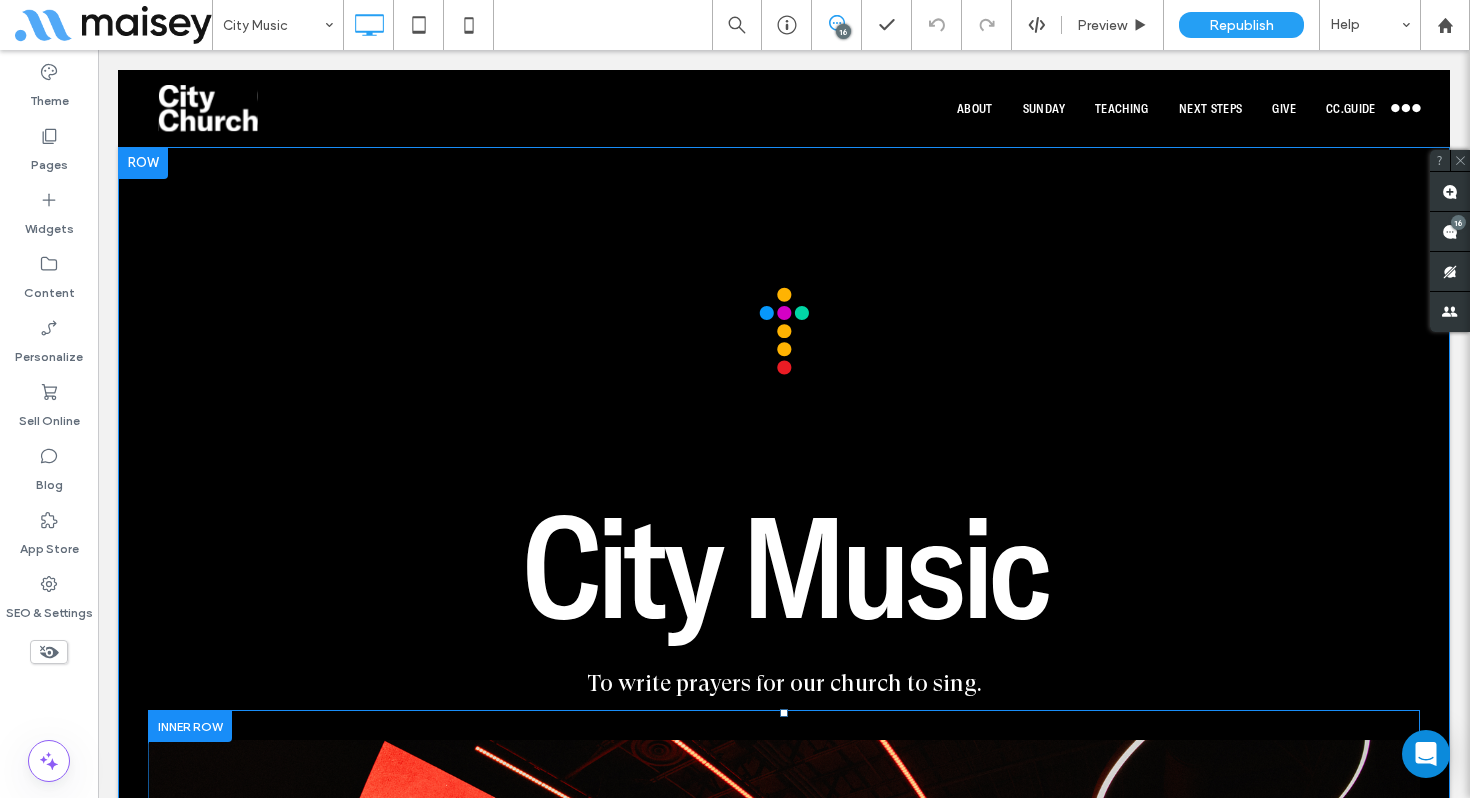click at bounding box center (190, 725) 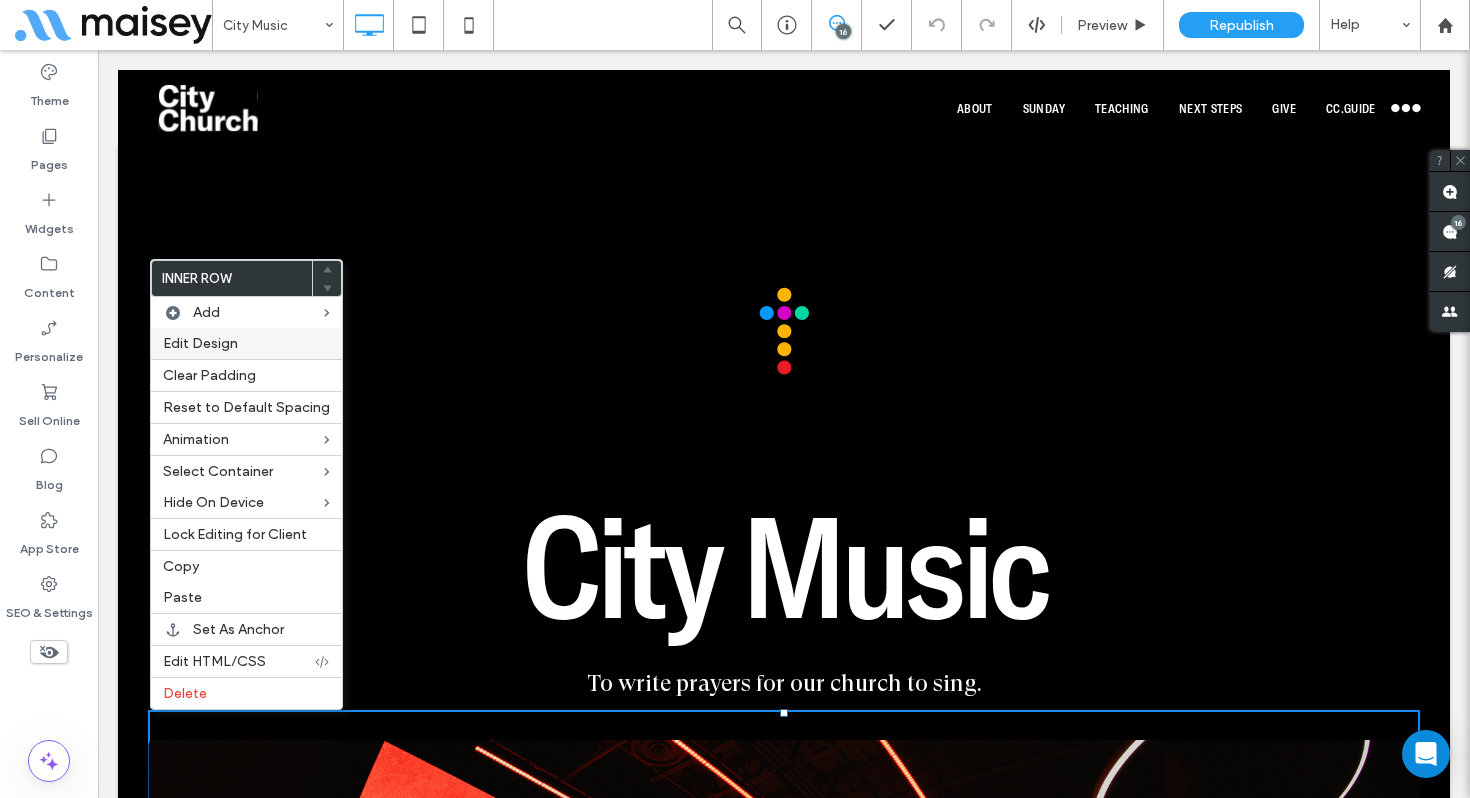 click on "Edit Design" at bounding box center (200, 343) 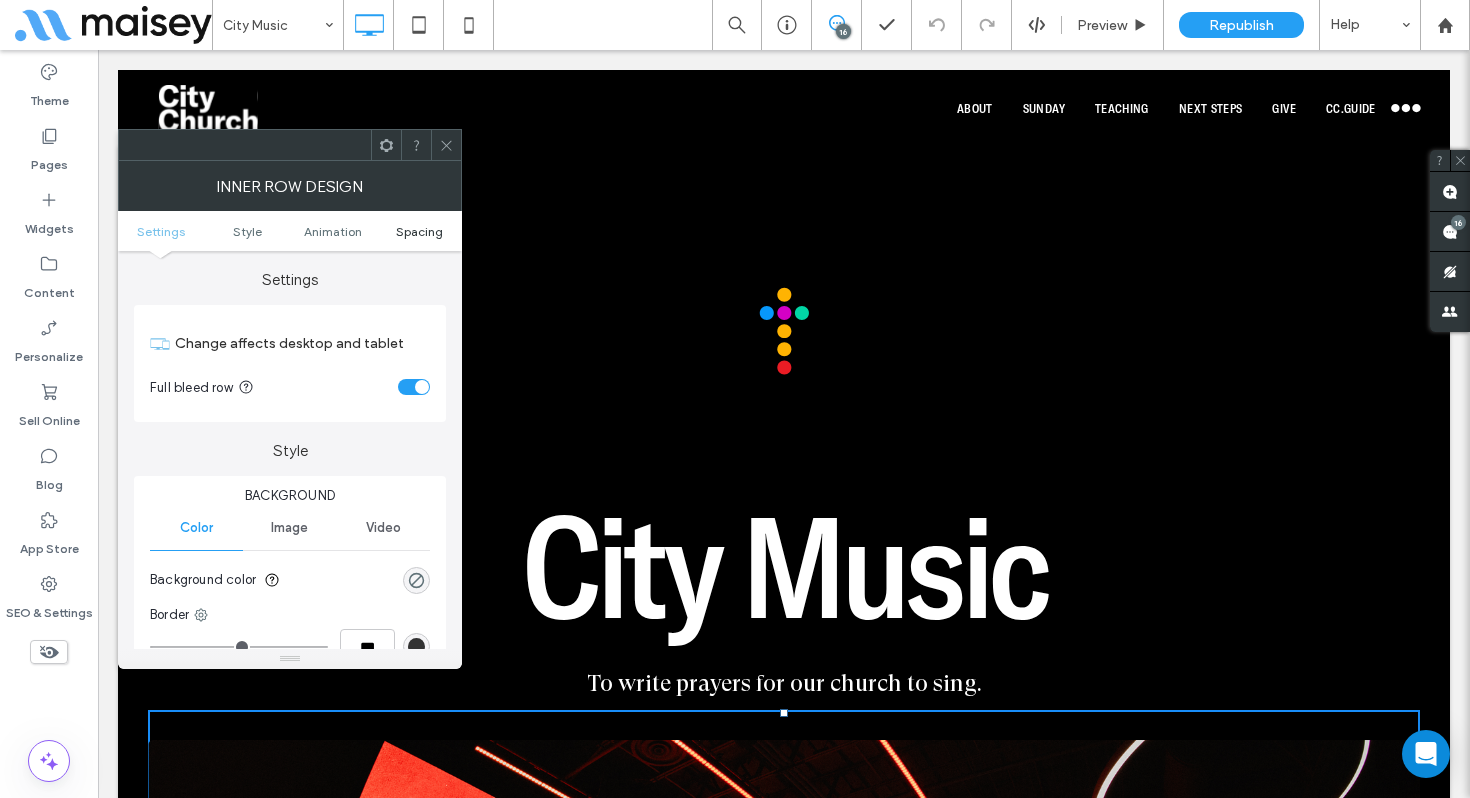 click on "Spacing" at bounding box center [419, 231] 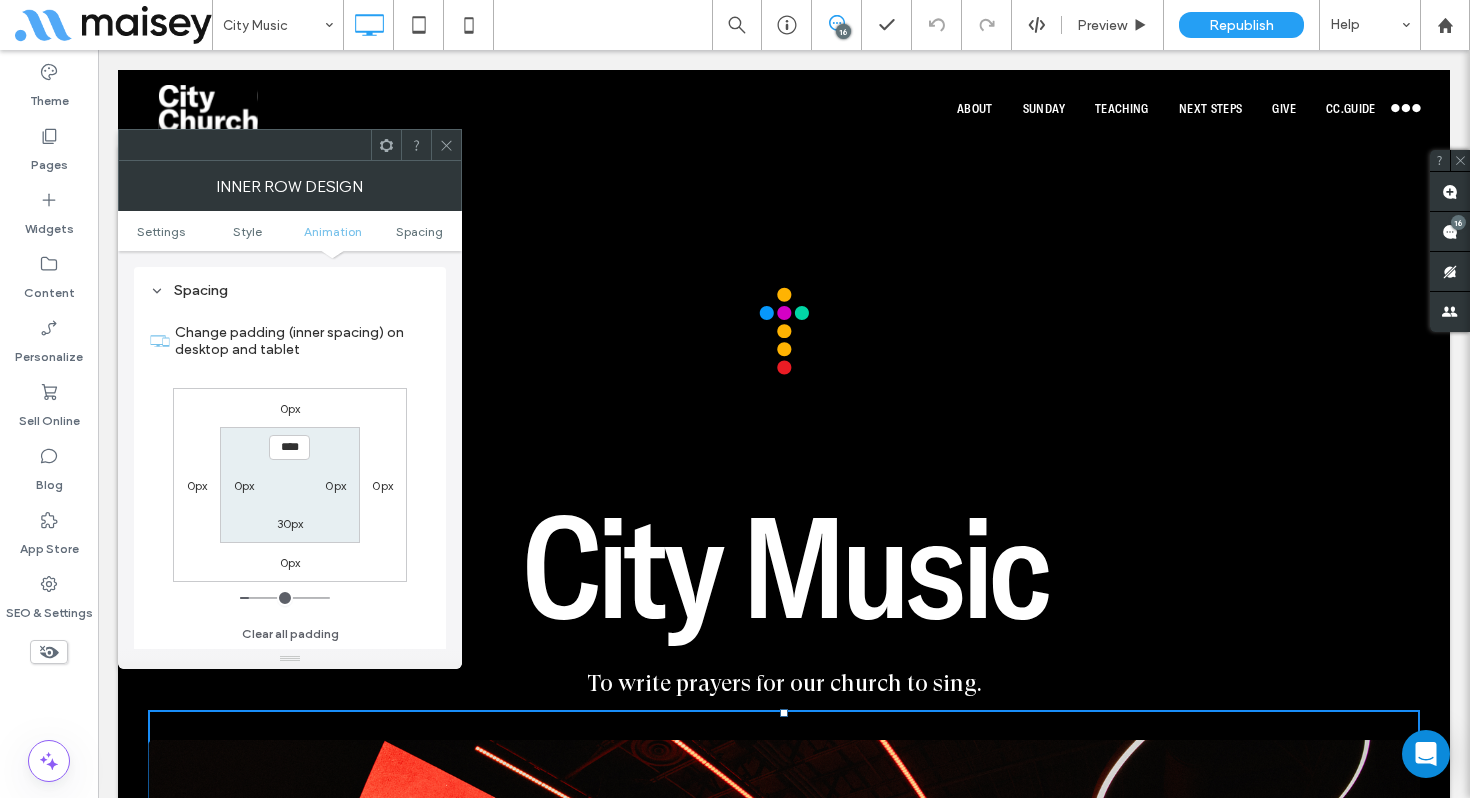 scroll, scrollTop: 641, scrollLeft: 0, axis: vertical 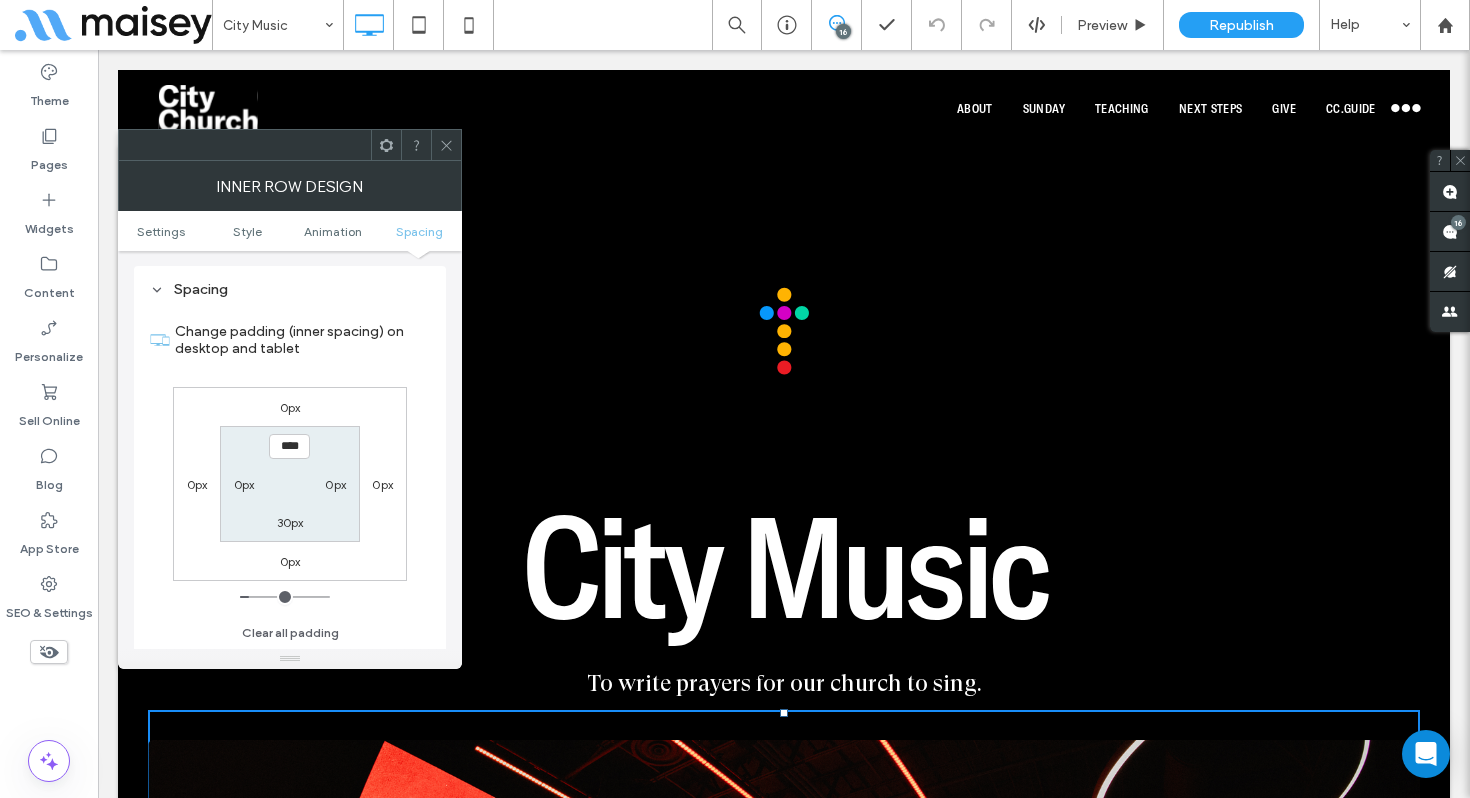 click on "0px" at bounding box center (290, 407) 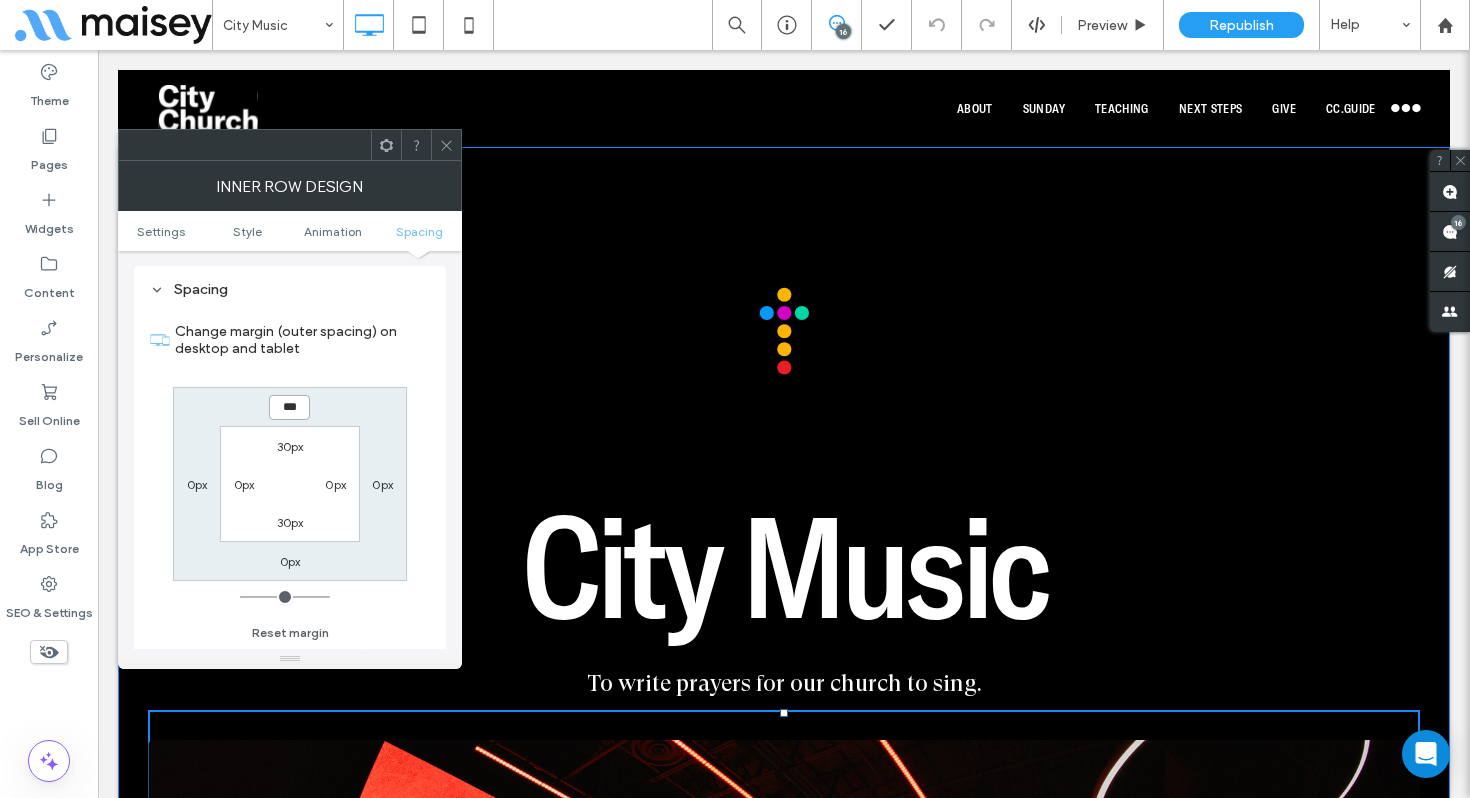 type on "***" 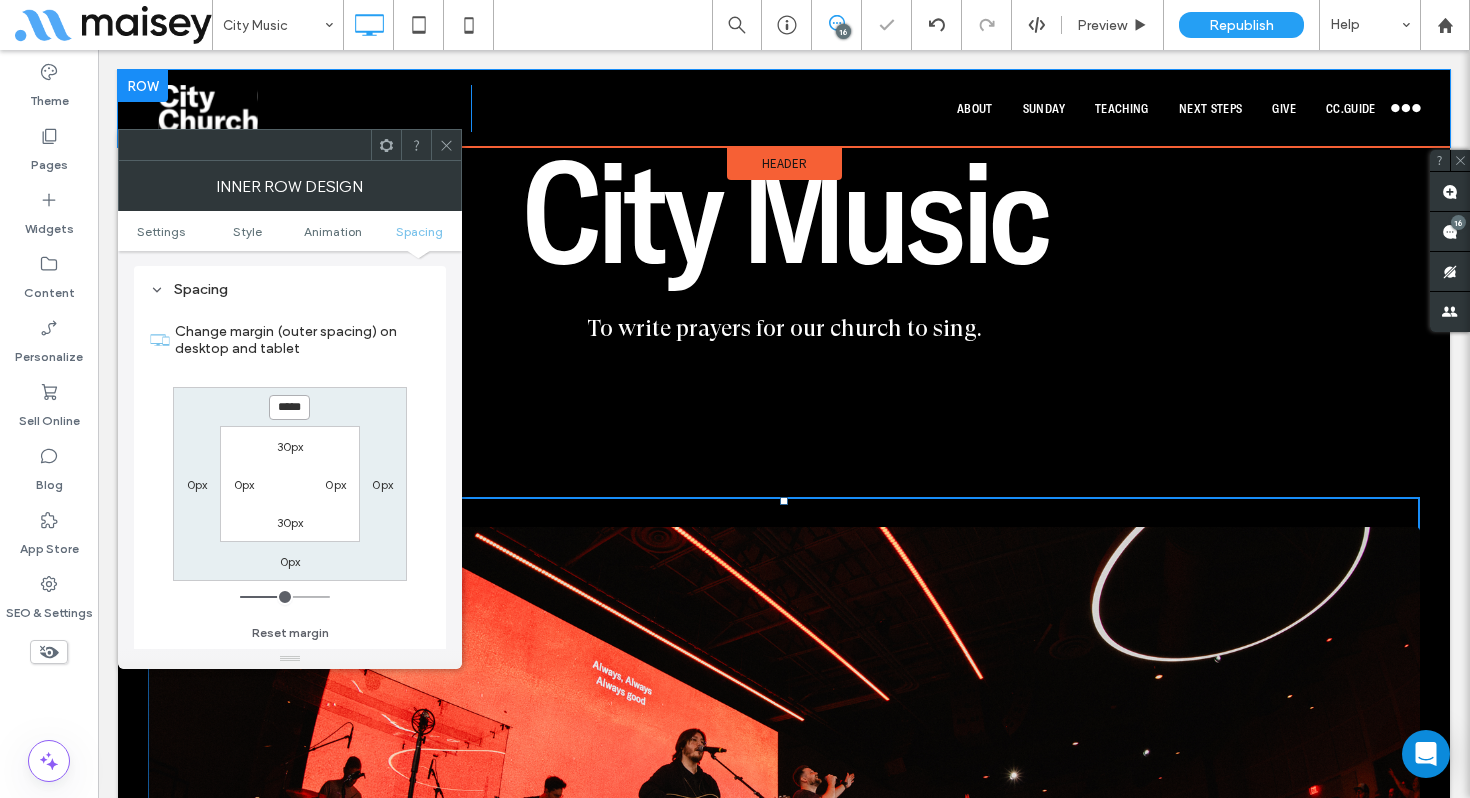 scroll, scrollTop: 361, scrollLeft: 0, axis: vertical 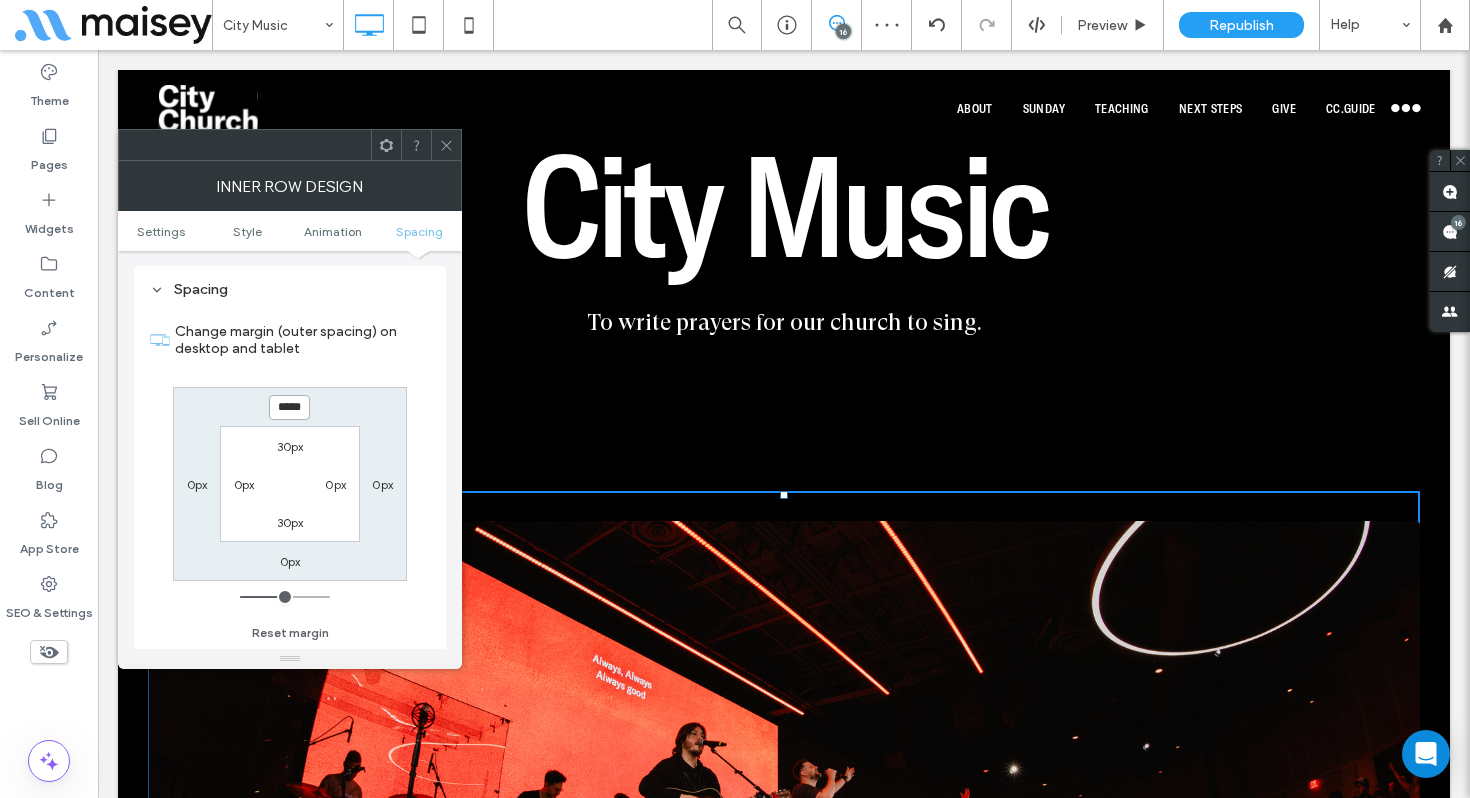 click on "*****" at bounding box center [289, 407] 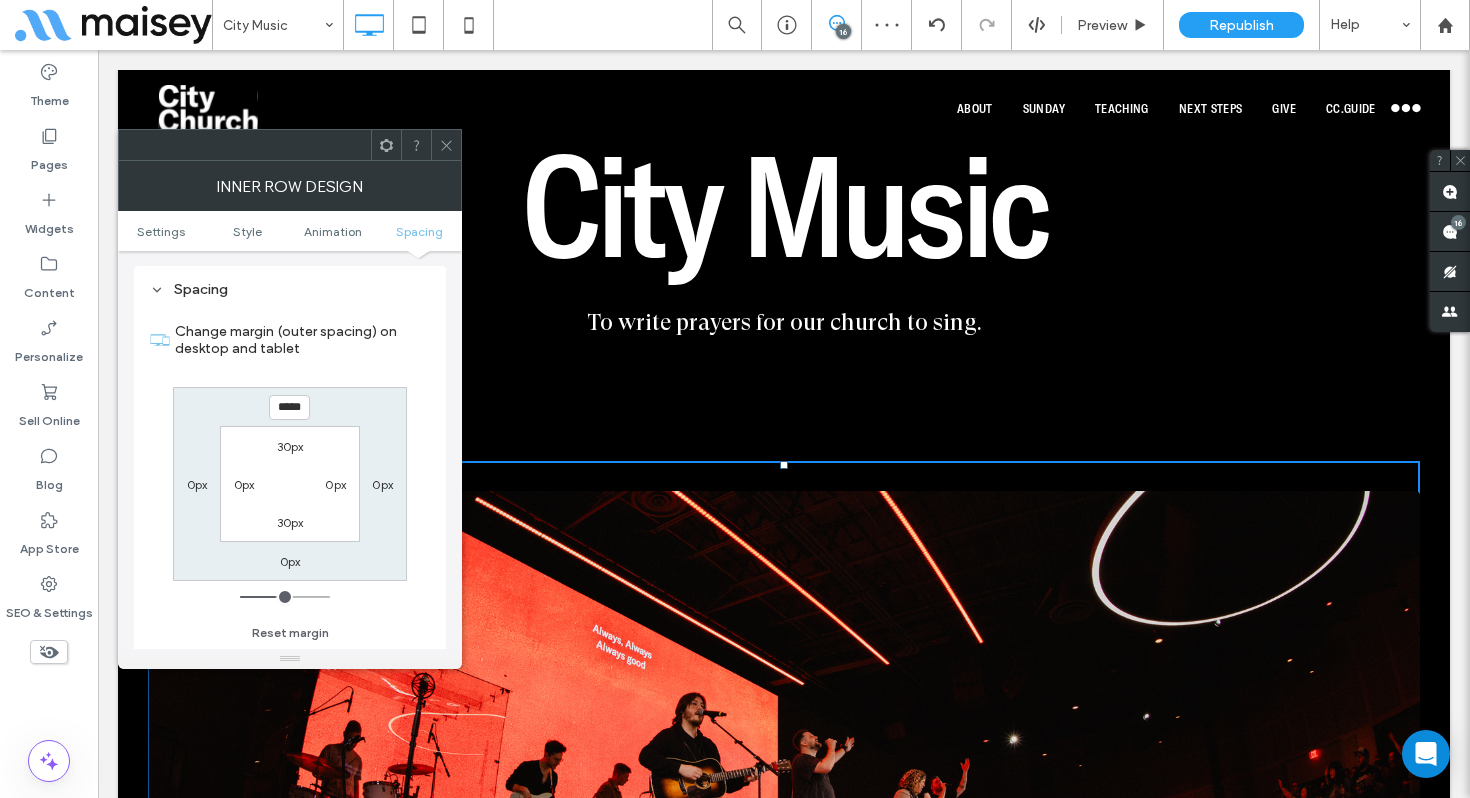click 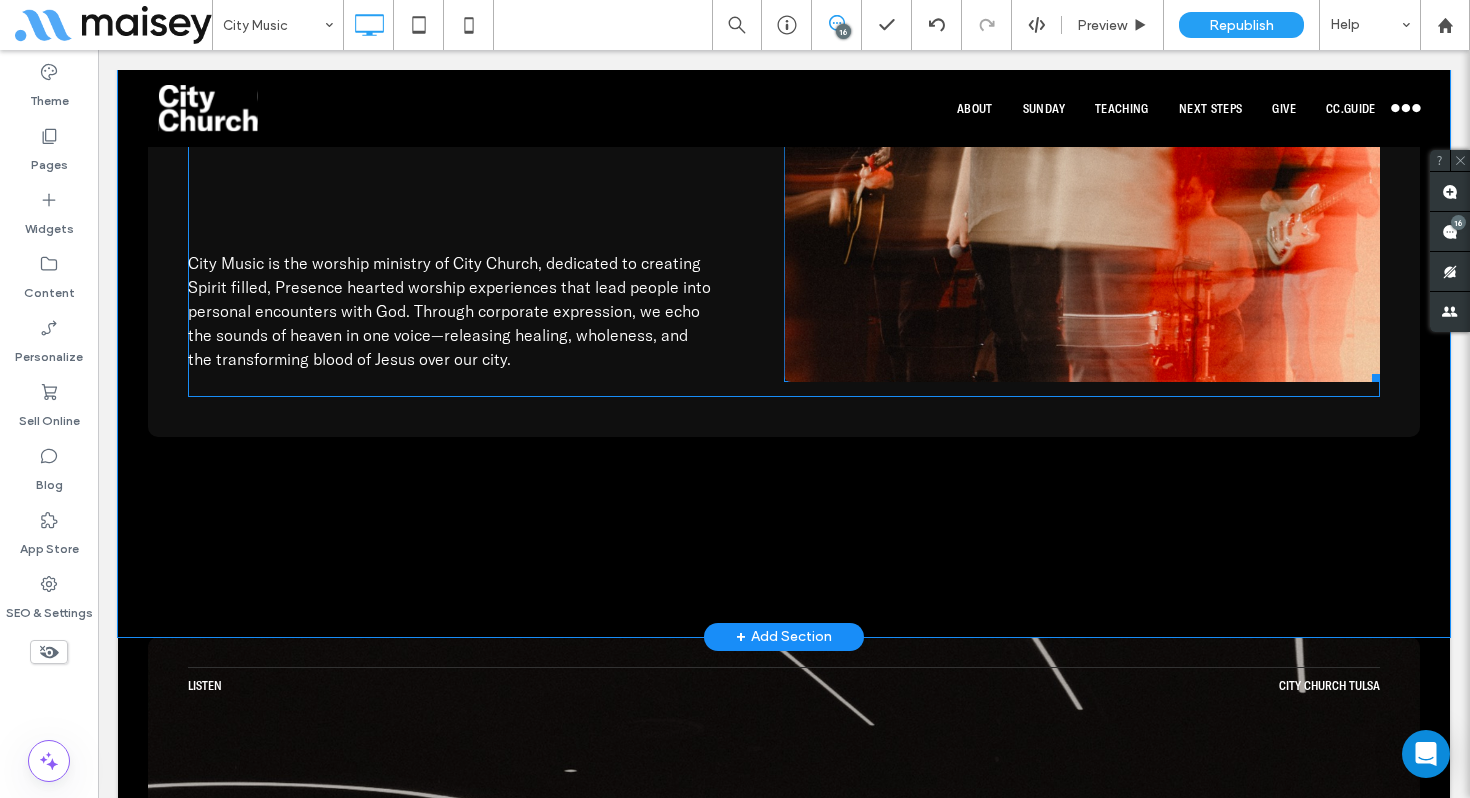 scroll, scrollTop: 1731, scrollLeft: 0, axis: vertical 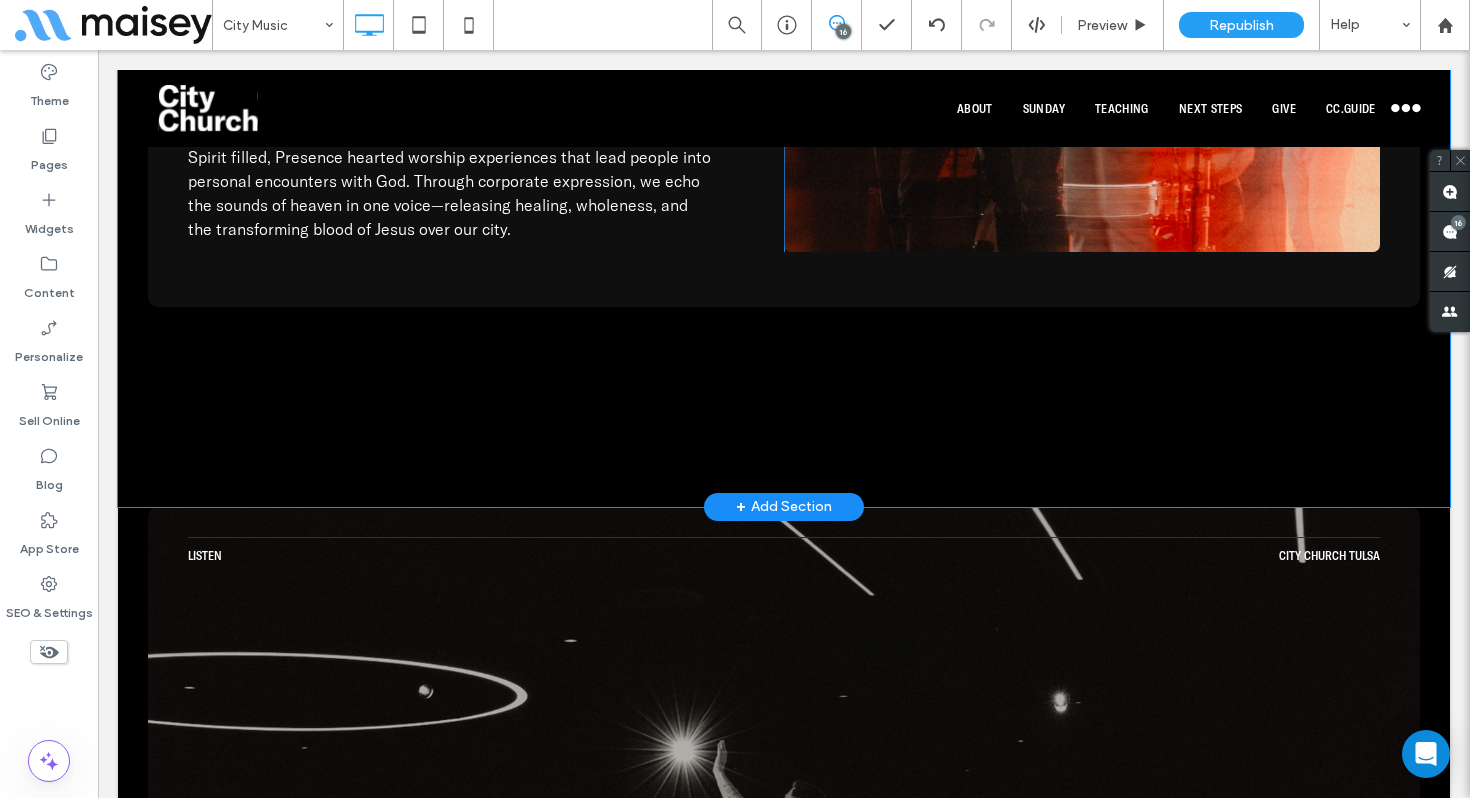 click on "Our Nation
Click To Paste
[CITY] Church [CITY]
Click To Paste
About City Music
About  City Music
City Music is the worship ministry of City Church, dedicated to creating Spirit filled, Presence hearted worship experiences that lead people into personal encounters with God. Through corporate expression, we echo the sounds of heaven in one voice—releasing healing, wholeness, and the transforming blood of Jesus over our city.
Click To Paste
Click To Paste
Click To Paste
Row + Add Section" at bounding box center [784, 42] 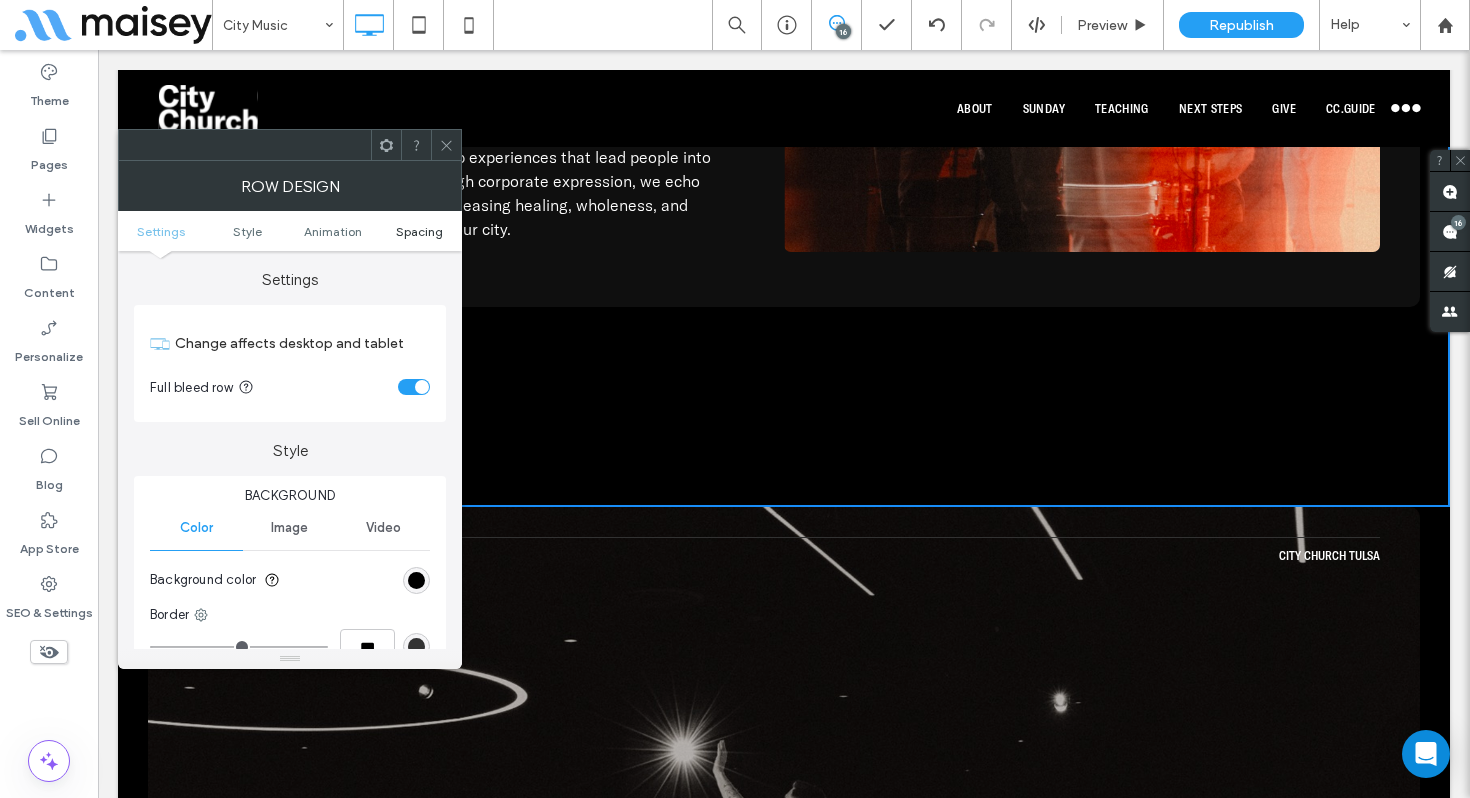 click on "Spacing" at bounding box center [419, 231] 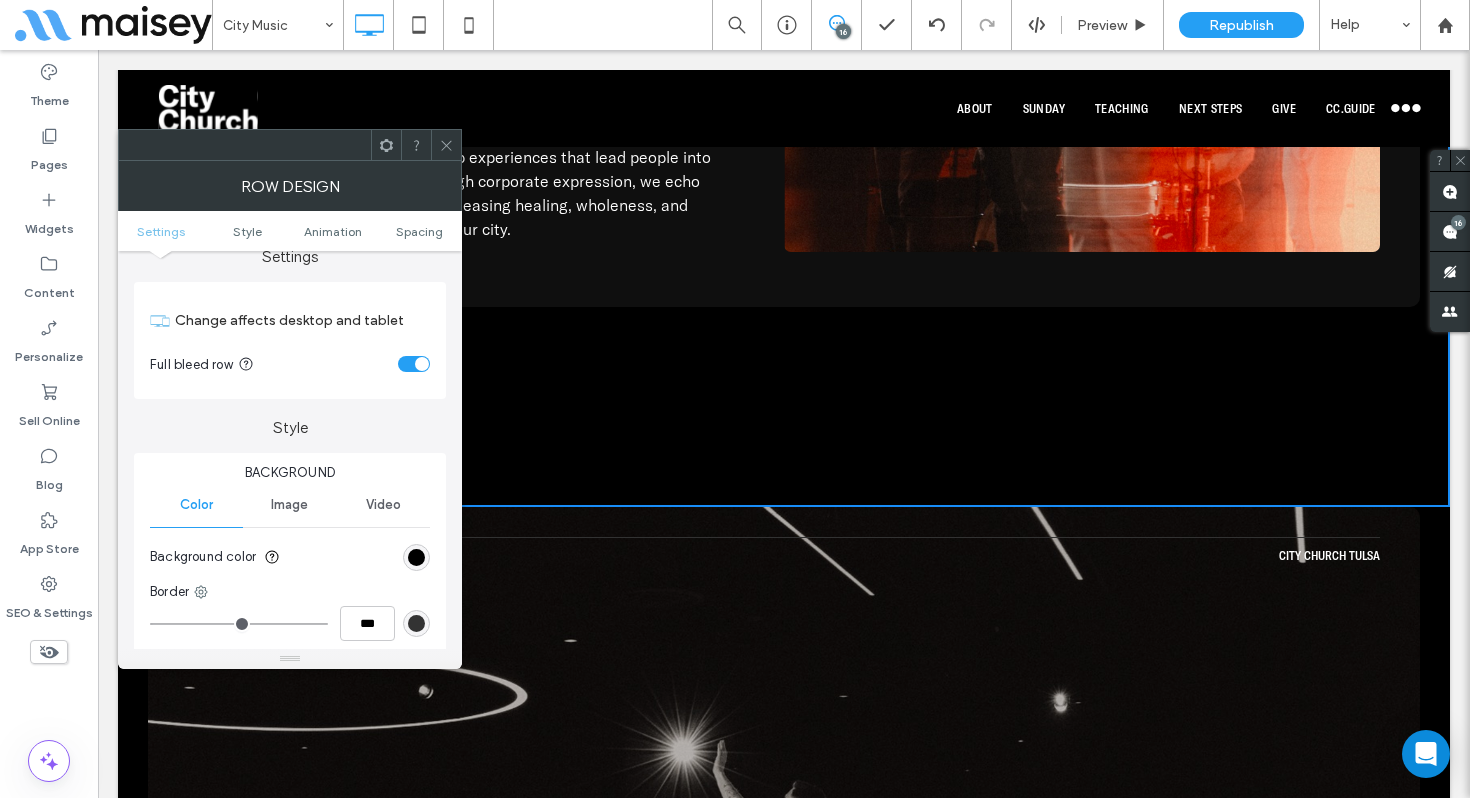 scroll, scrollTop: 0, scrollLeft: 0, axis: both 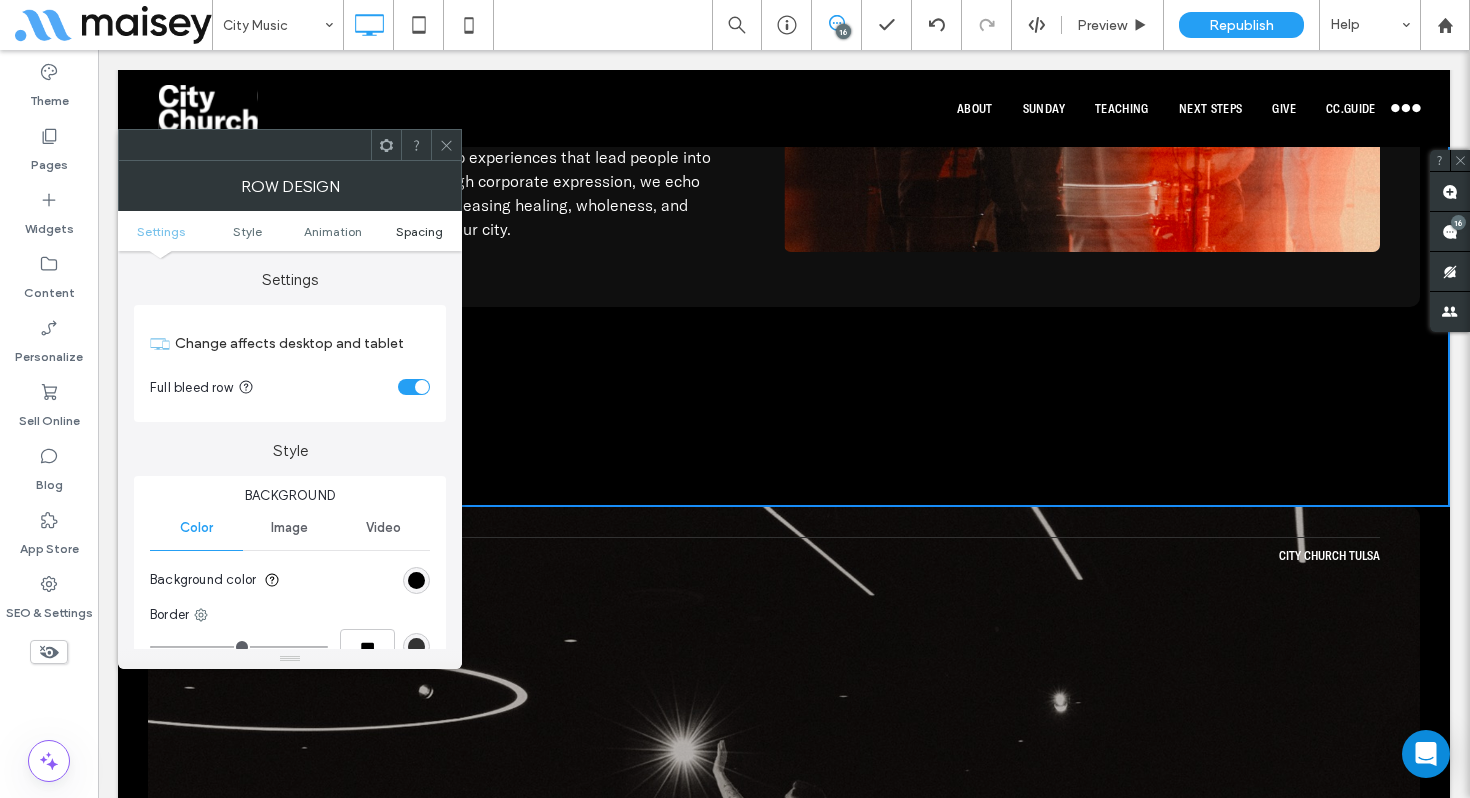 click on "Spacing" at bounding box center (419, 231) 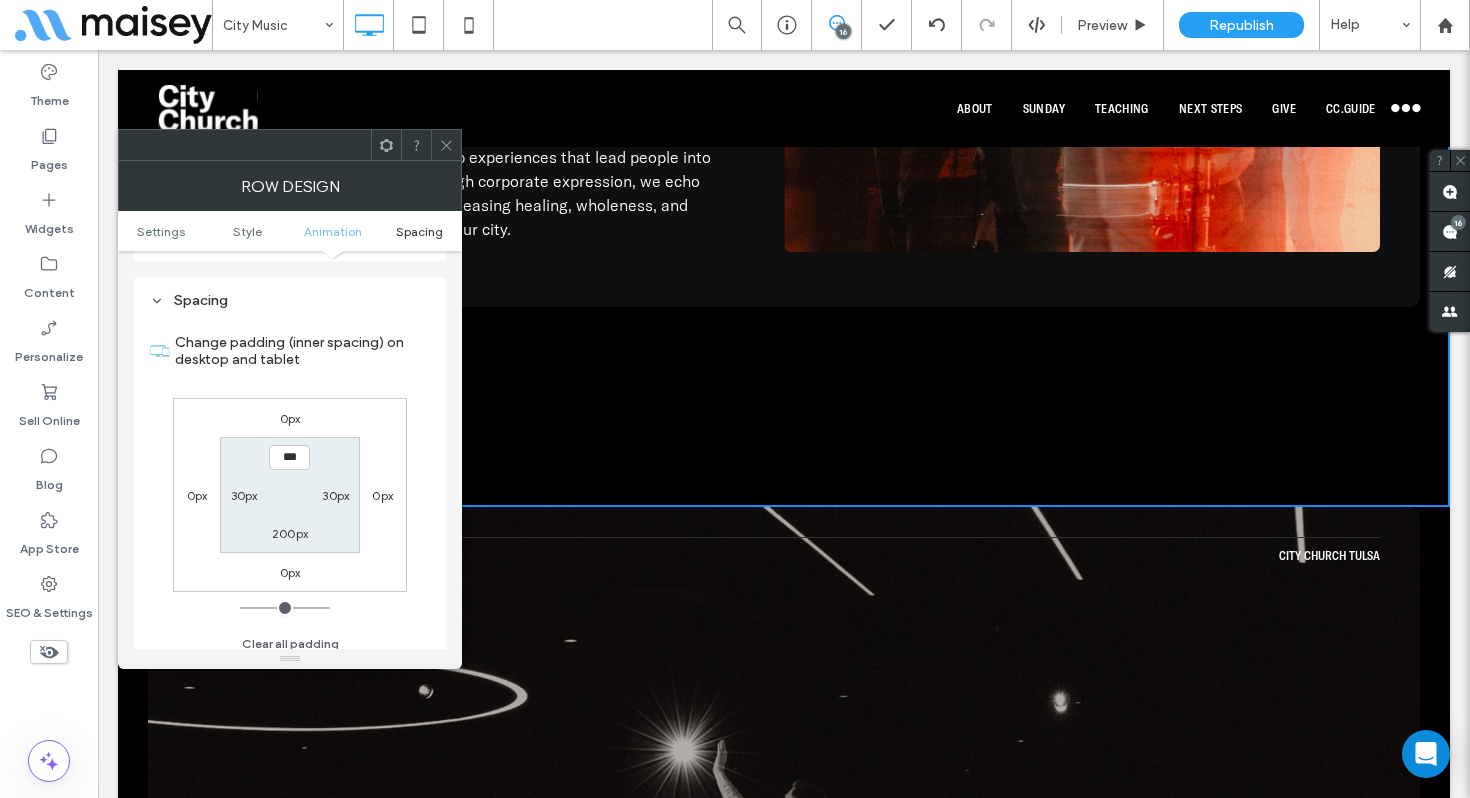 scroll, scrollTop: 566, scrollLeft: 0, axis: vertical 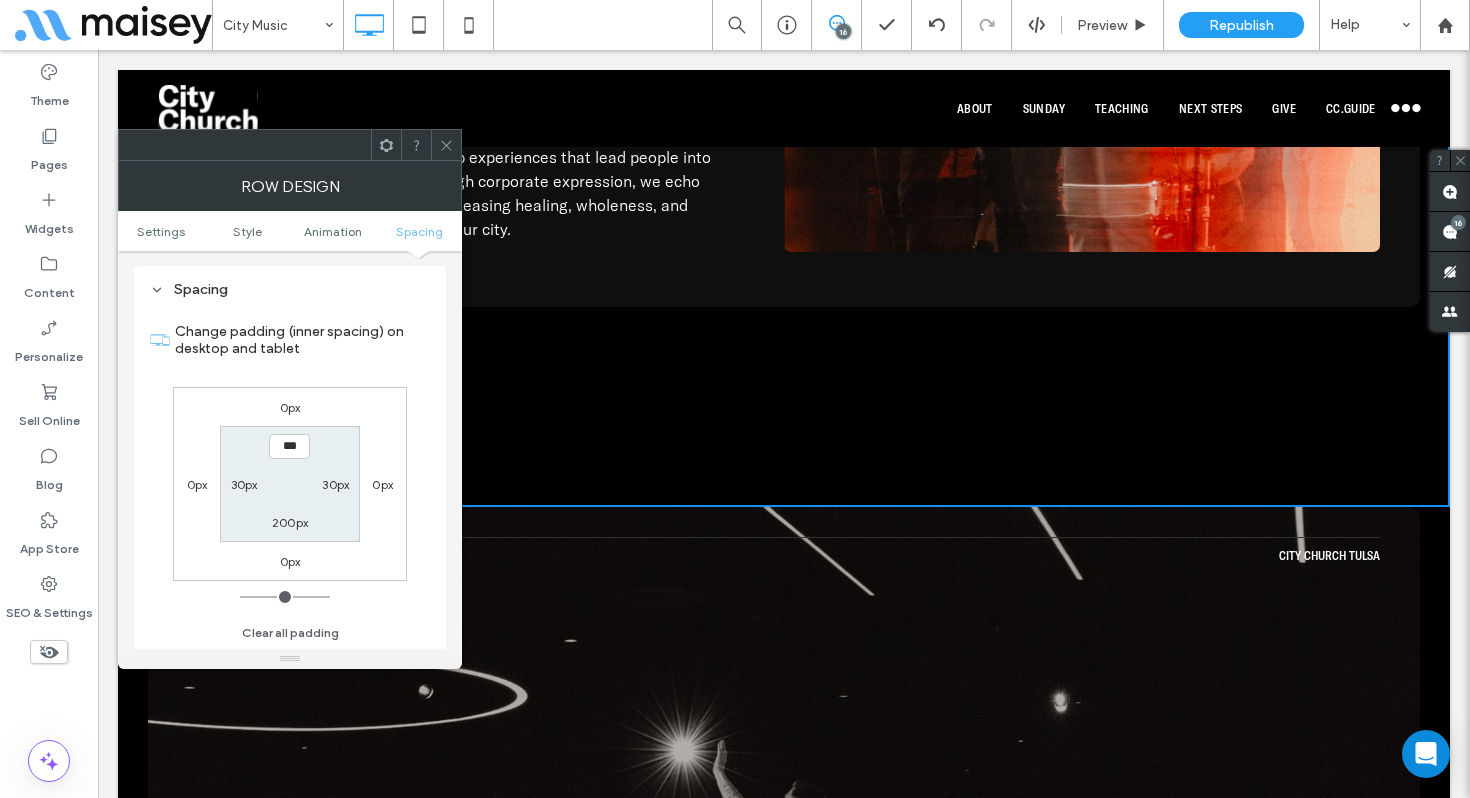click on "200px" at bounding box center [290, 522] 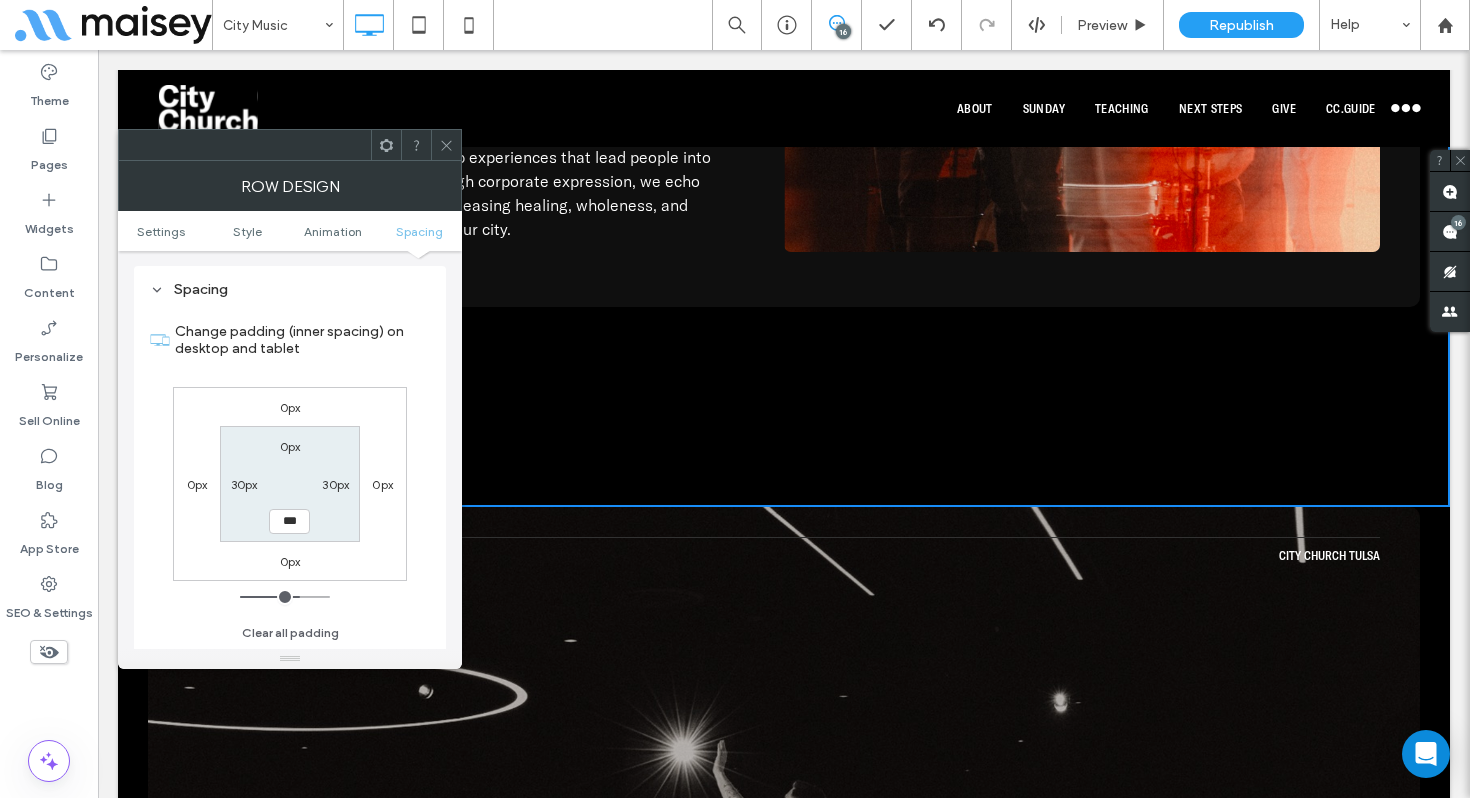 type on "***" 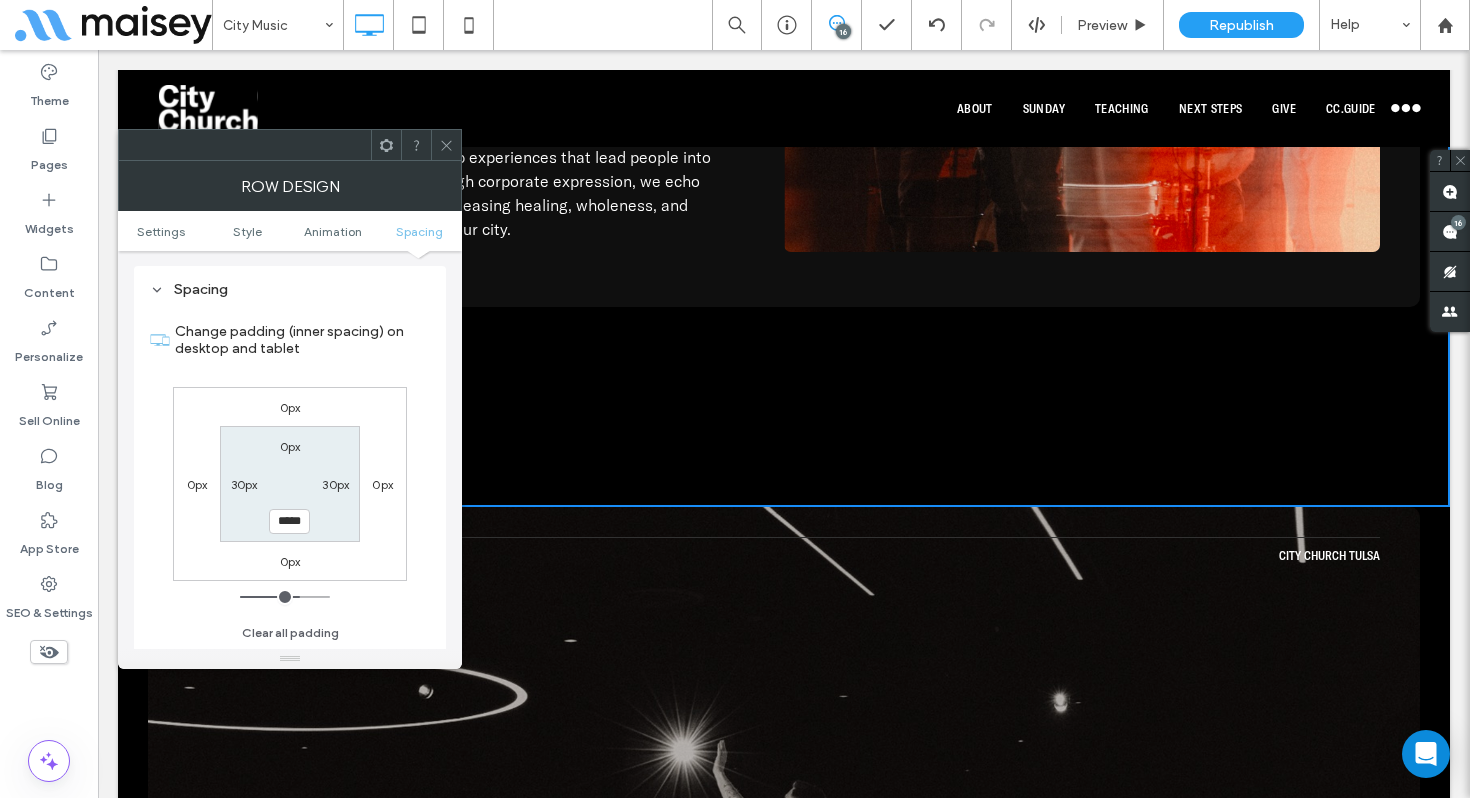 scroll, scrollTop: 1751, scrollLeft: 0, axis: vertical 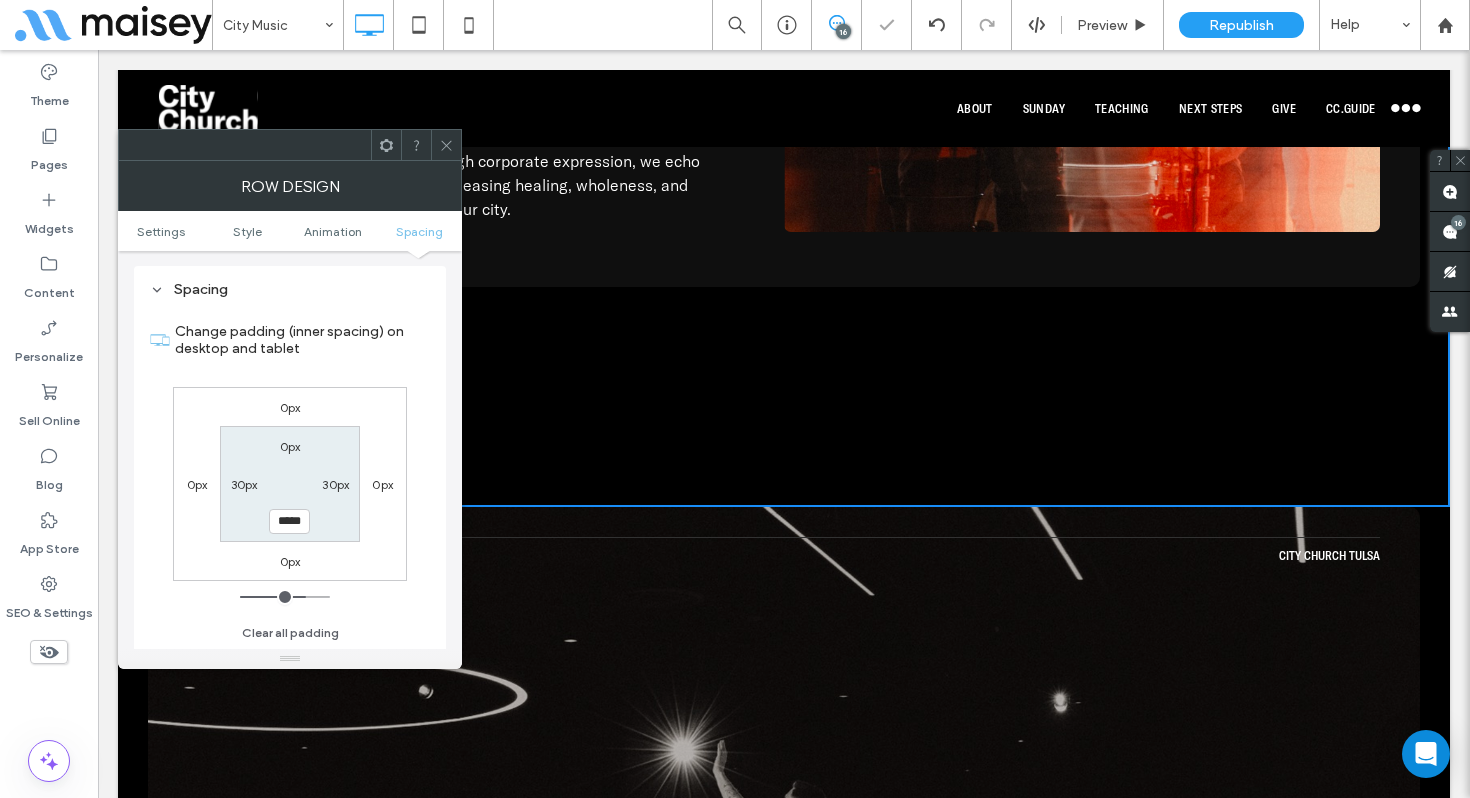 click at bounding box center (446, 145) 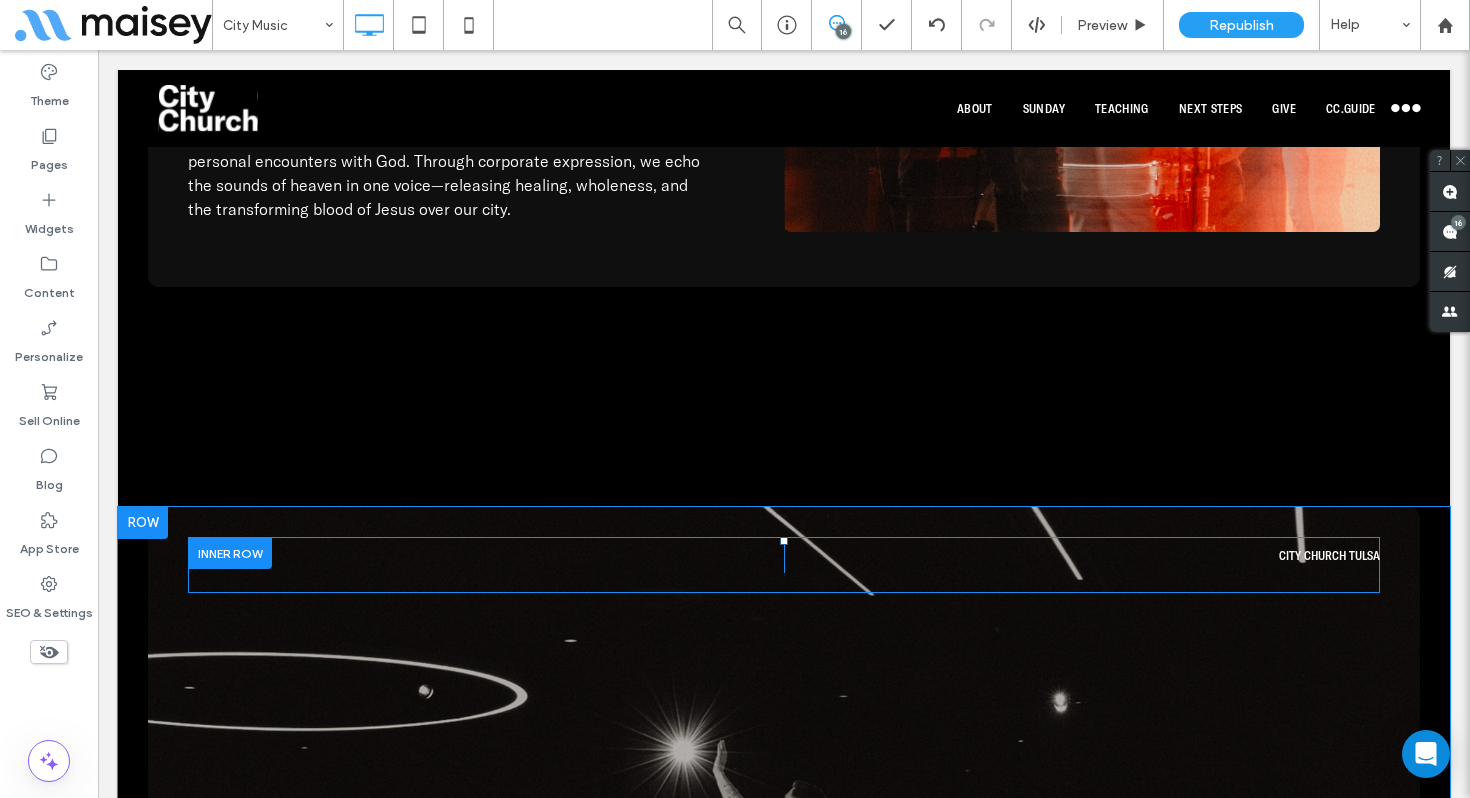 click at bounding box center [230, 553] 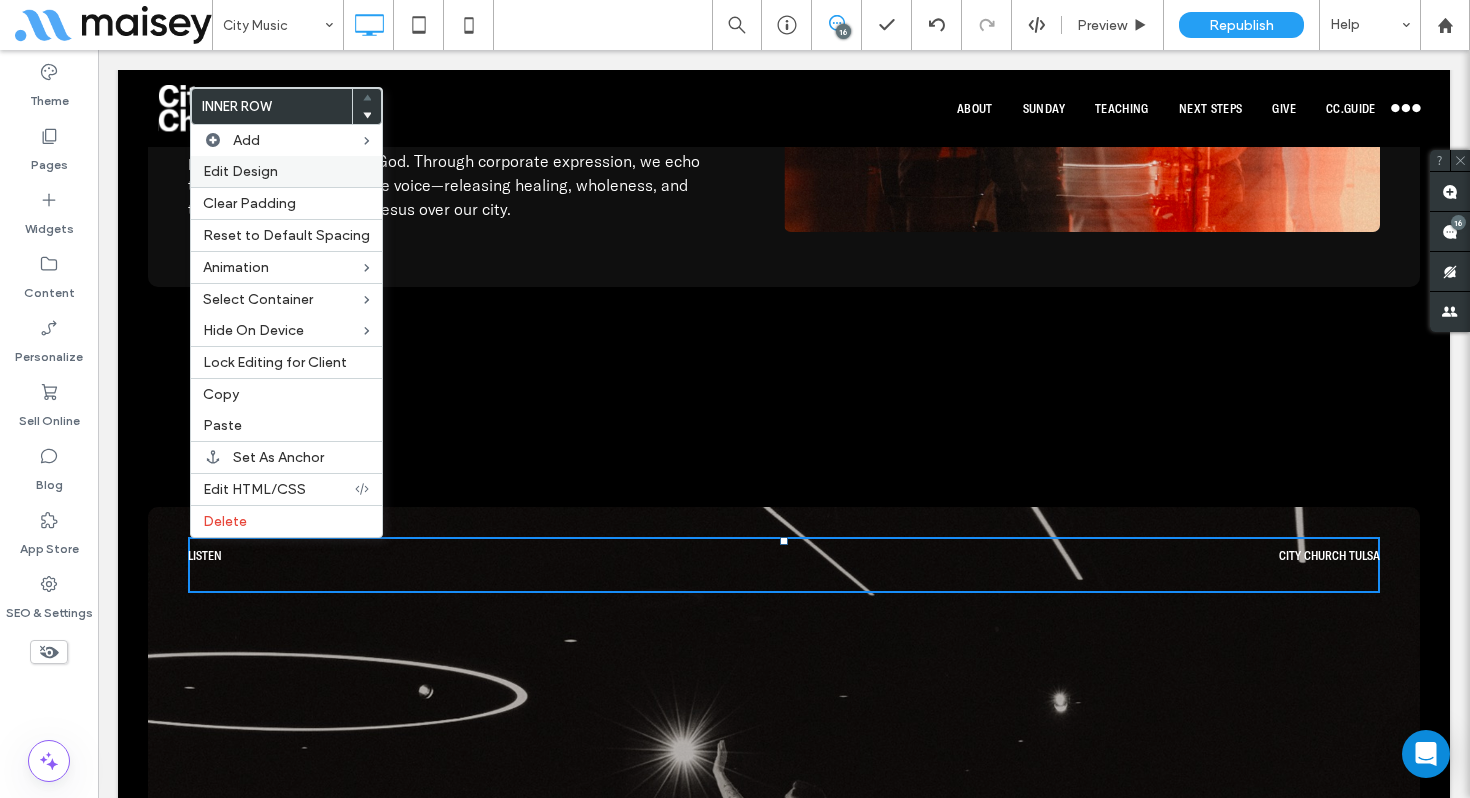 click on "Edit Design" at bounding box center (240, 171) 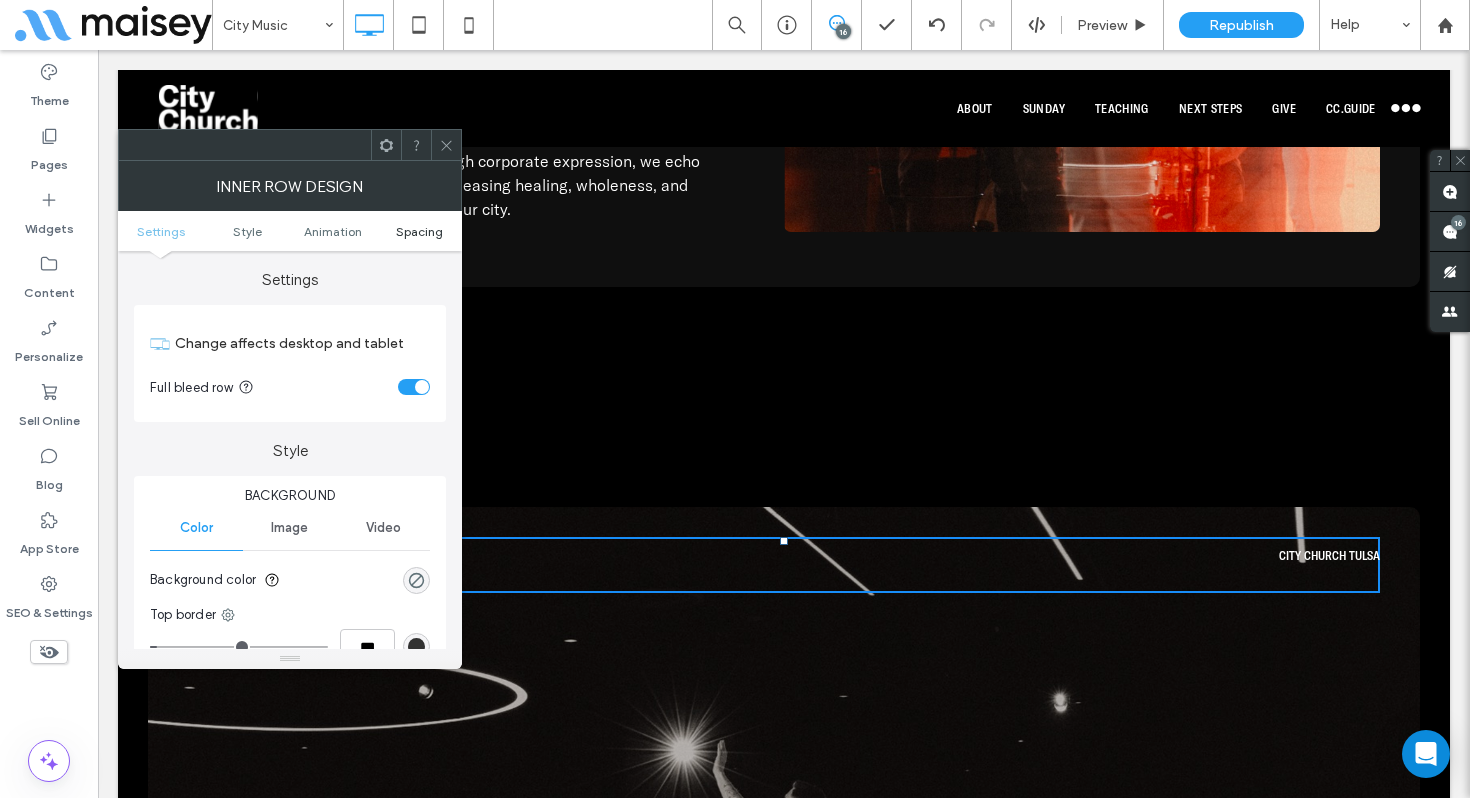 click on "Spacing" at bounding box center (419, 231) 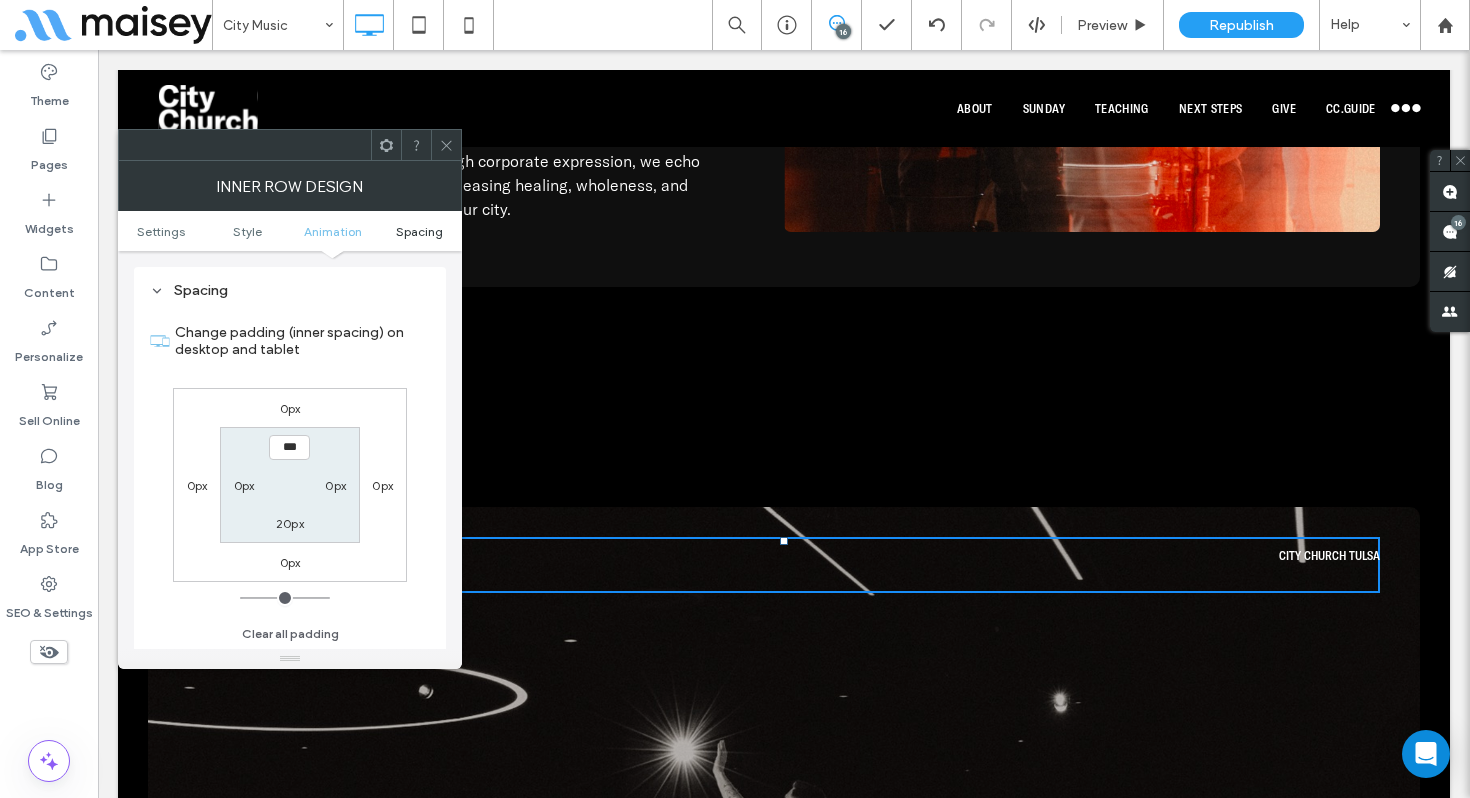 scroll, scrollTop: 641, scrollLeft: 0, axis: vertical 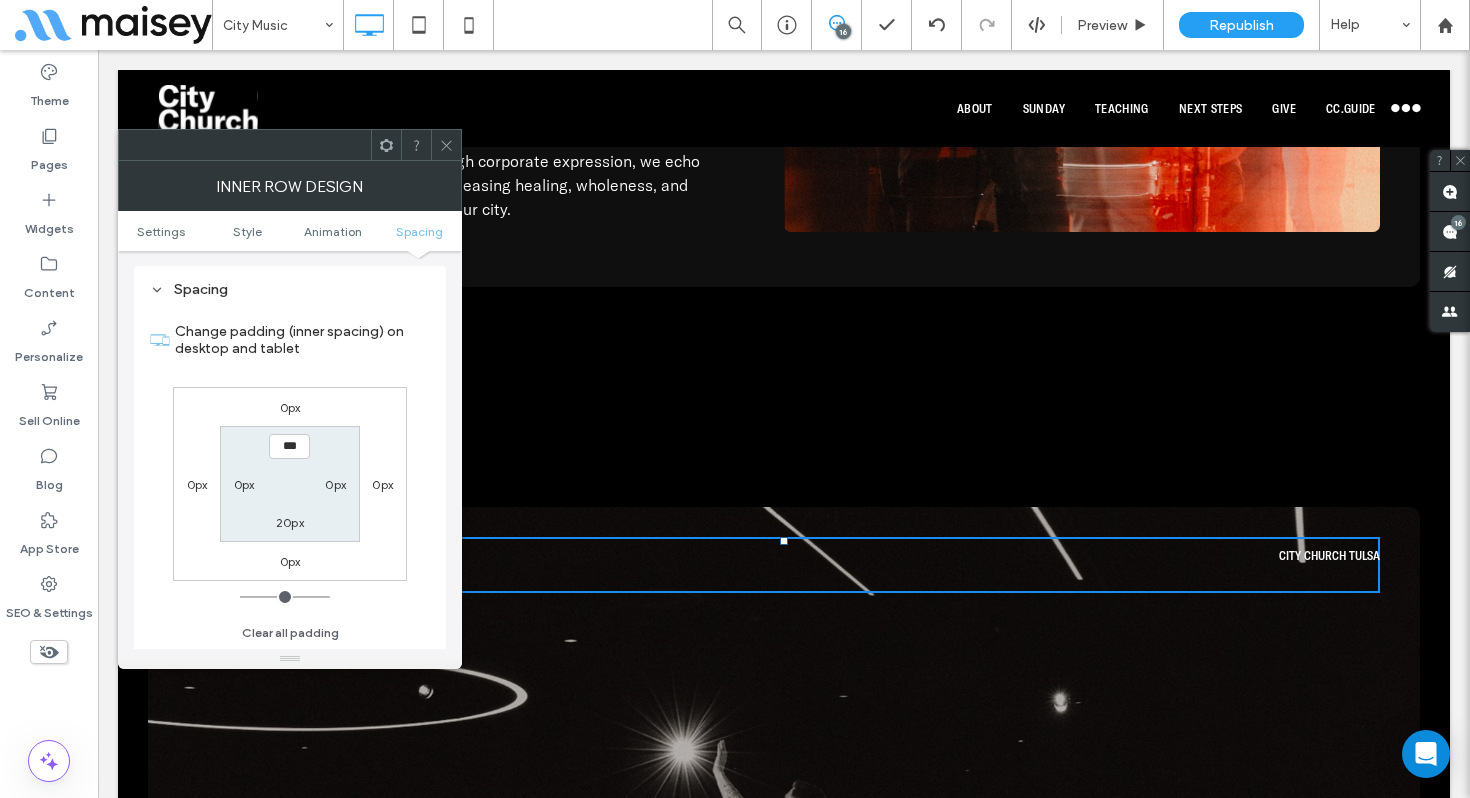 click 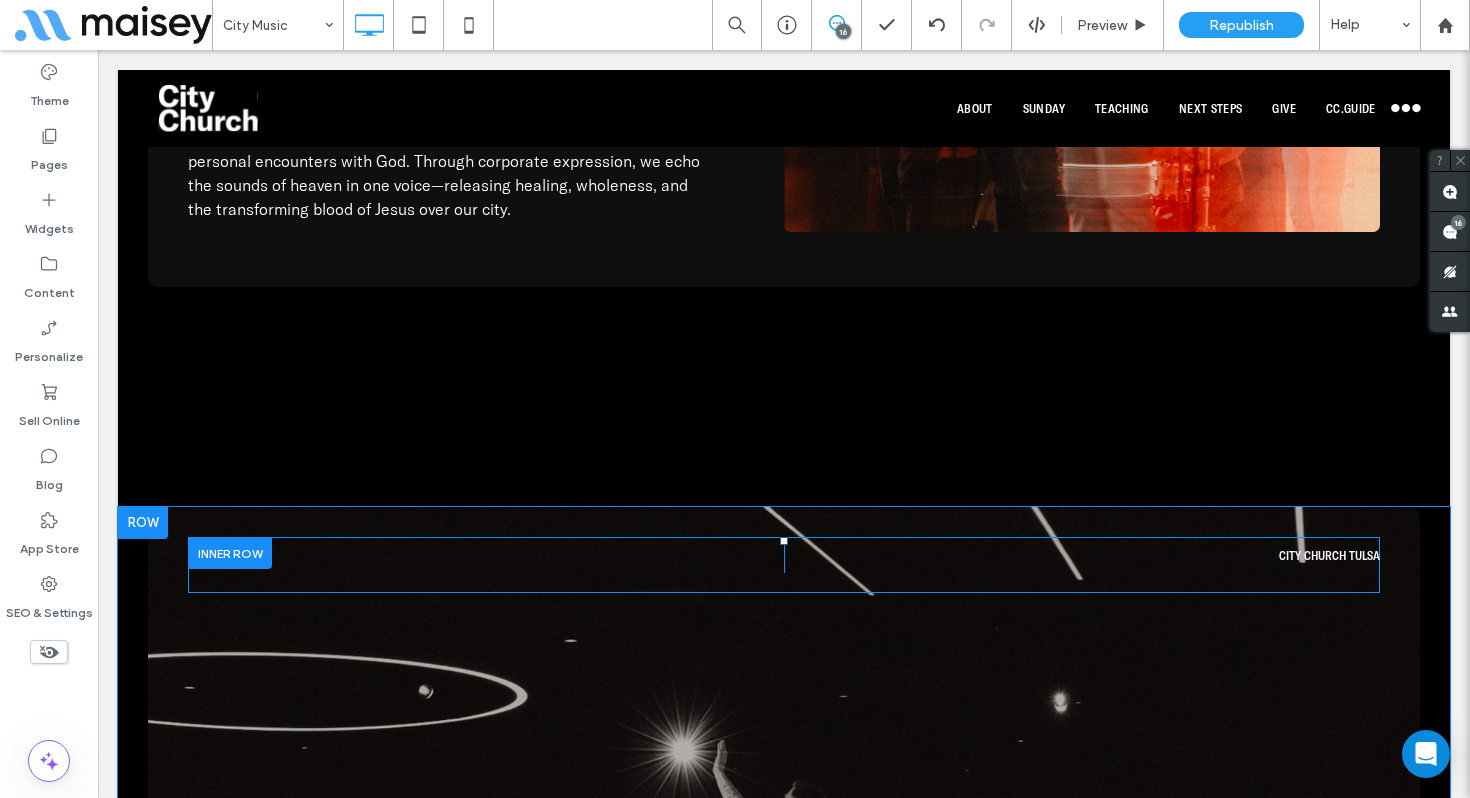 click at bounding box center [230, 553] 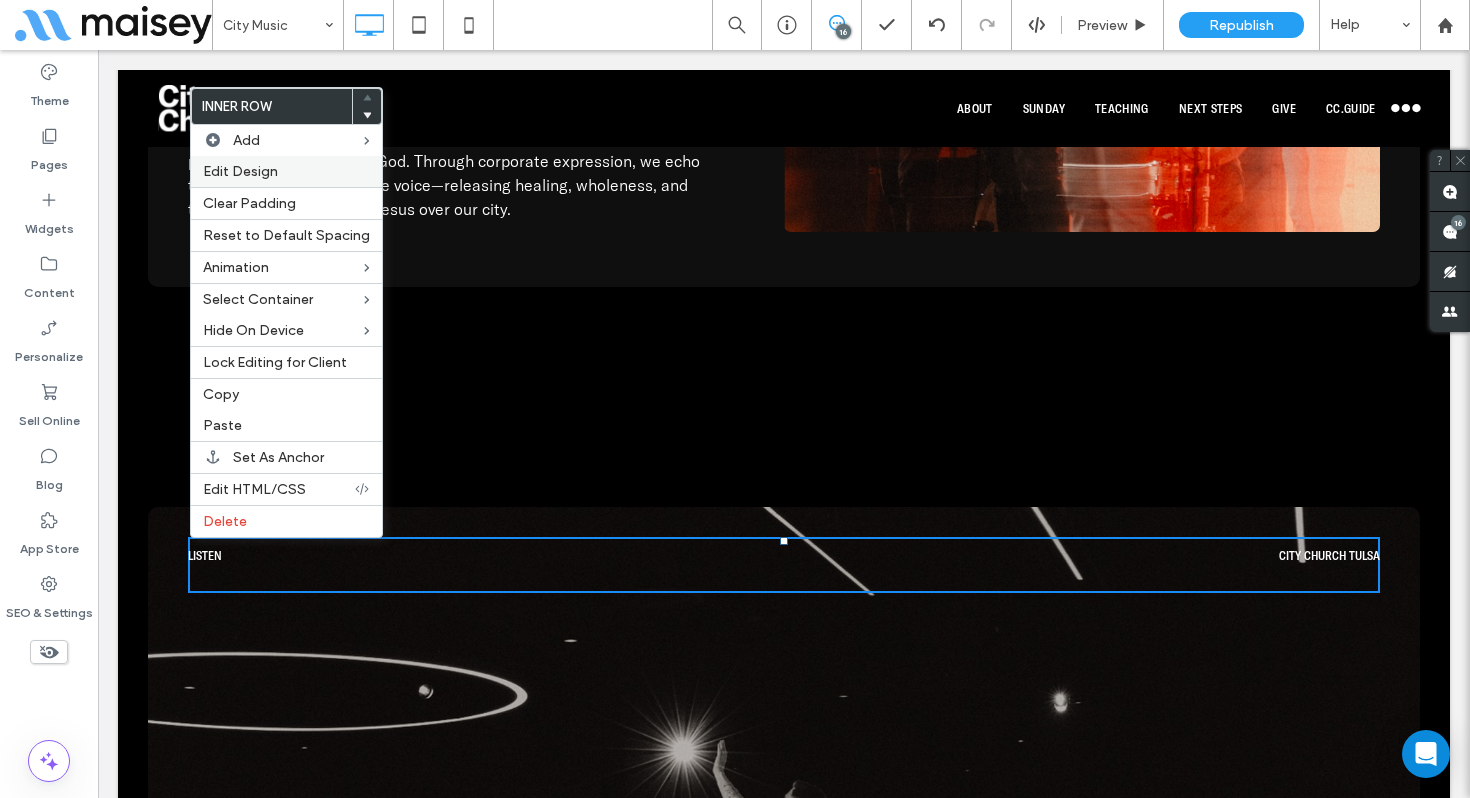 click on "Edit Design" at bounding box center (286, 171) 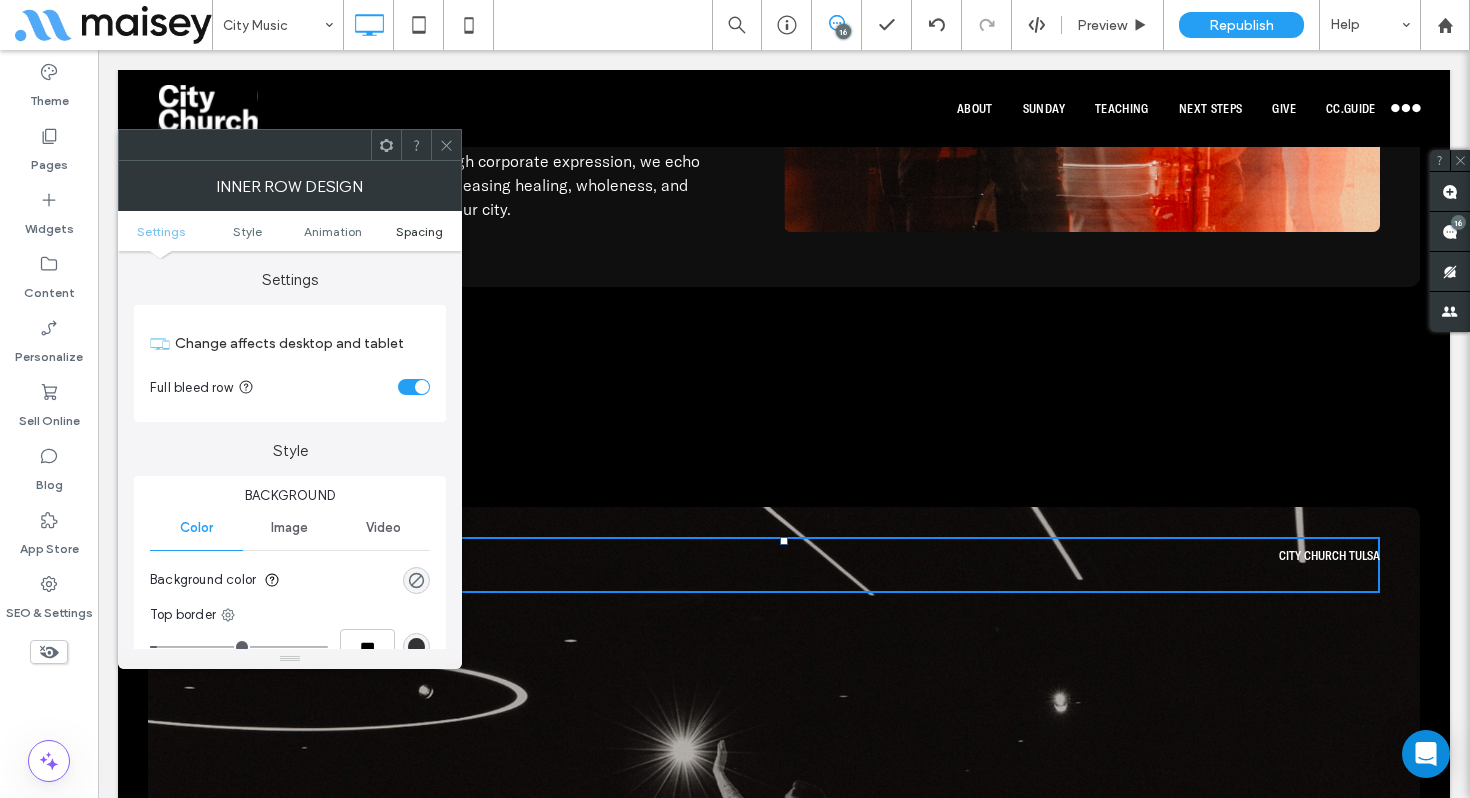 click on "Spacing" at bounding box center (419, 231) 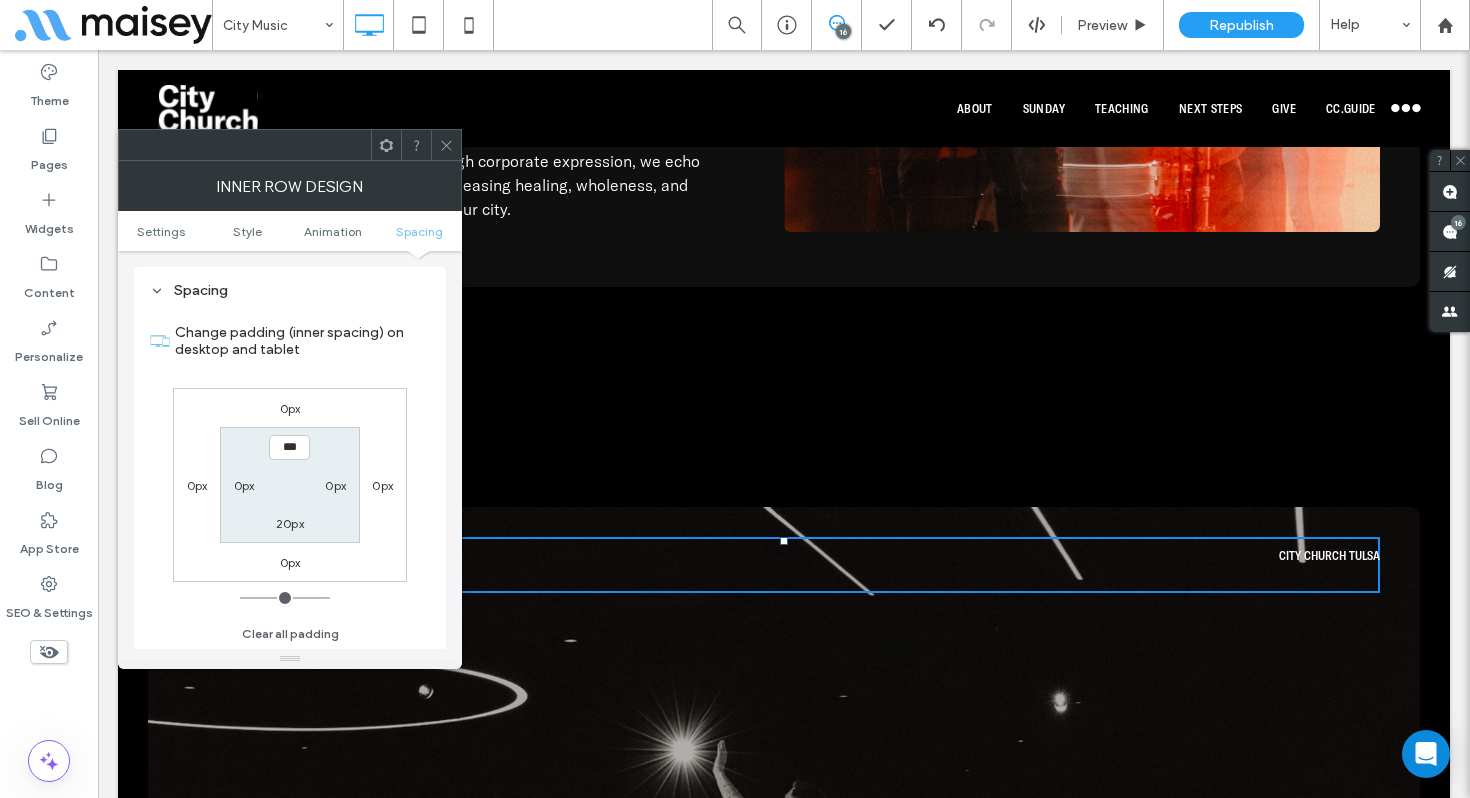 scroll, scrollTop: 641, scrollLeft: 0, axis: vertical 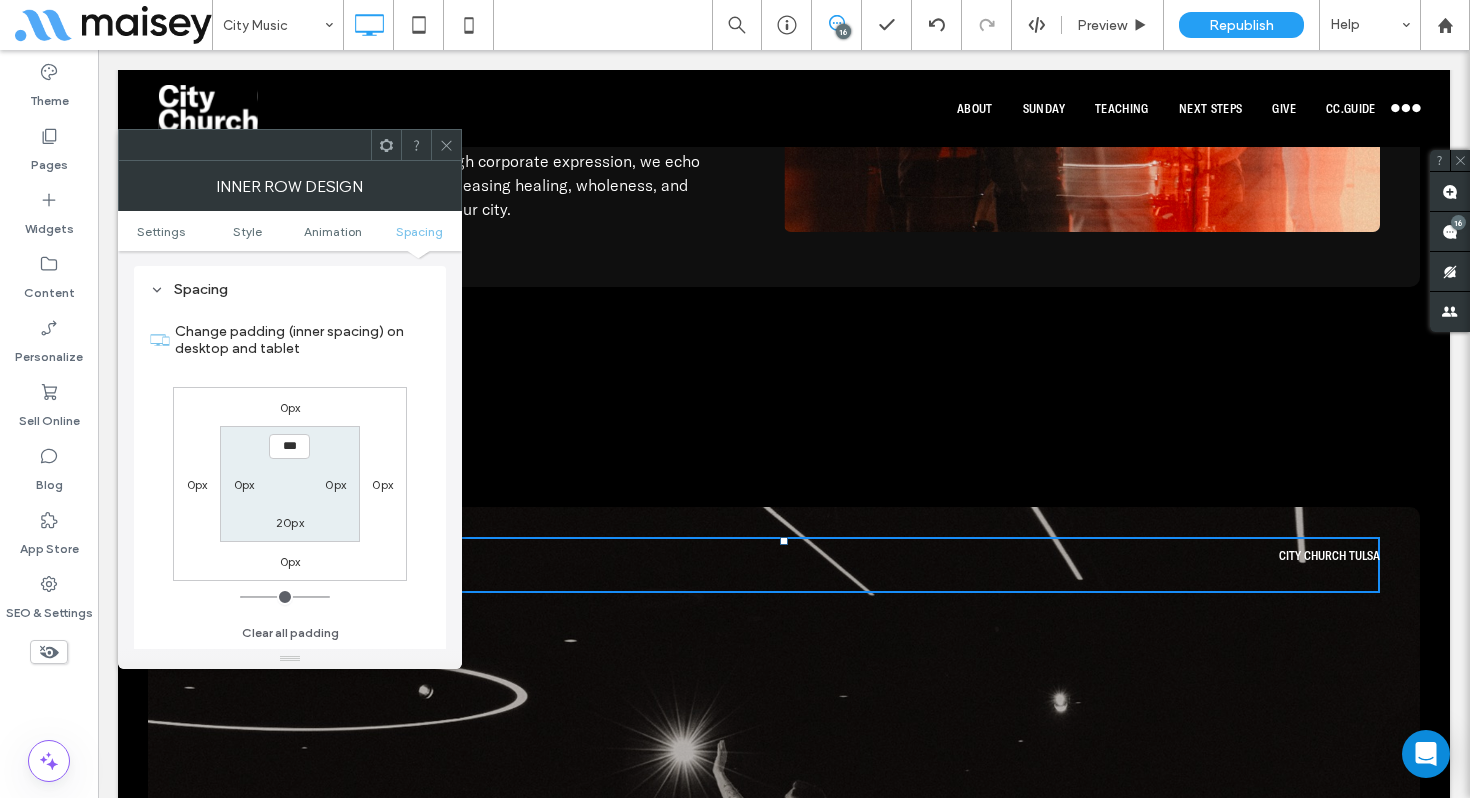 click on "0px" at bounding box center (290, 407) 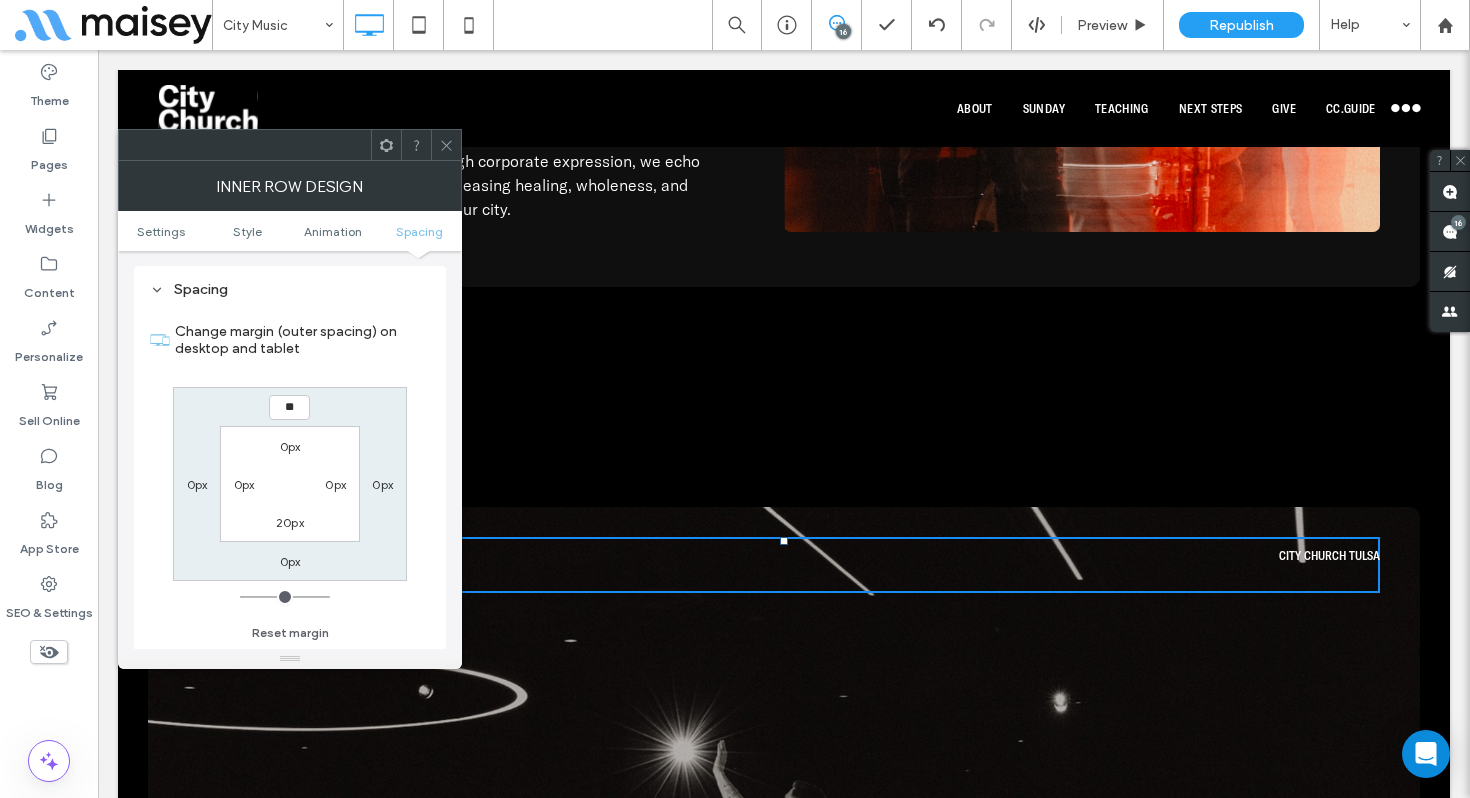 type on "**" 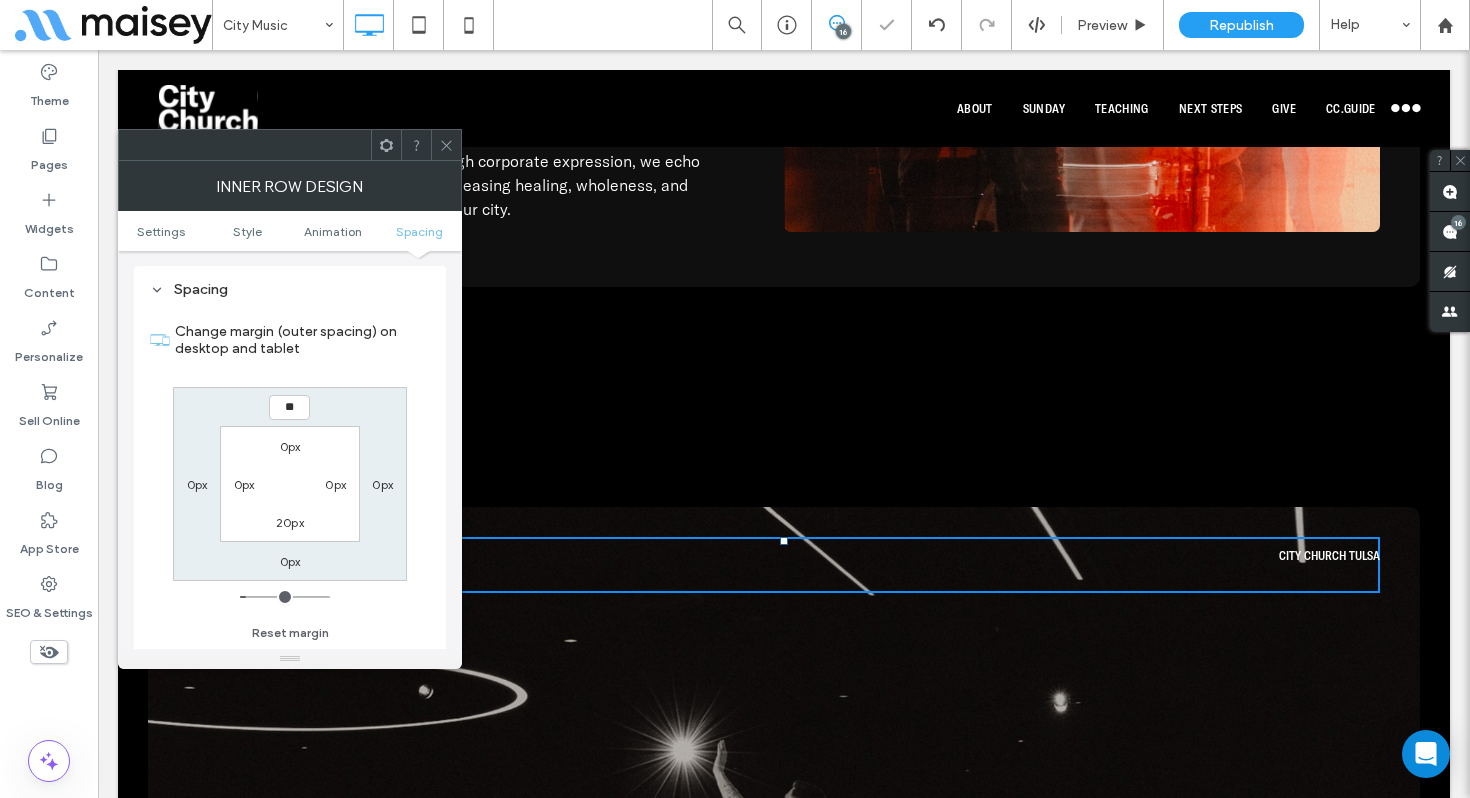 type on "**" 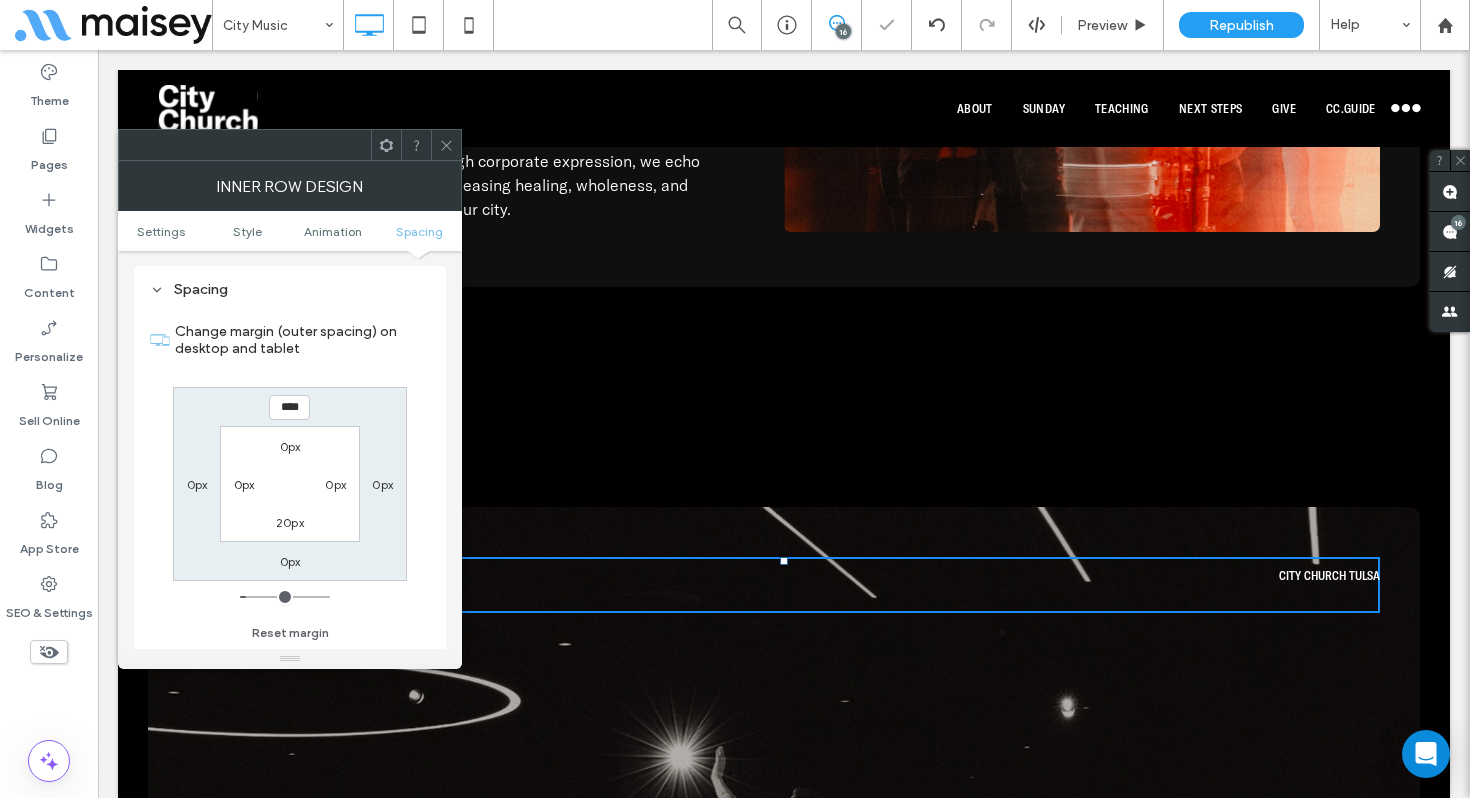 click 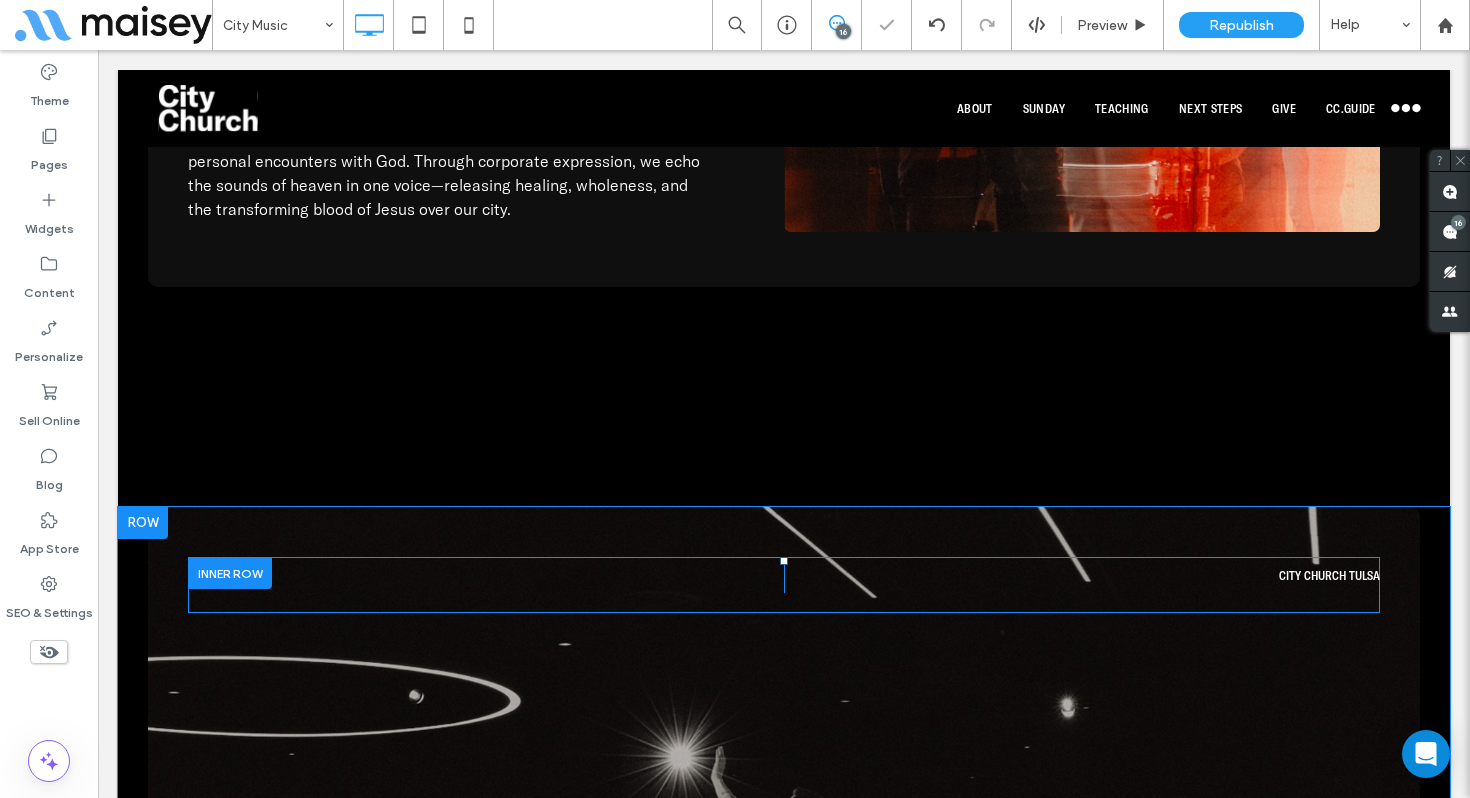 scroll, scrollTop: 1753, scrollLeft: 0, axis: vertical 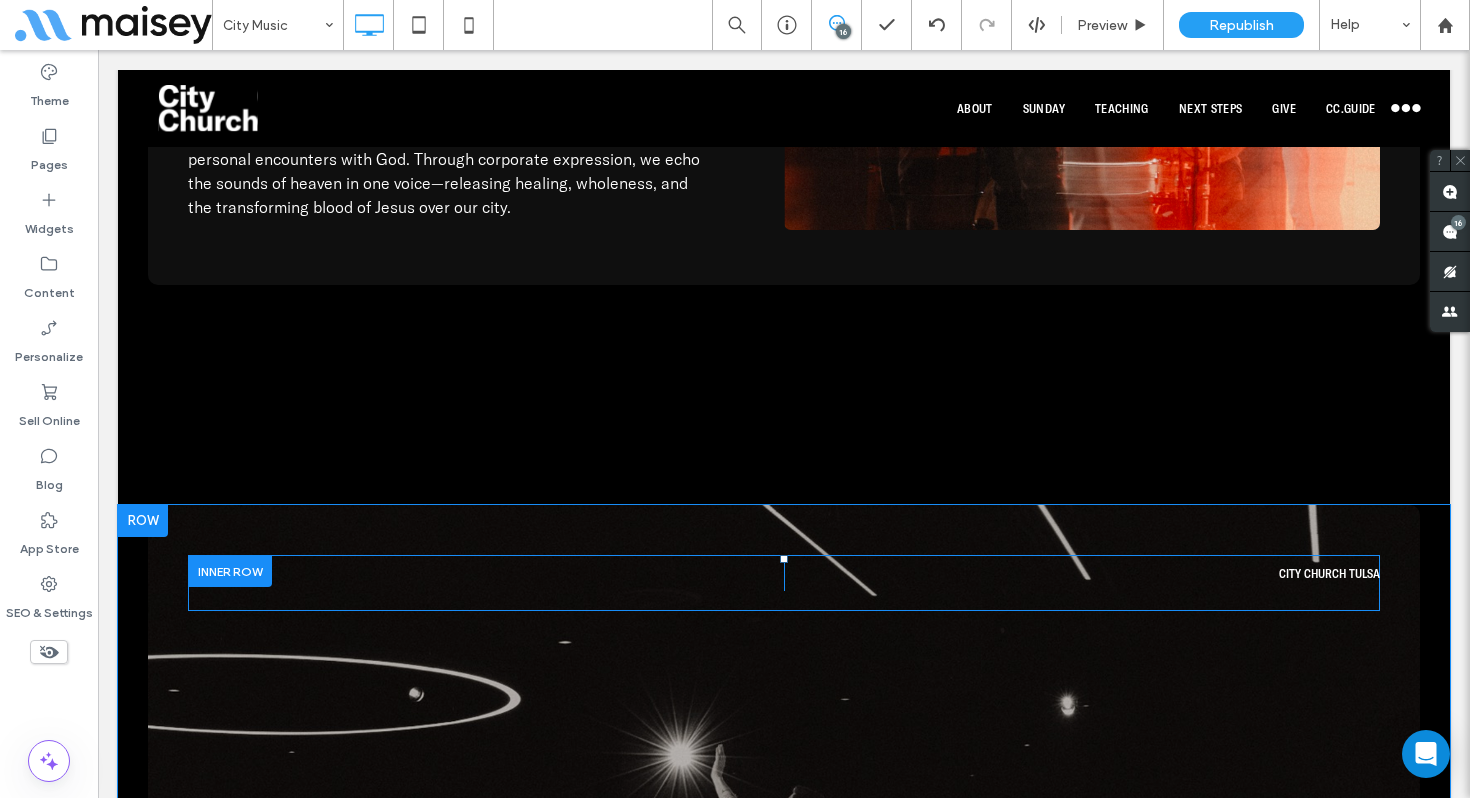 click at bounding box center [230, 571] 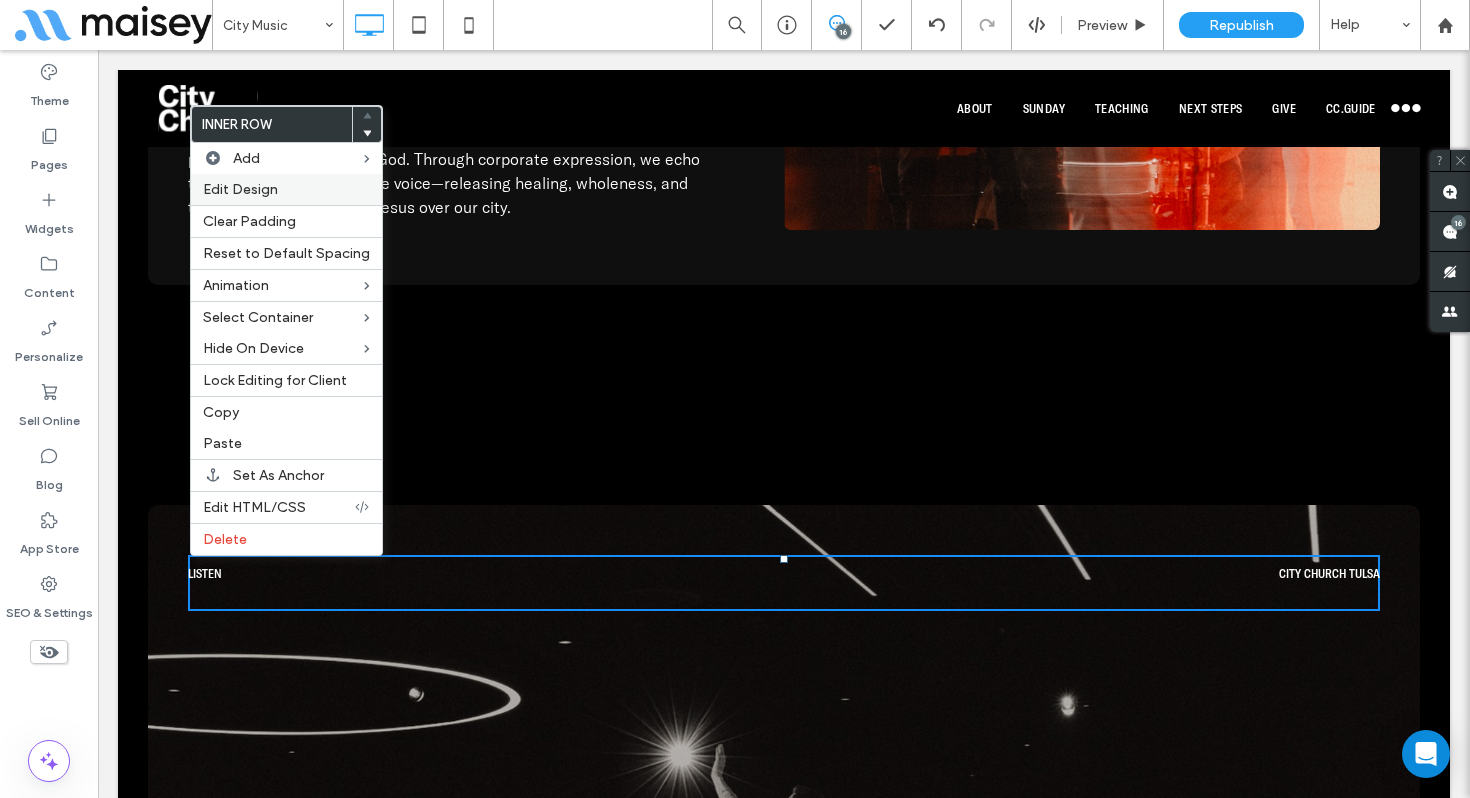 click on "Edit Design" at bounding box center [286, 189] 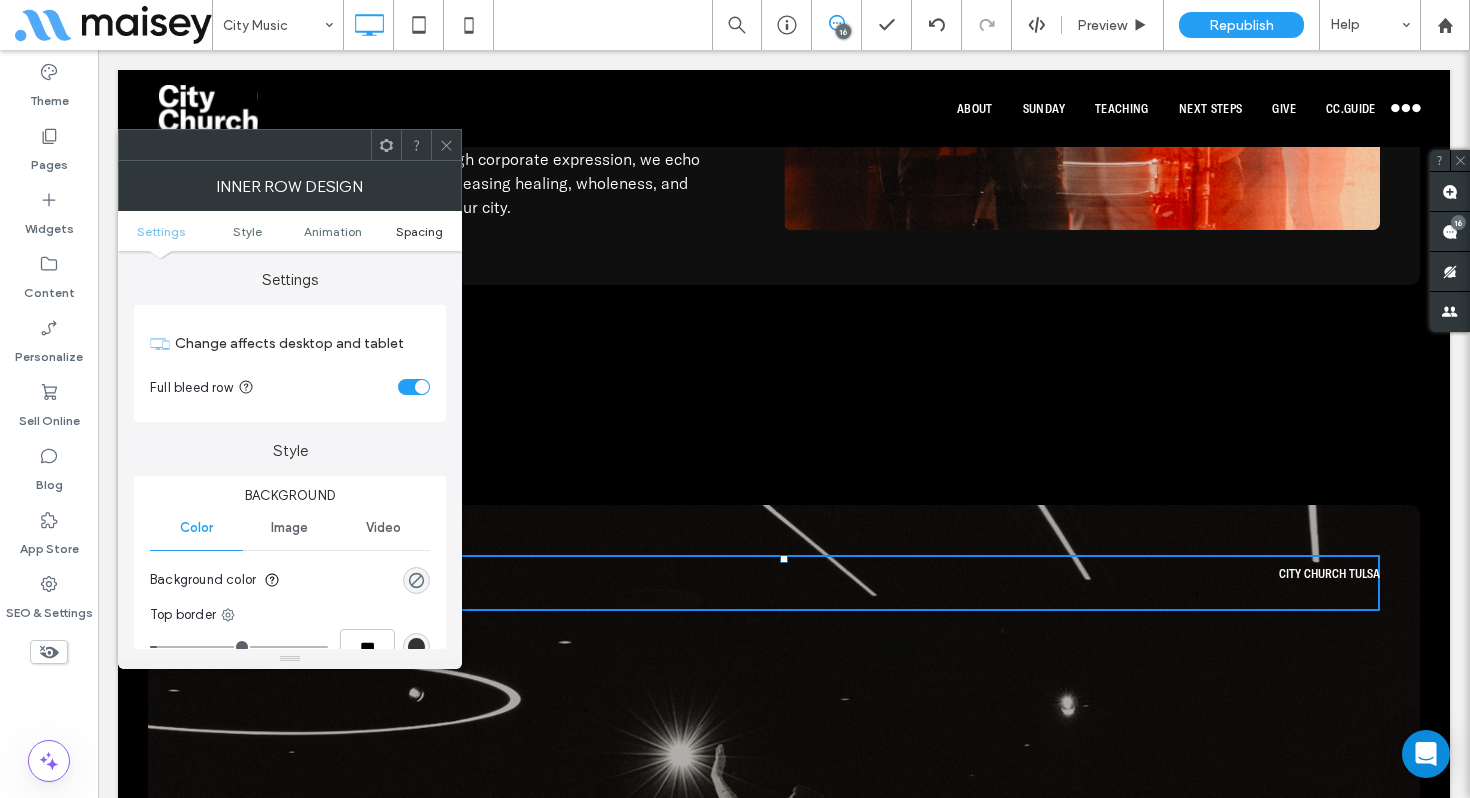 click on "Spacing" at bounding box center (419, 231) 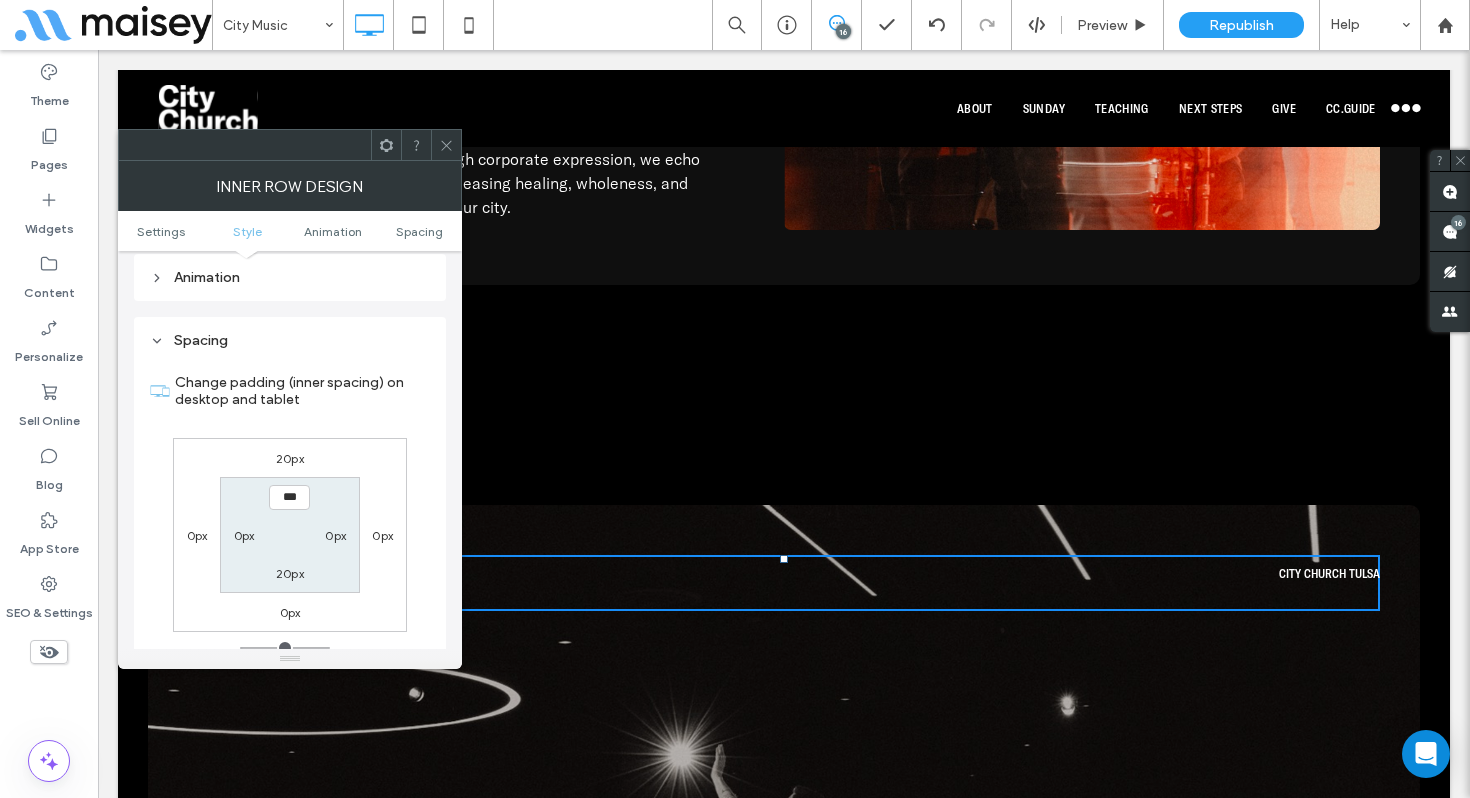 scroll, scrollTop: 641, scrollLeft: 0, axis: vertical 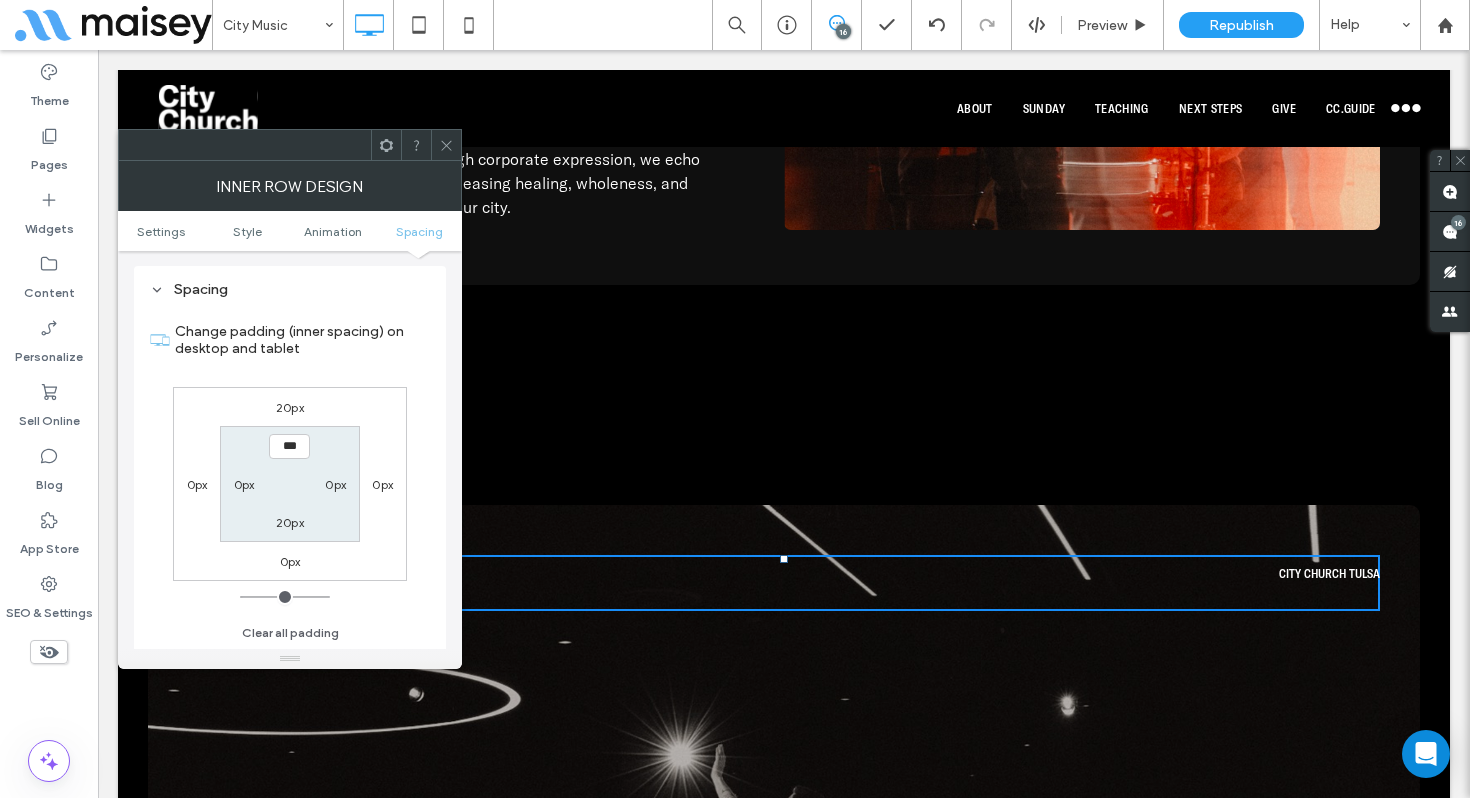 click on "20px" at bounding box center [290, 407] 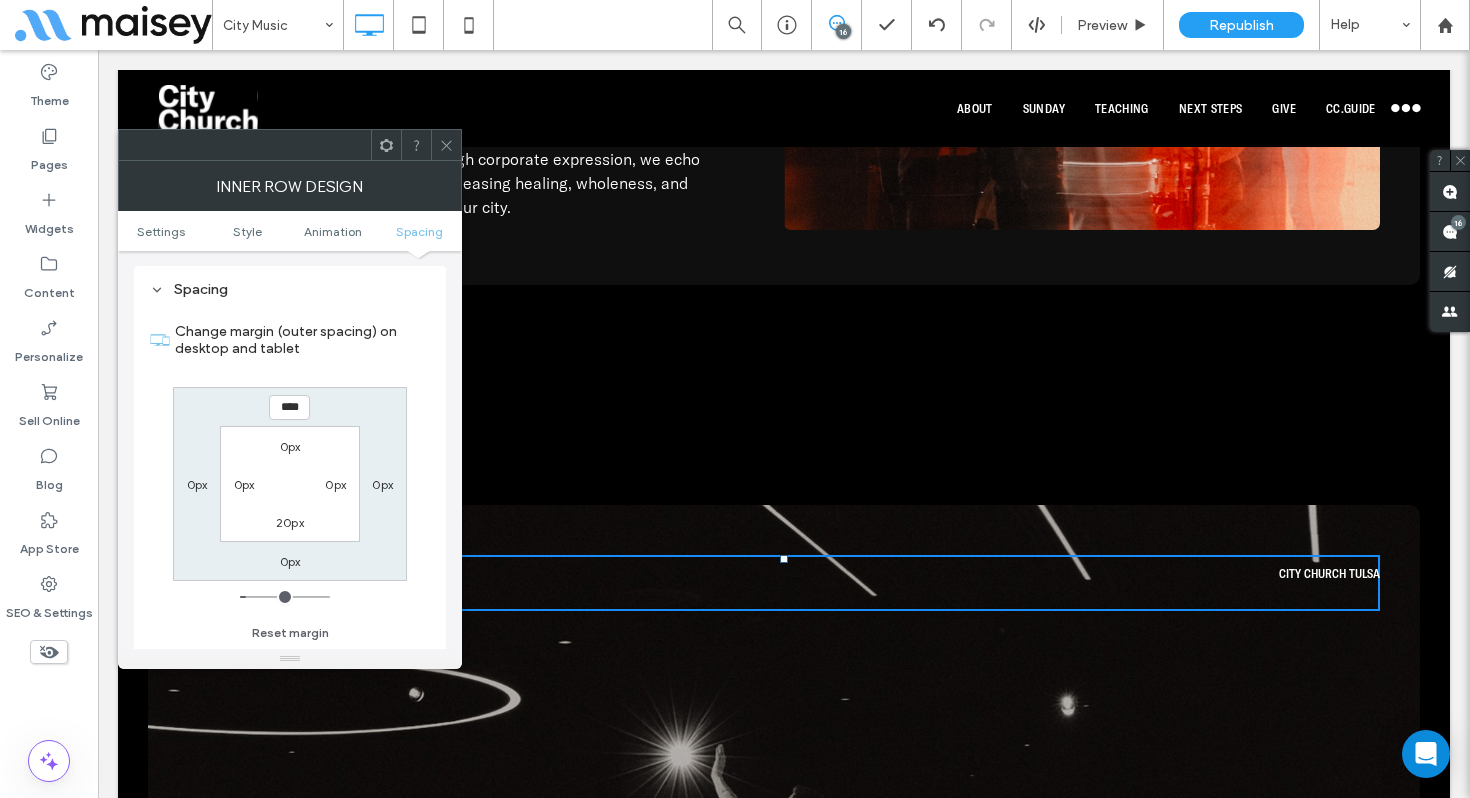 type on "**" 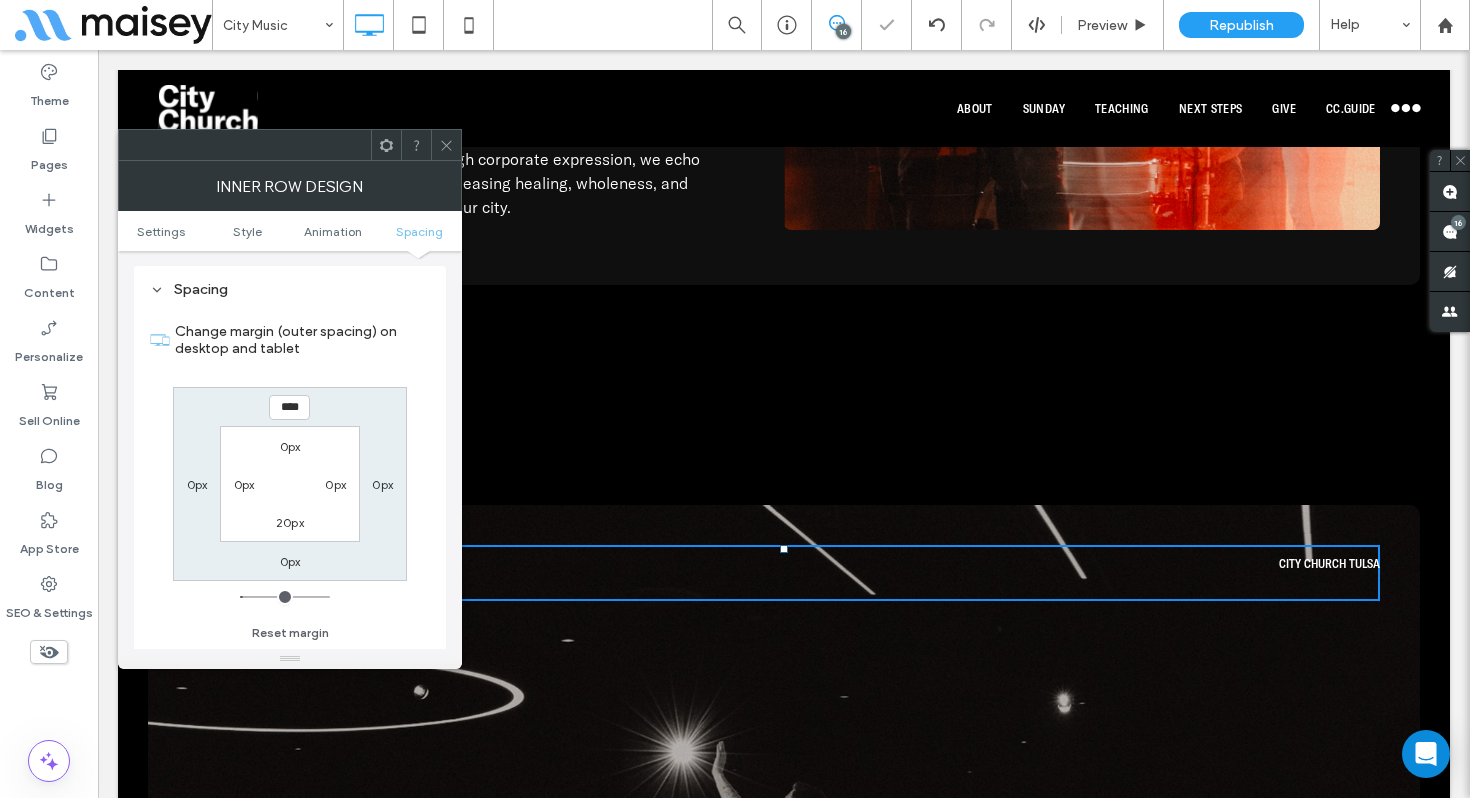 click 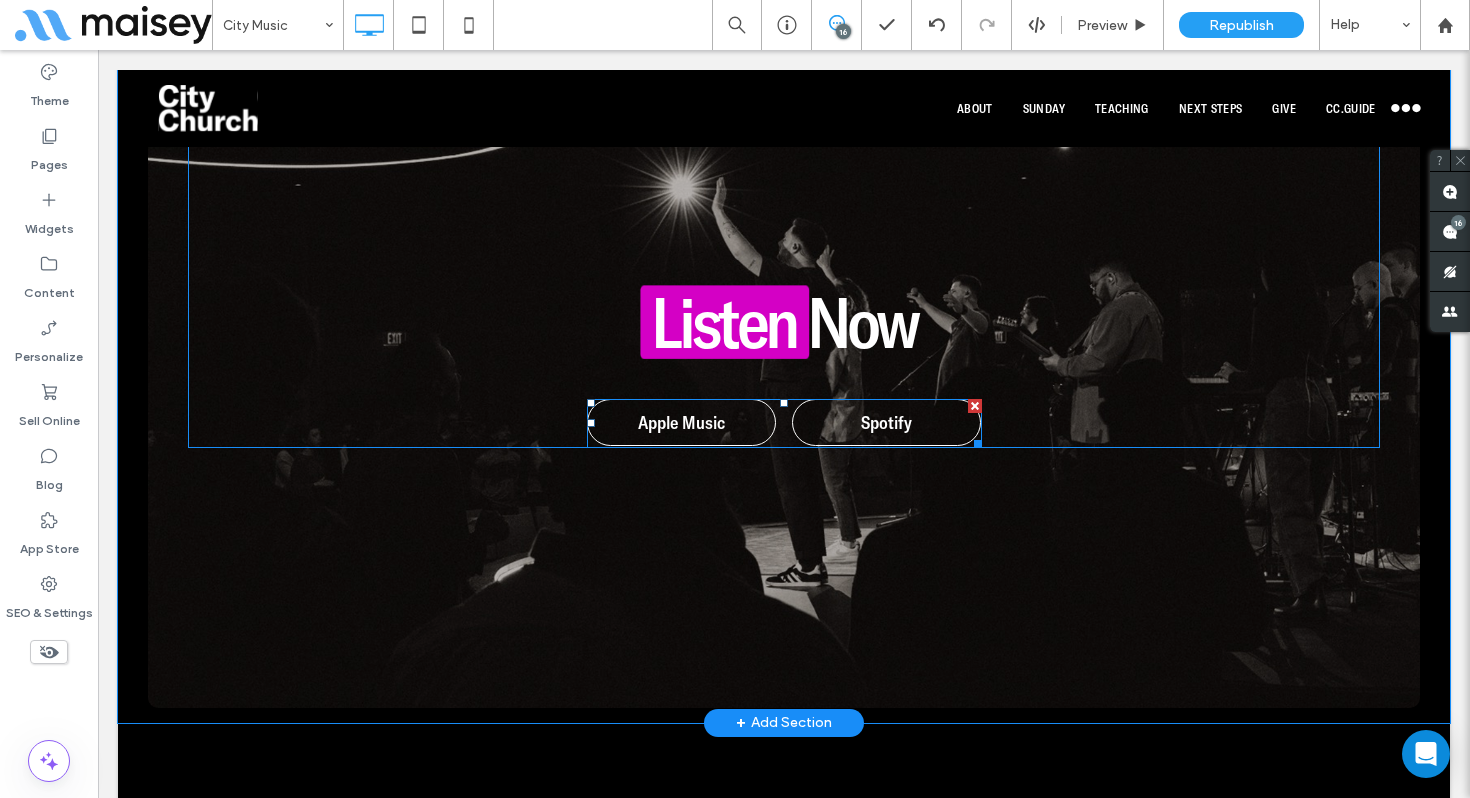 click at bounding box center (784, 423) 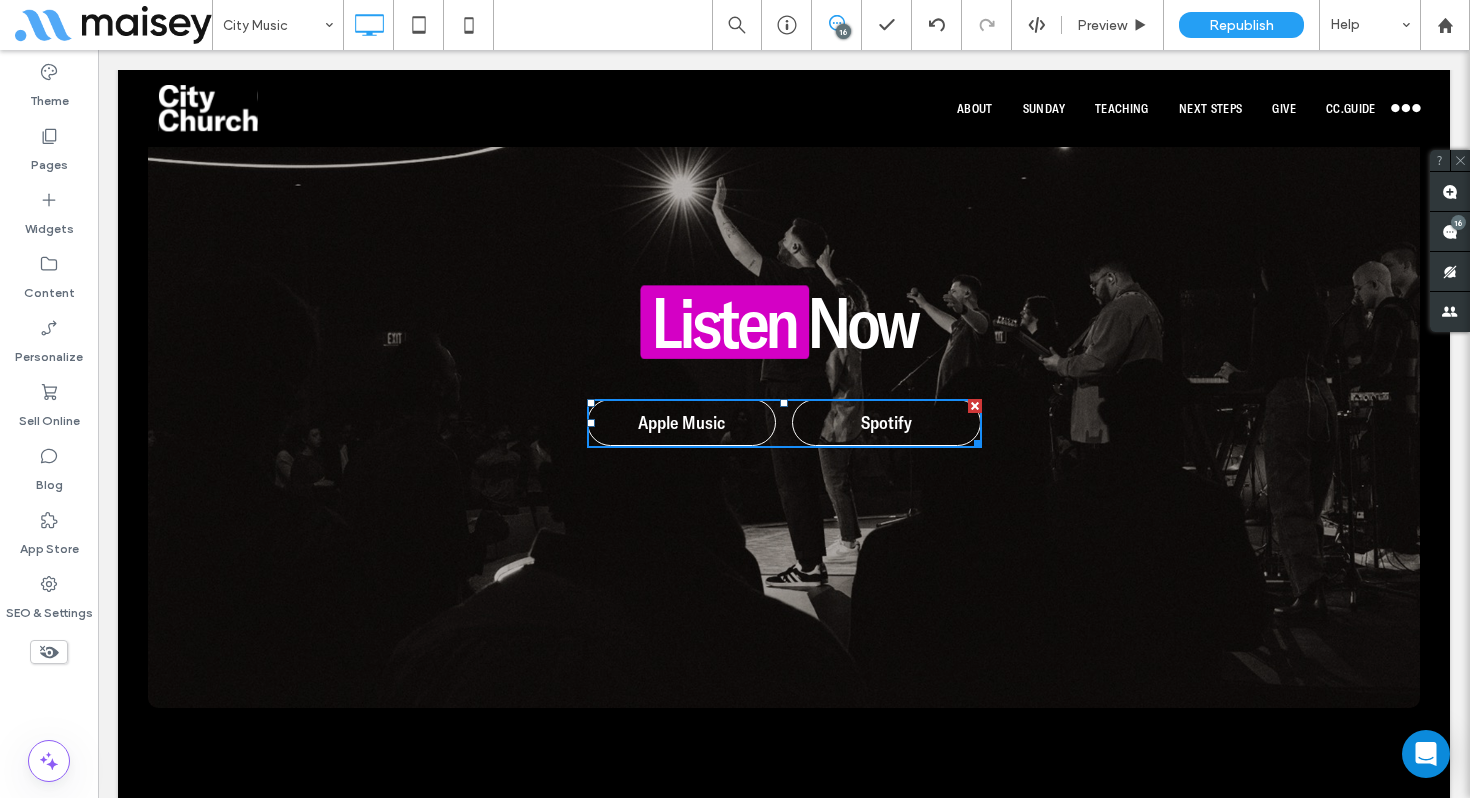 scroll, scrollTop: 2315, scrollLeft: 0, axis: vertical 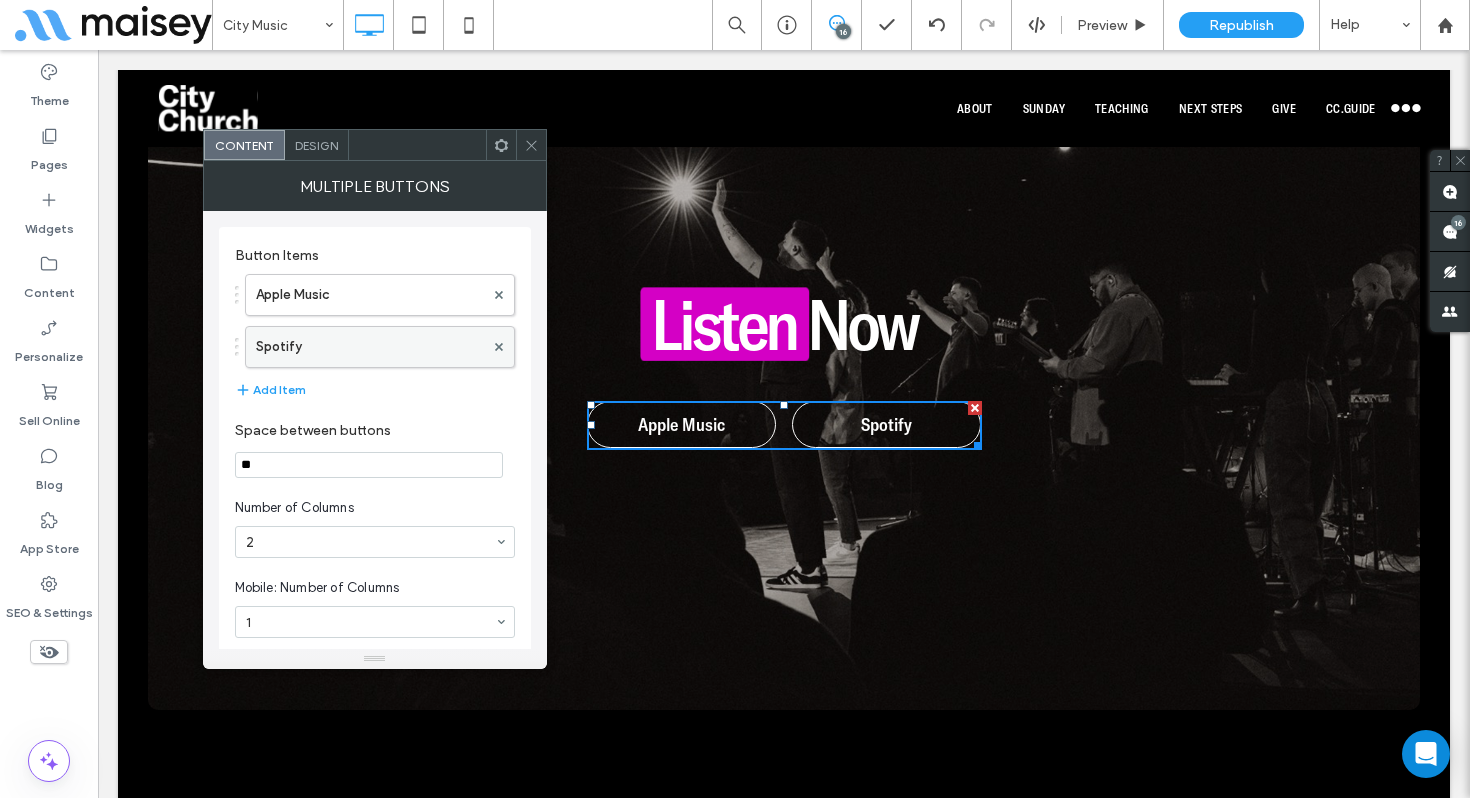 click on "Spotify" at bounding box center (370, 347) 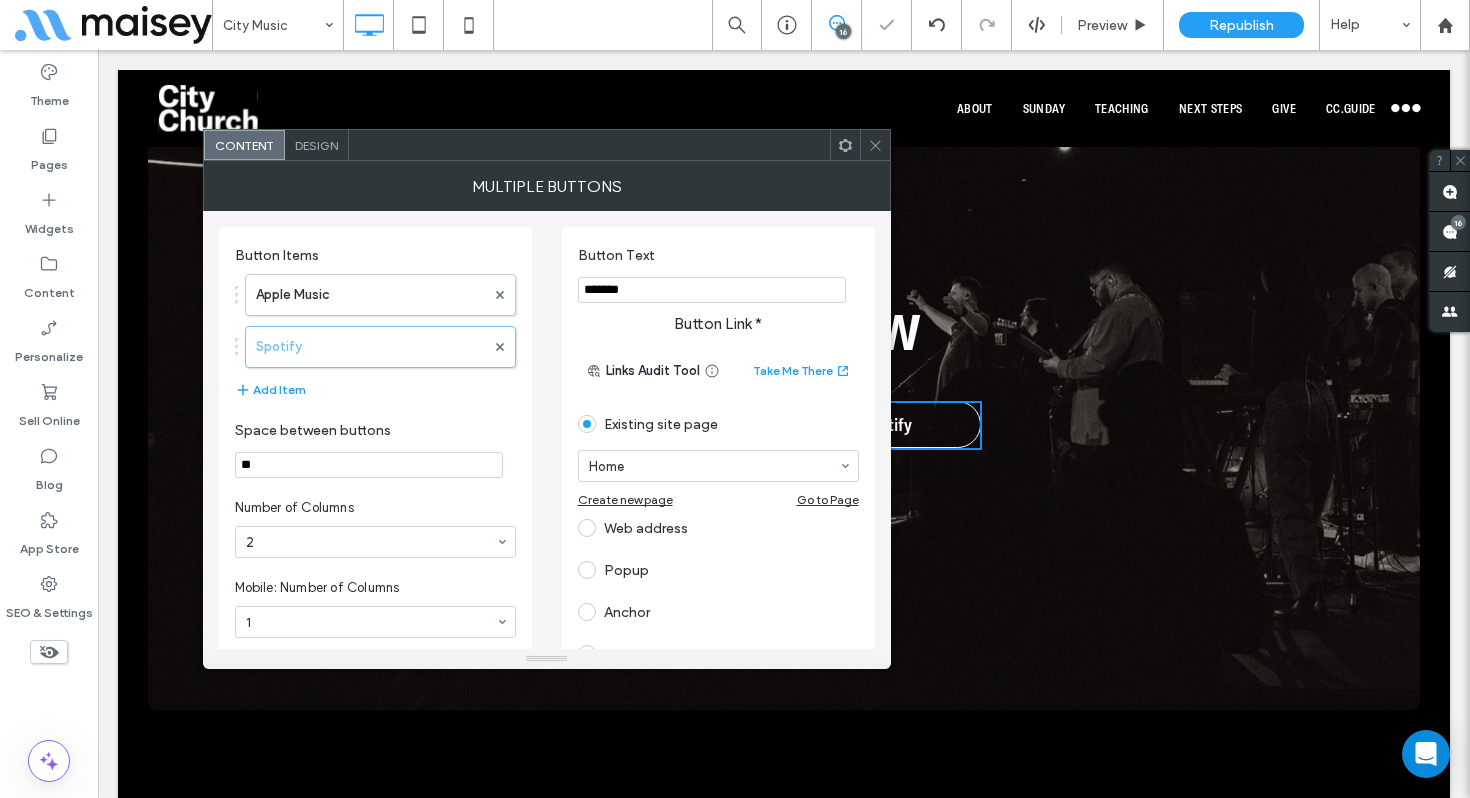 click on "Web address" at bounding box center [718, 528] 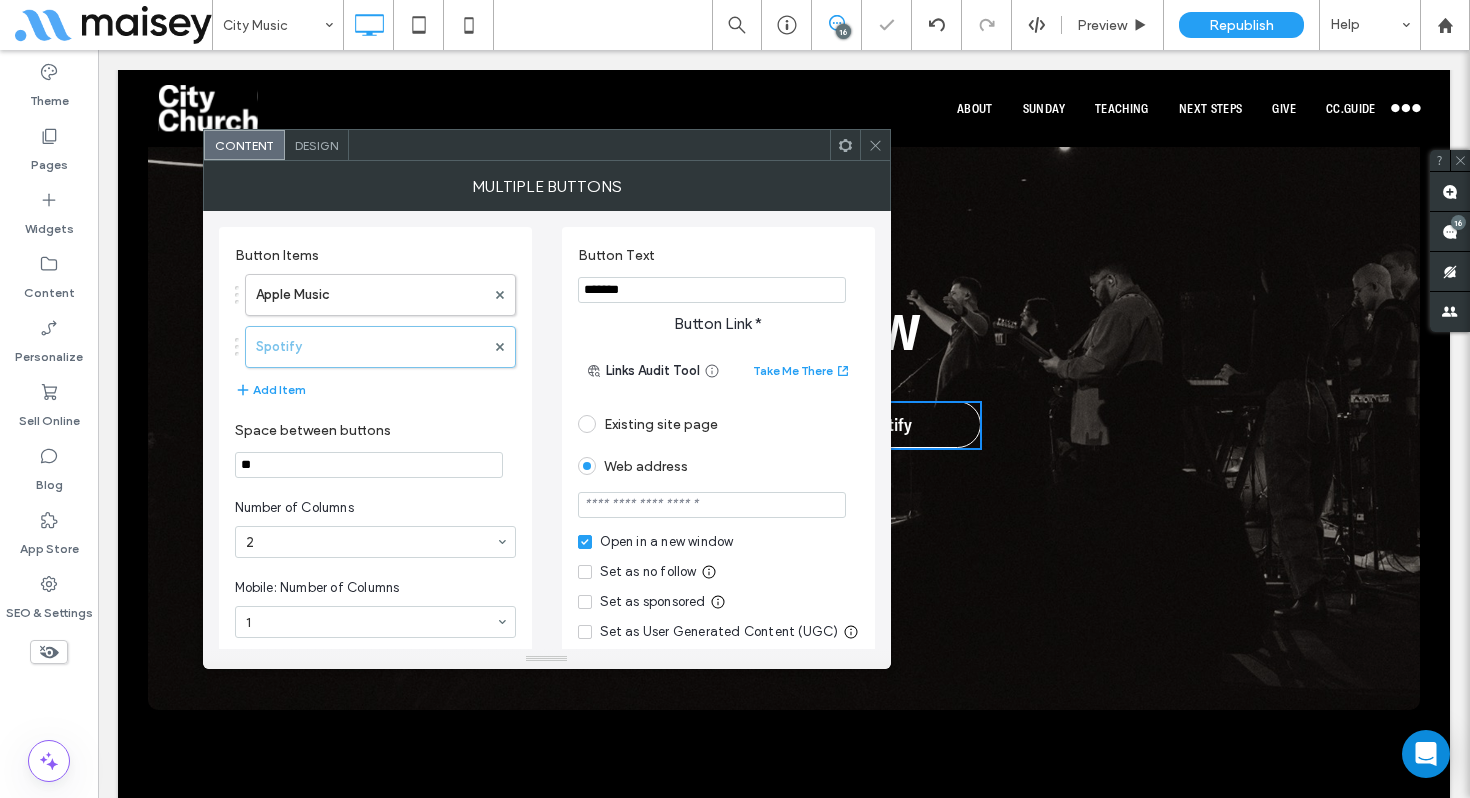 click at bounding box center [712, 505] 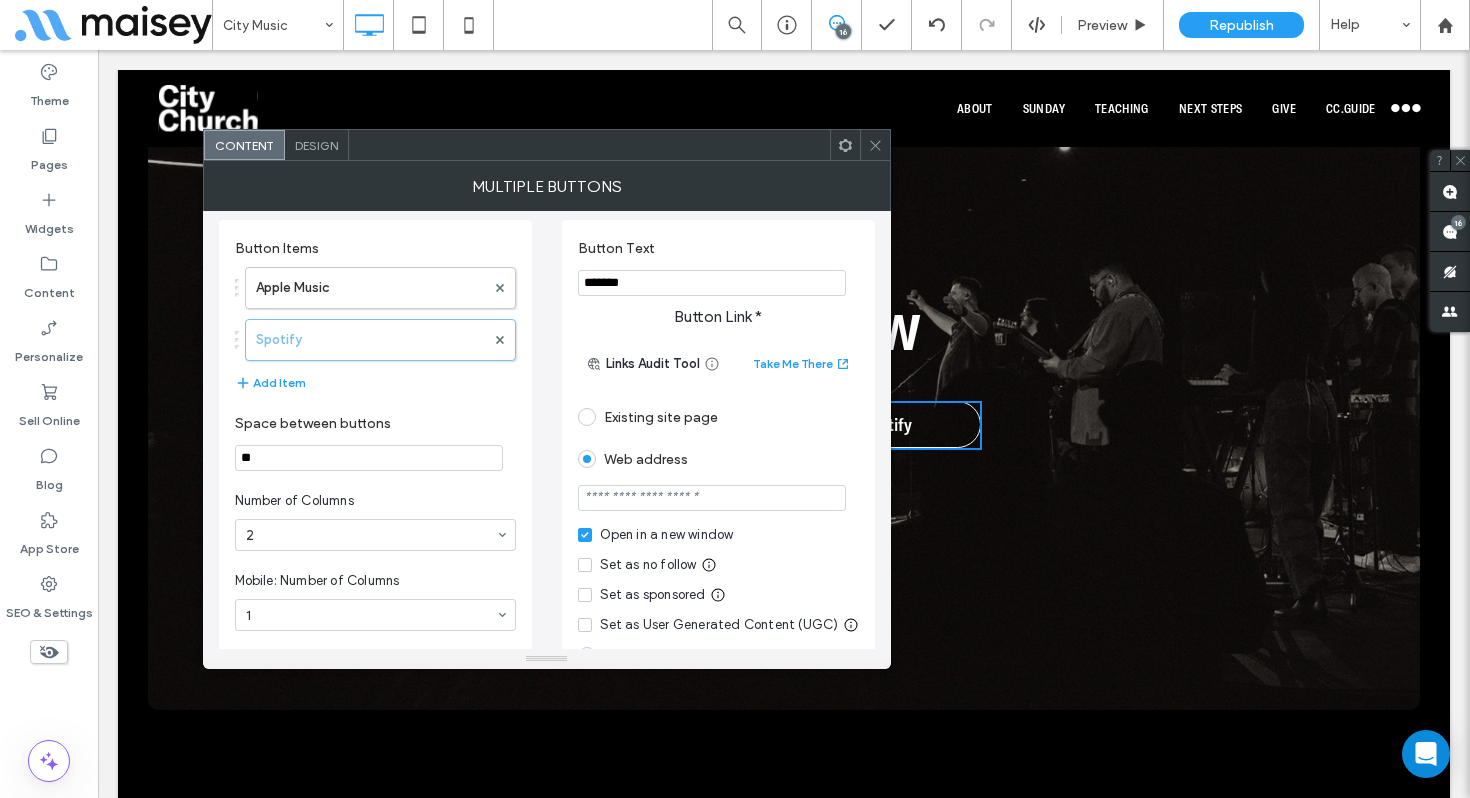 paste on "**********" 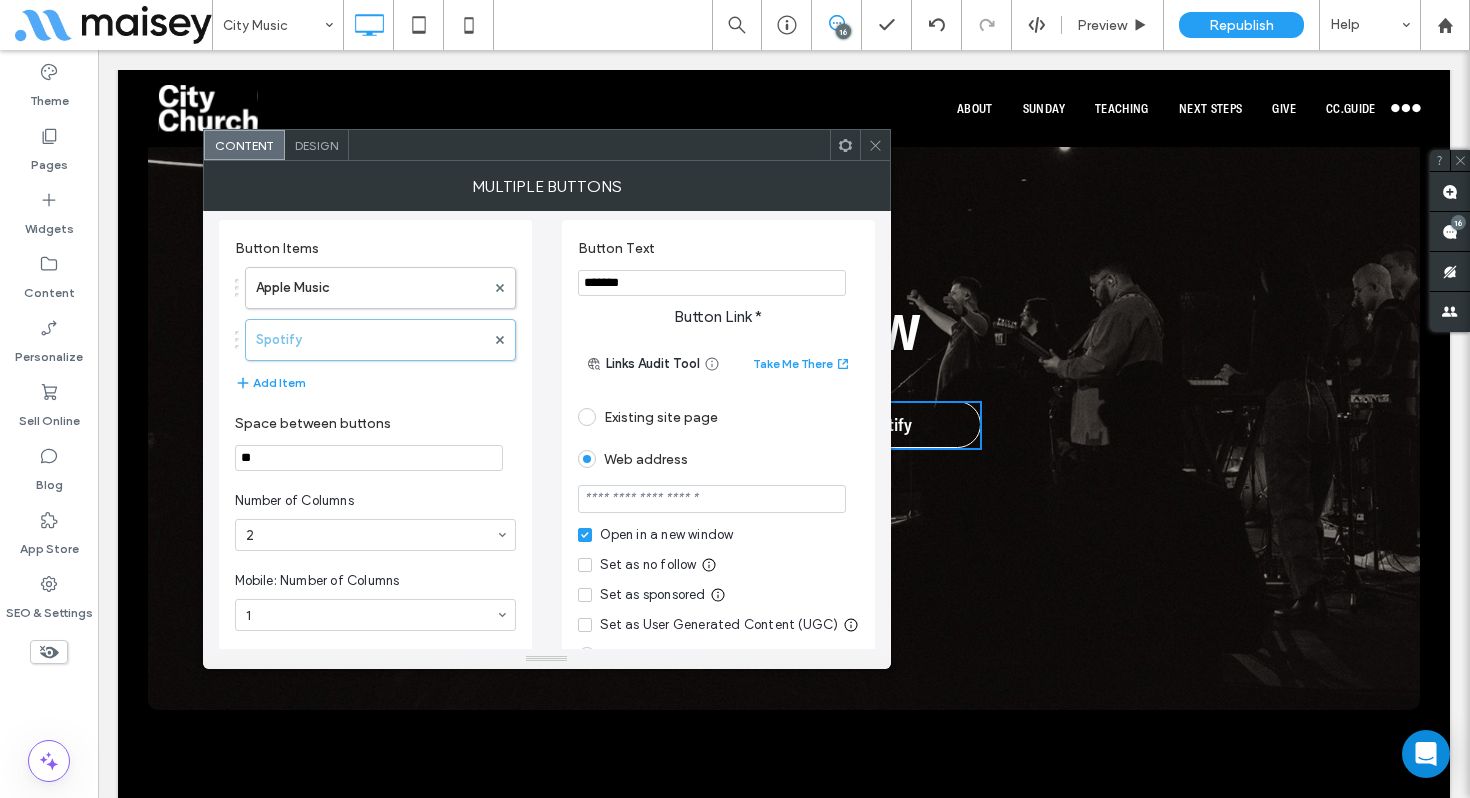 scroll, scrollTop: 0, scrollLeft: 0, axis: both 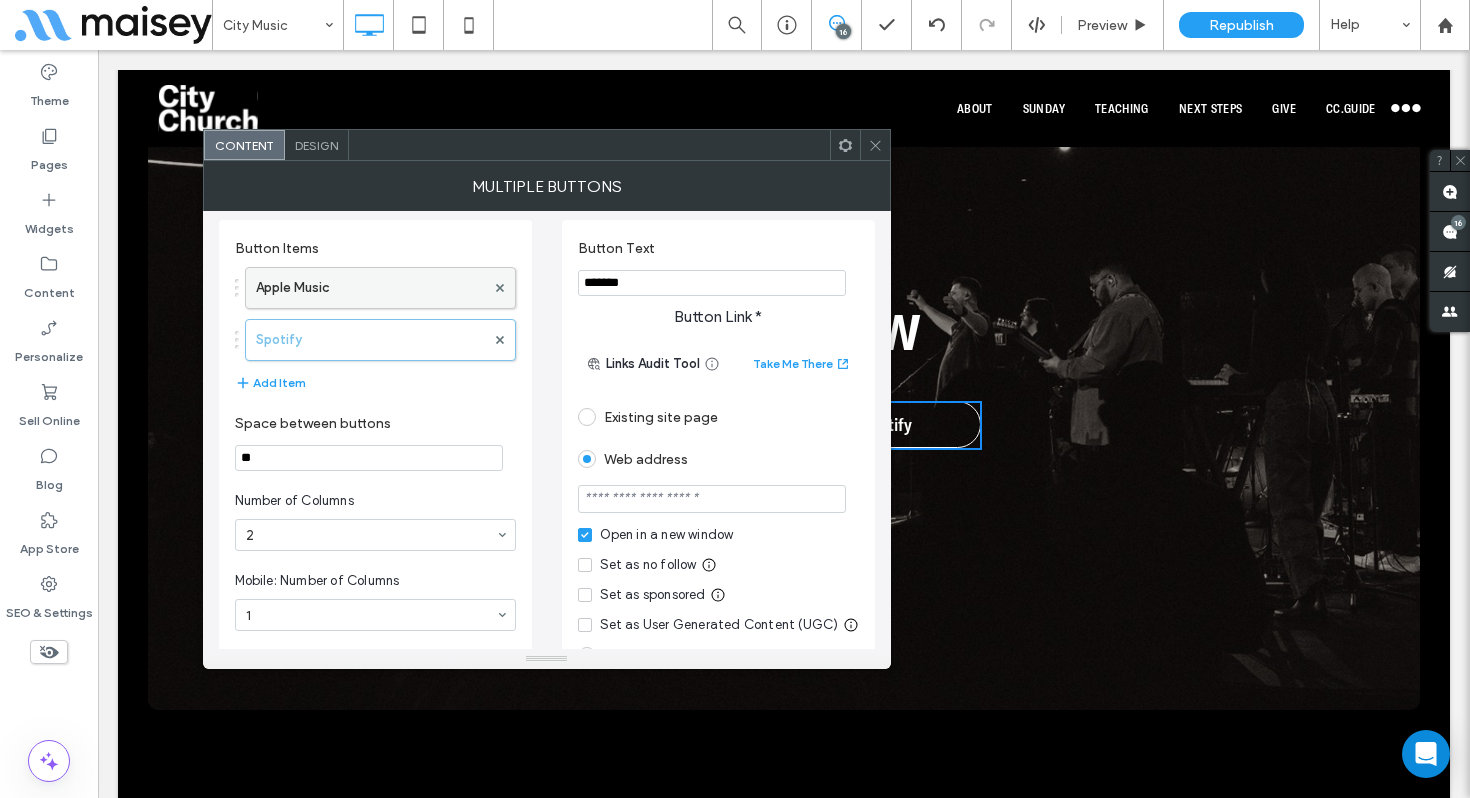 type on "**********" 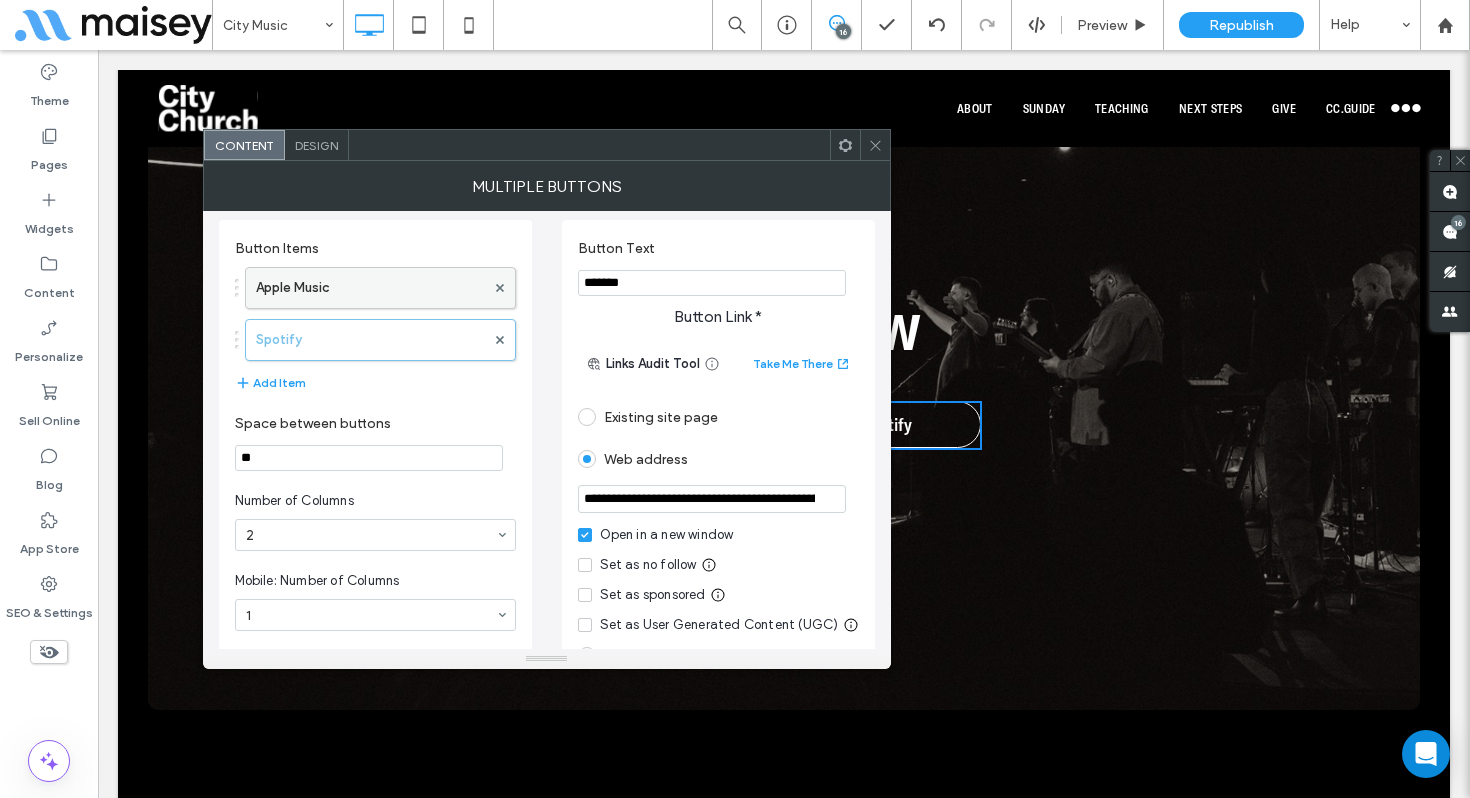 click on "Apple Music" at bounding box center [370, 288] 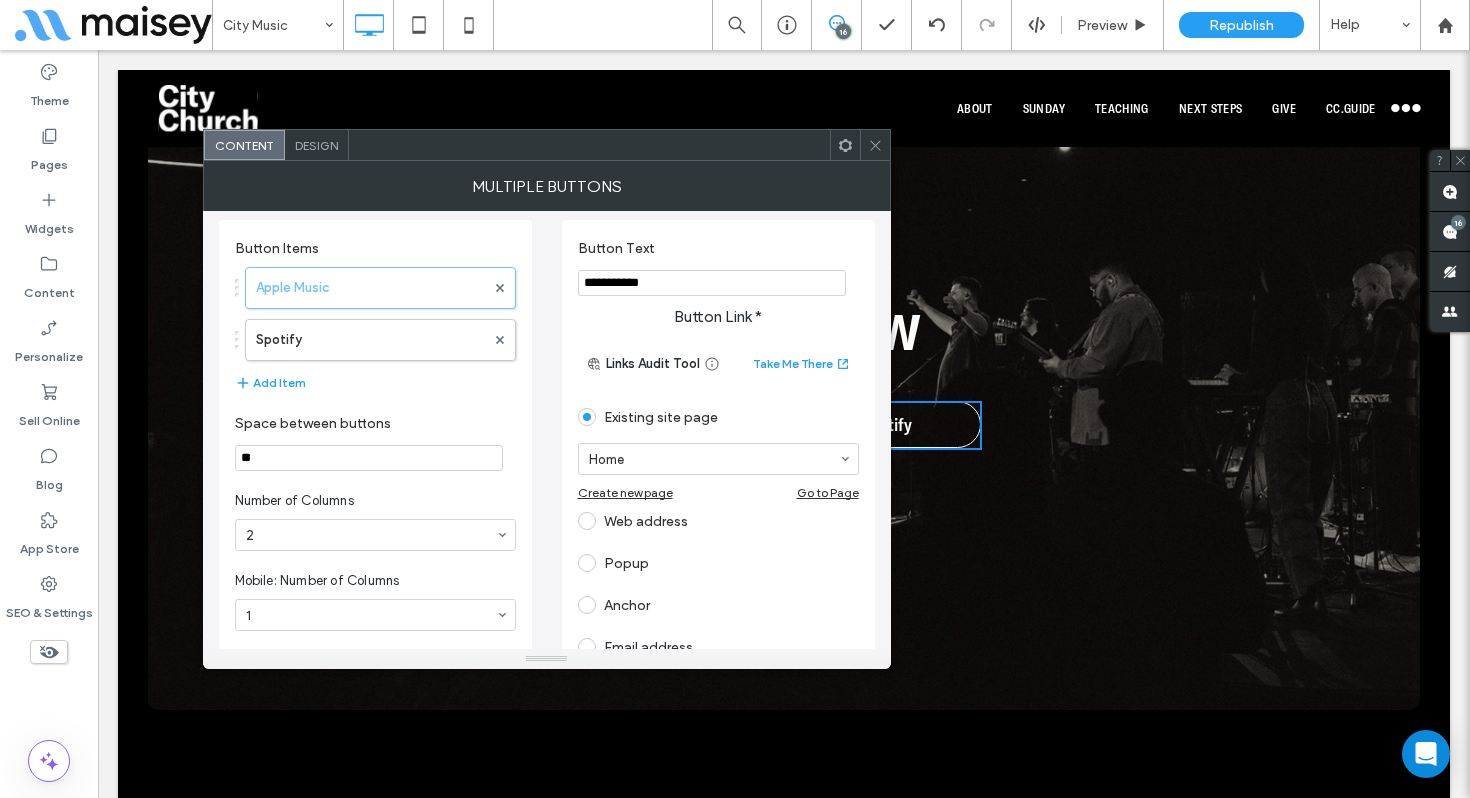 click on "Web address" at bounding box center (718, 521) 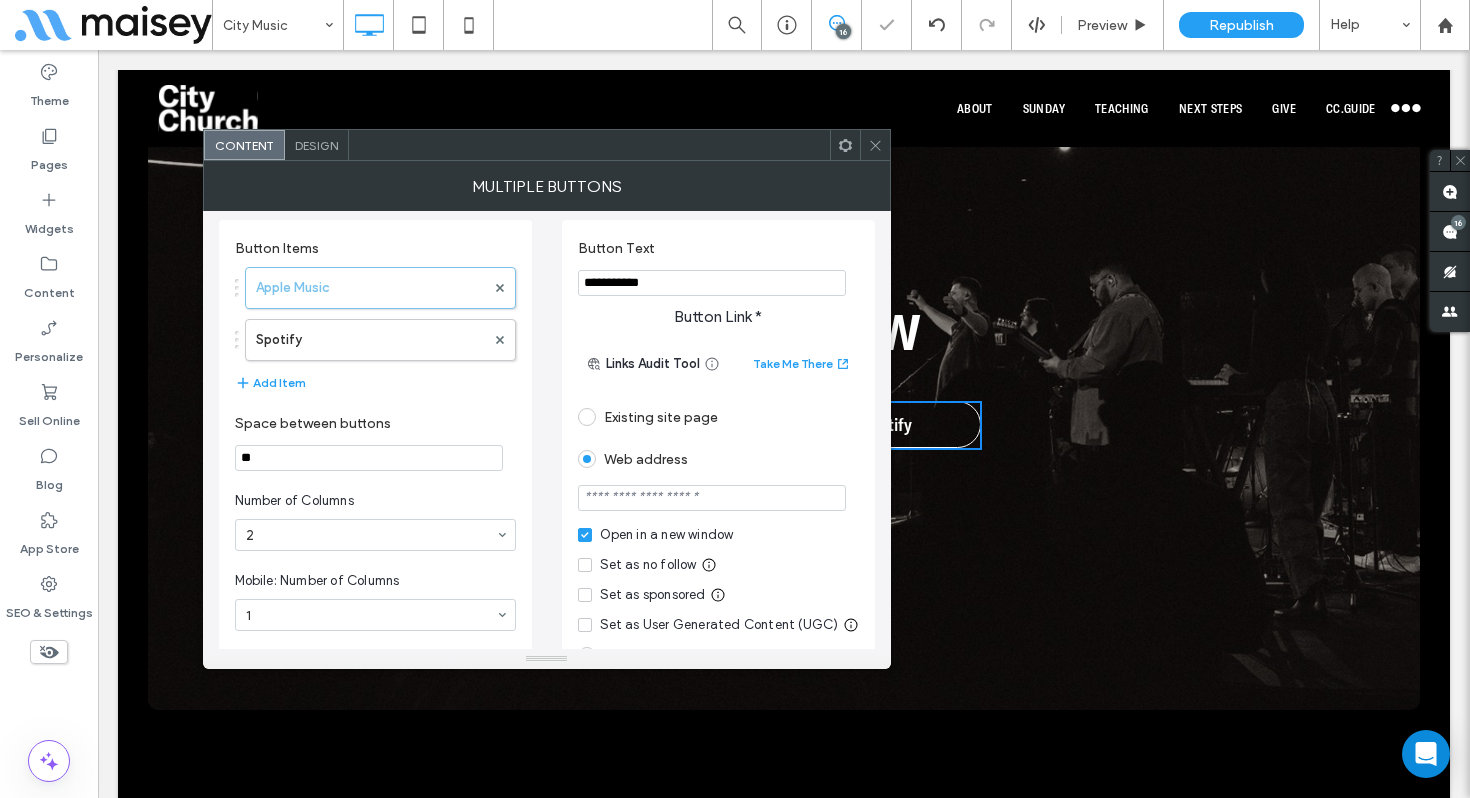 click at bounding box center (712, 498) 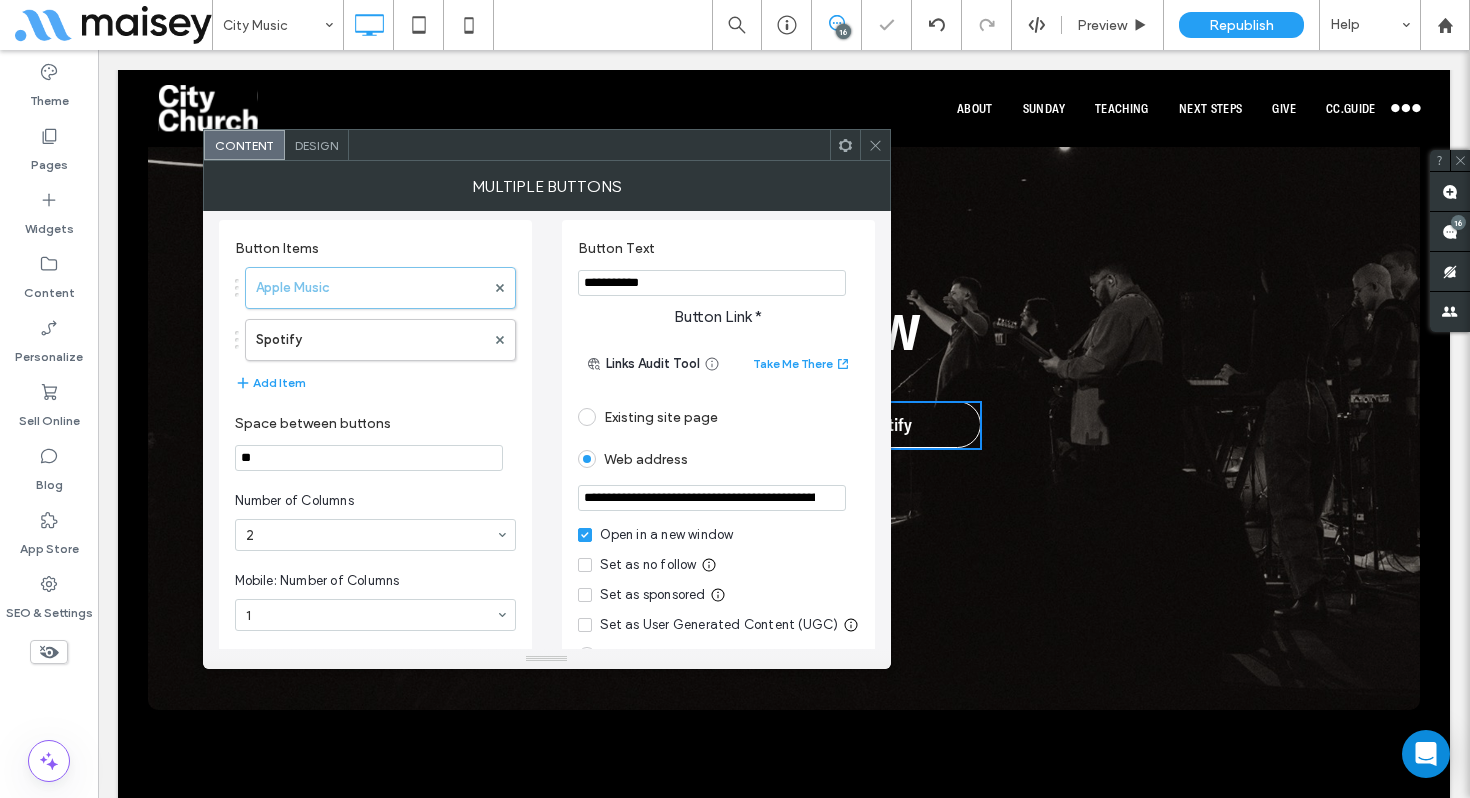 scroll, scrollTop: 0, scrollLeft: 121, axis: horizontal 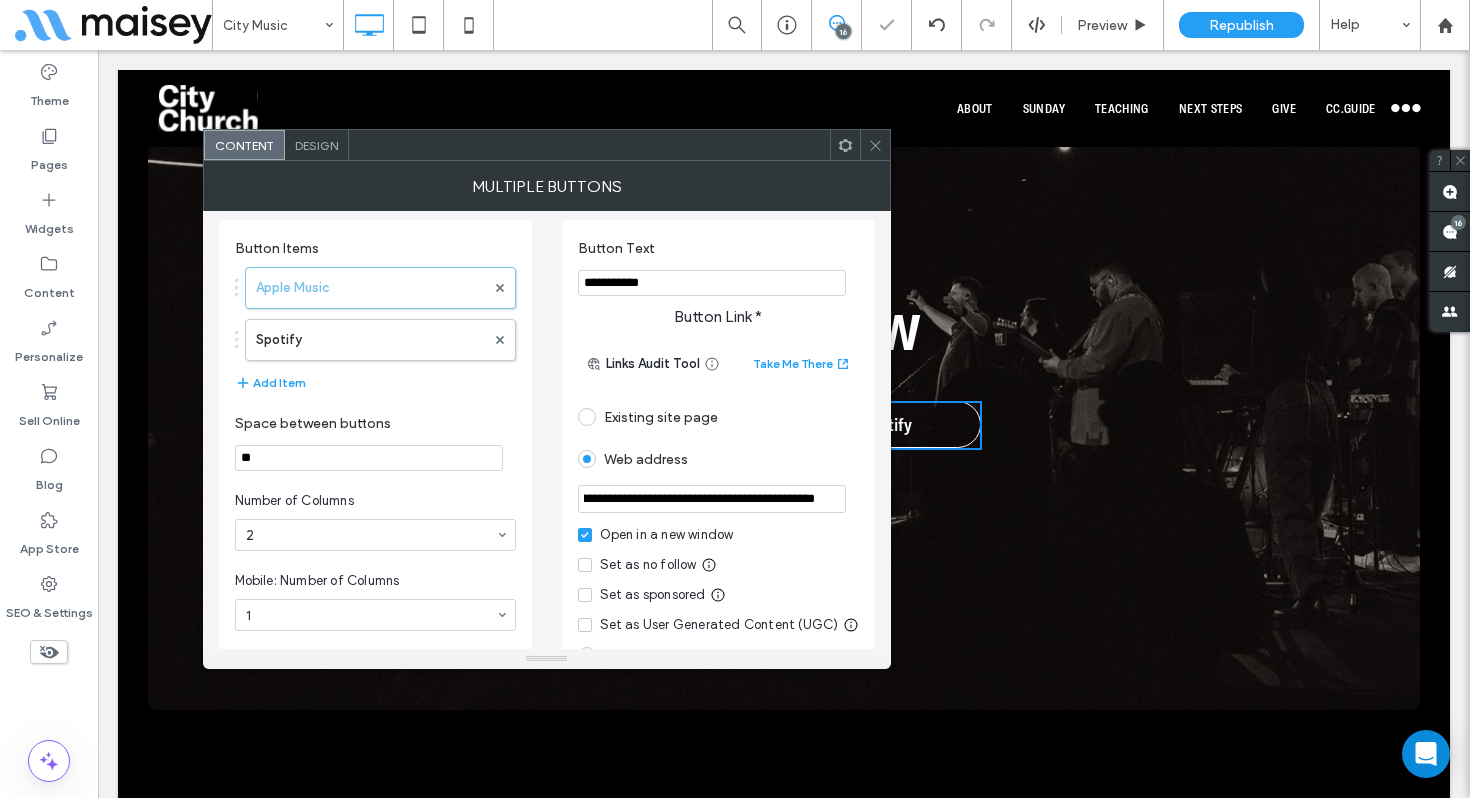 type on "**********" 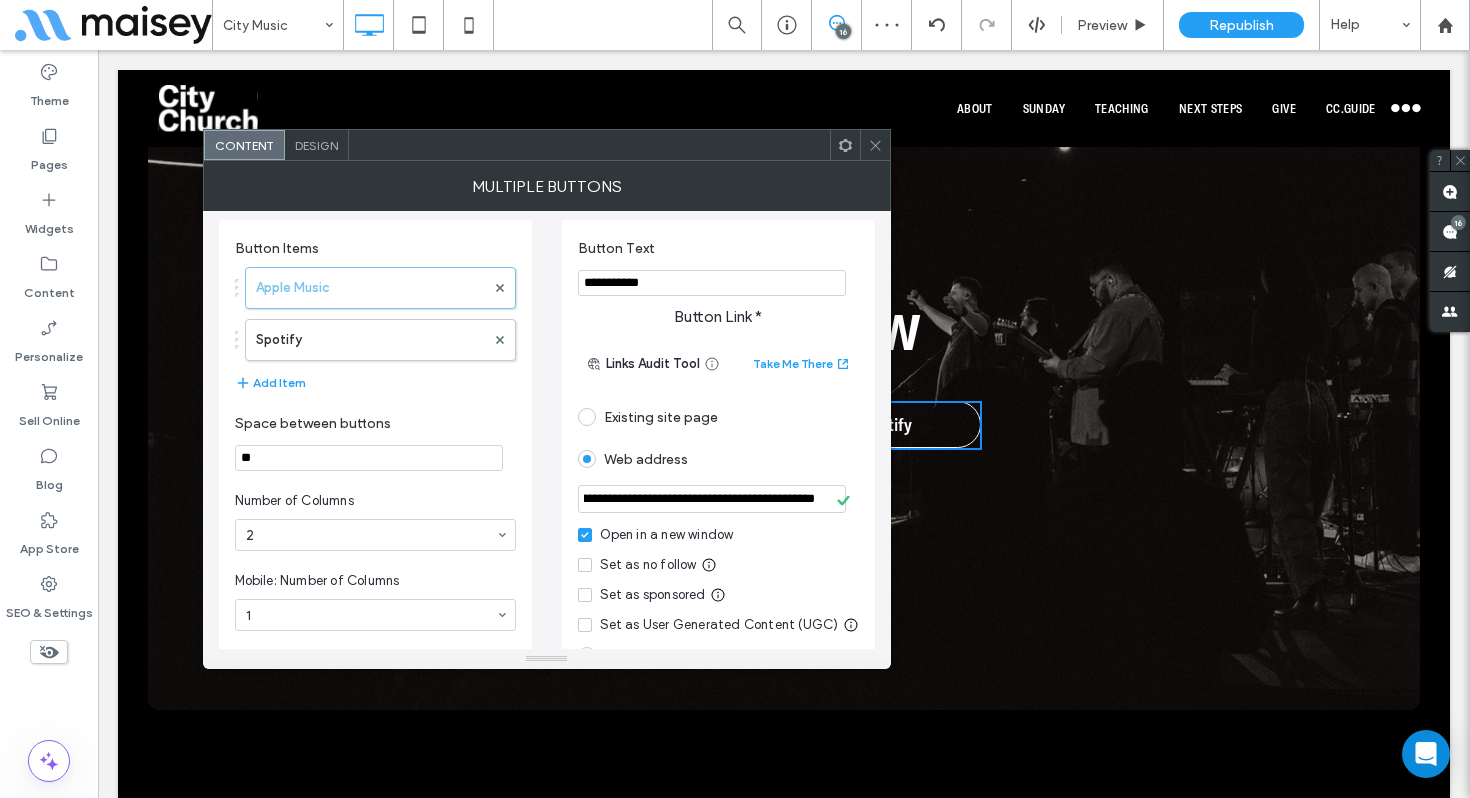 click 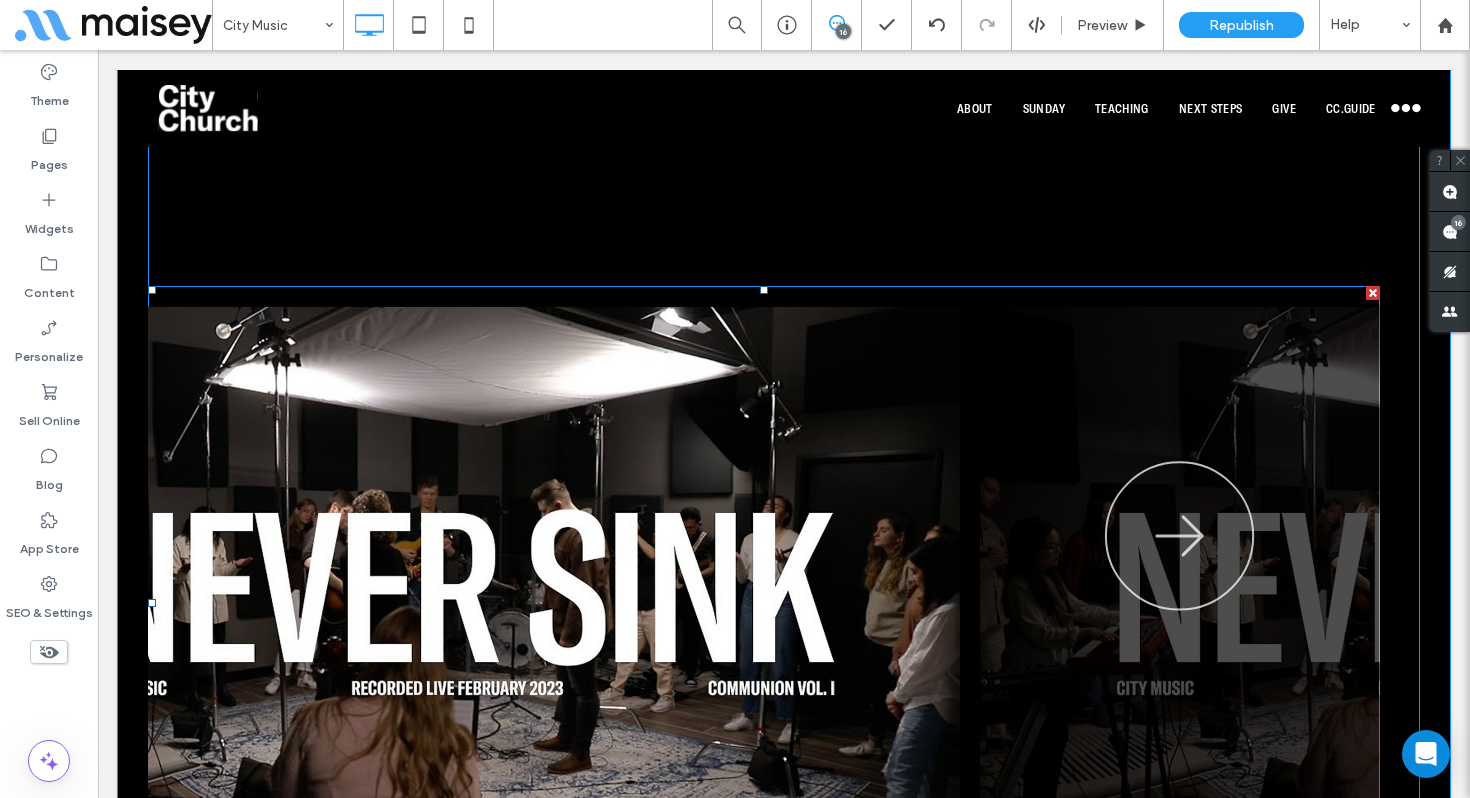 scroll, scrollTop: 3368, scrollLeft: 0, axis: vertical 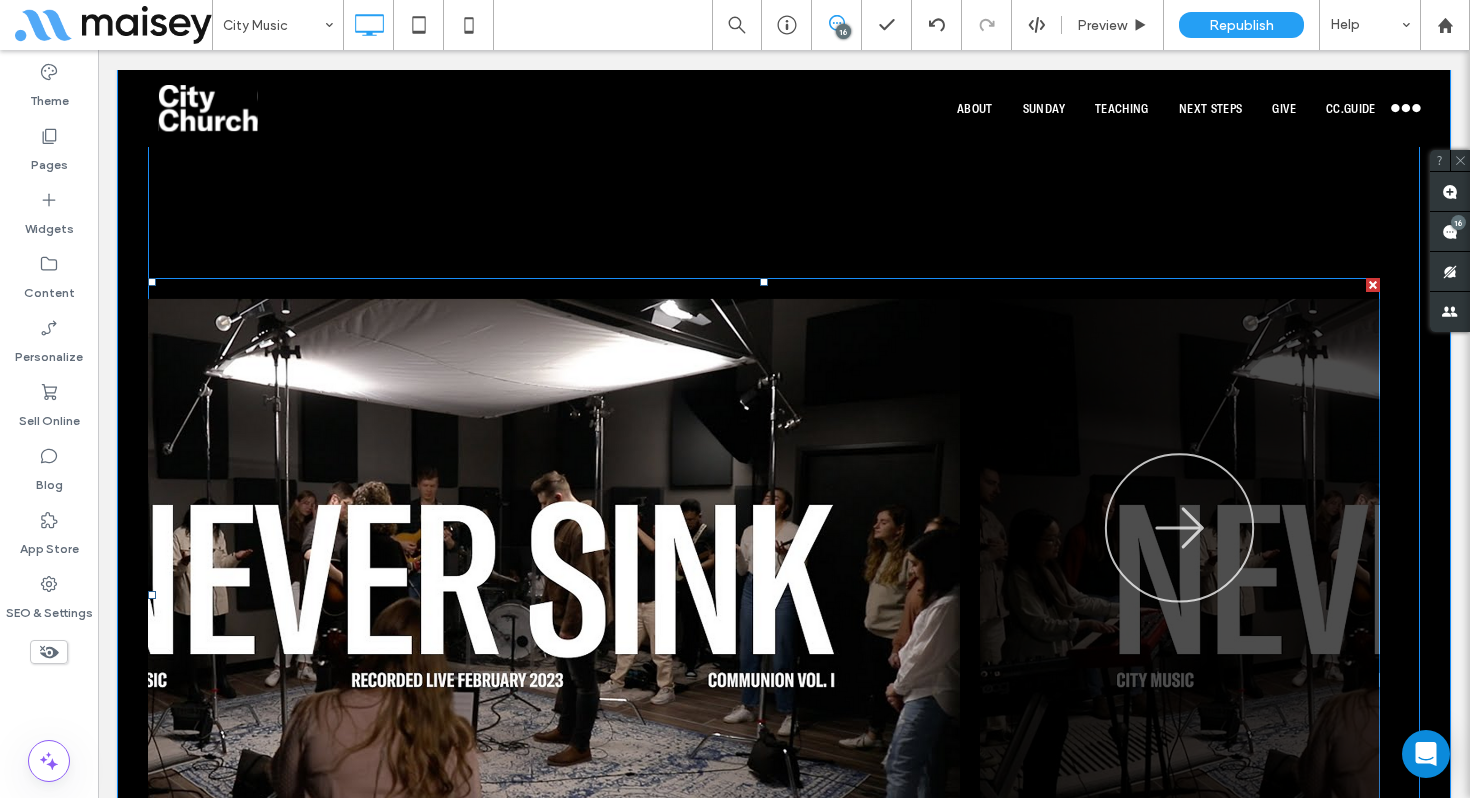 click at bounding box center [764, 595] 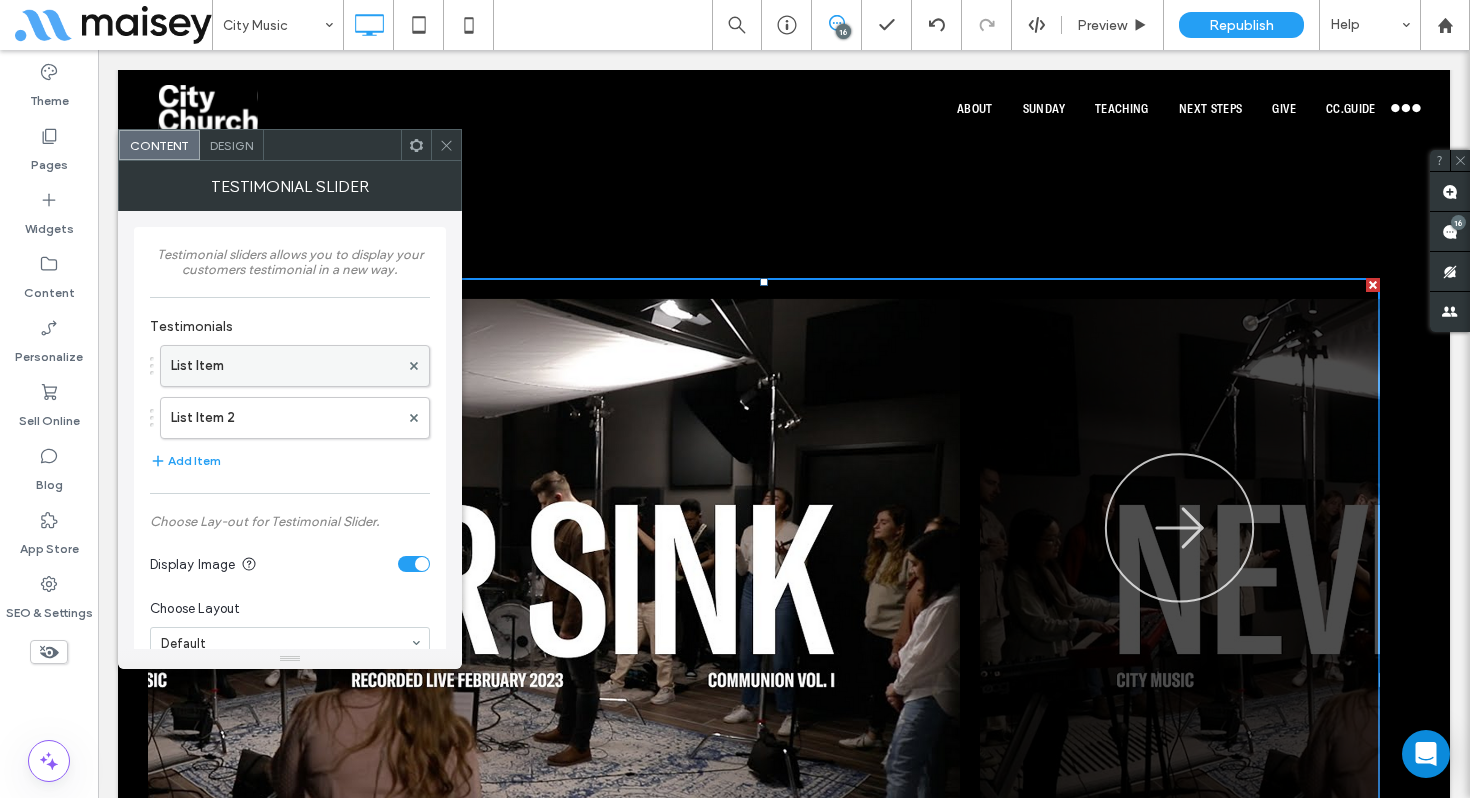 click on "List Item" at bounding box center (285, 366) 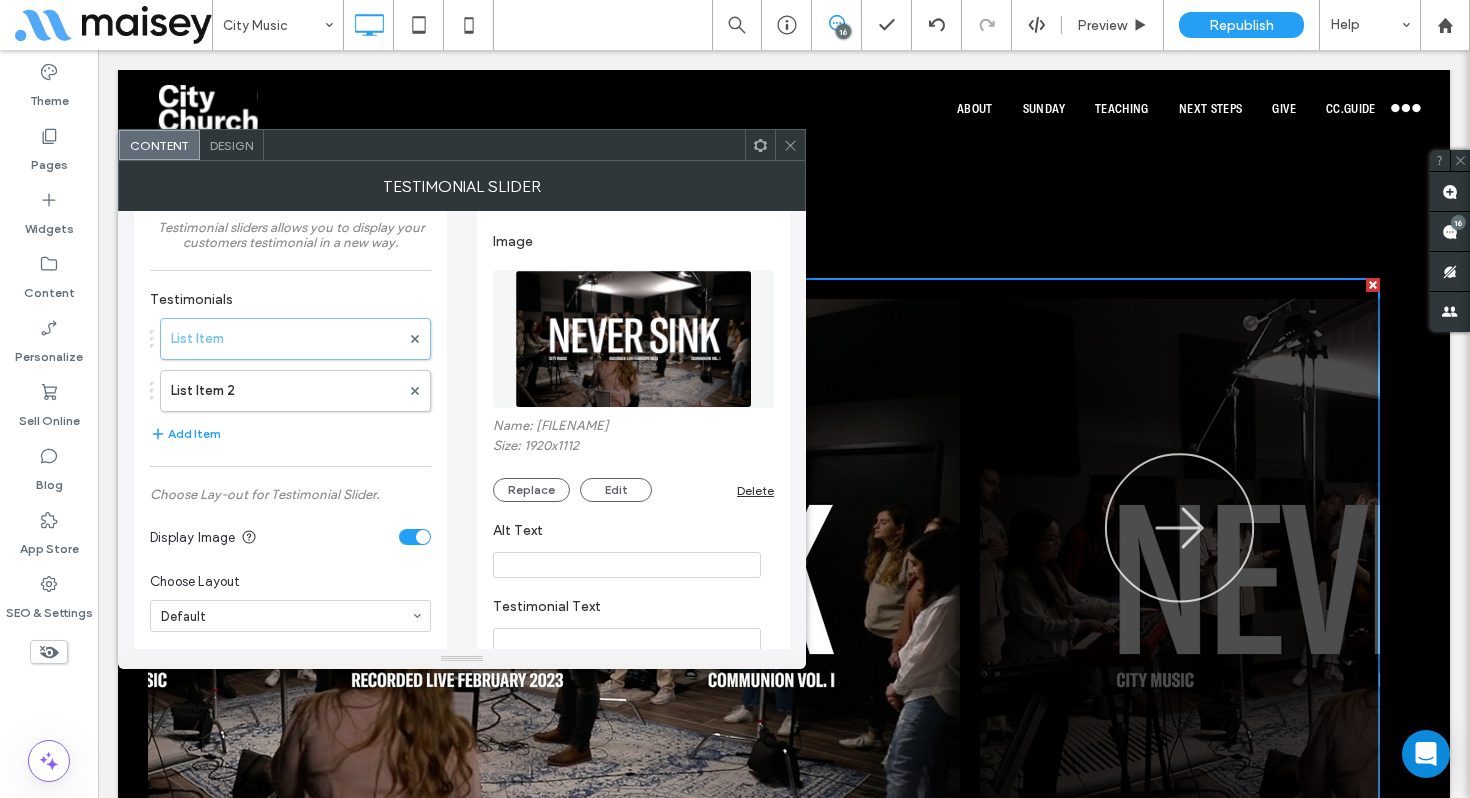 scroll, scrollTop: 0, scrollLeft: 0, axis: both 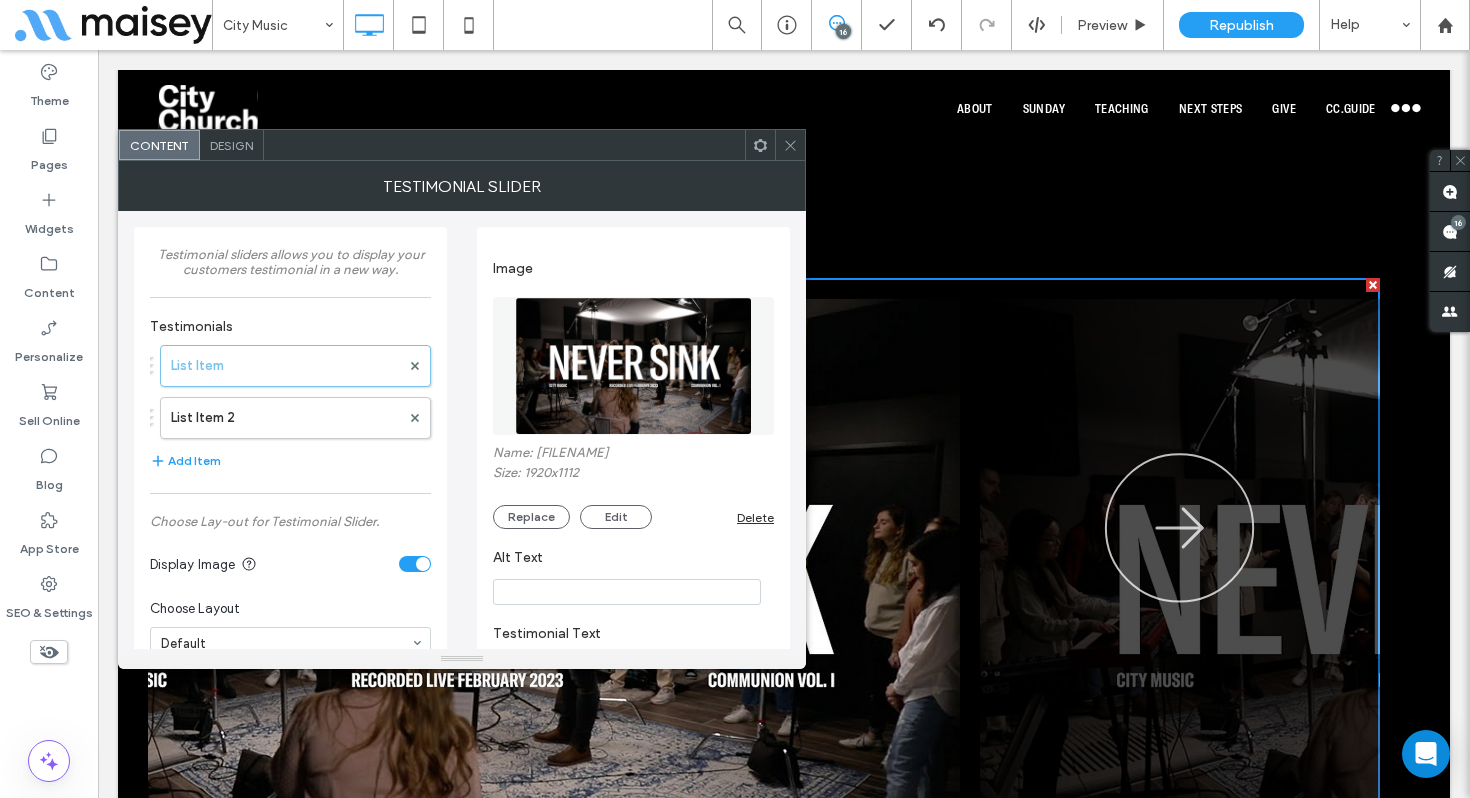 click 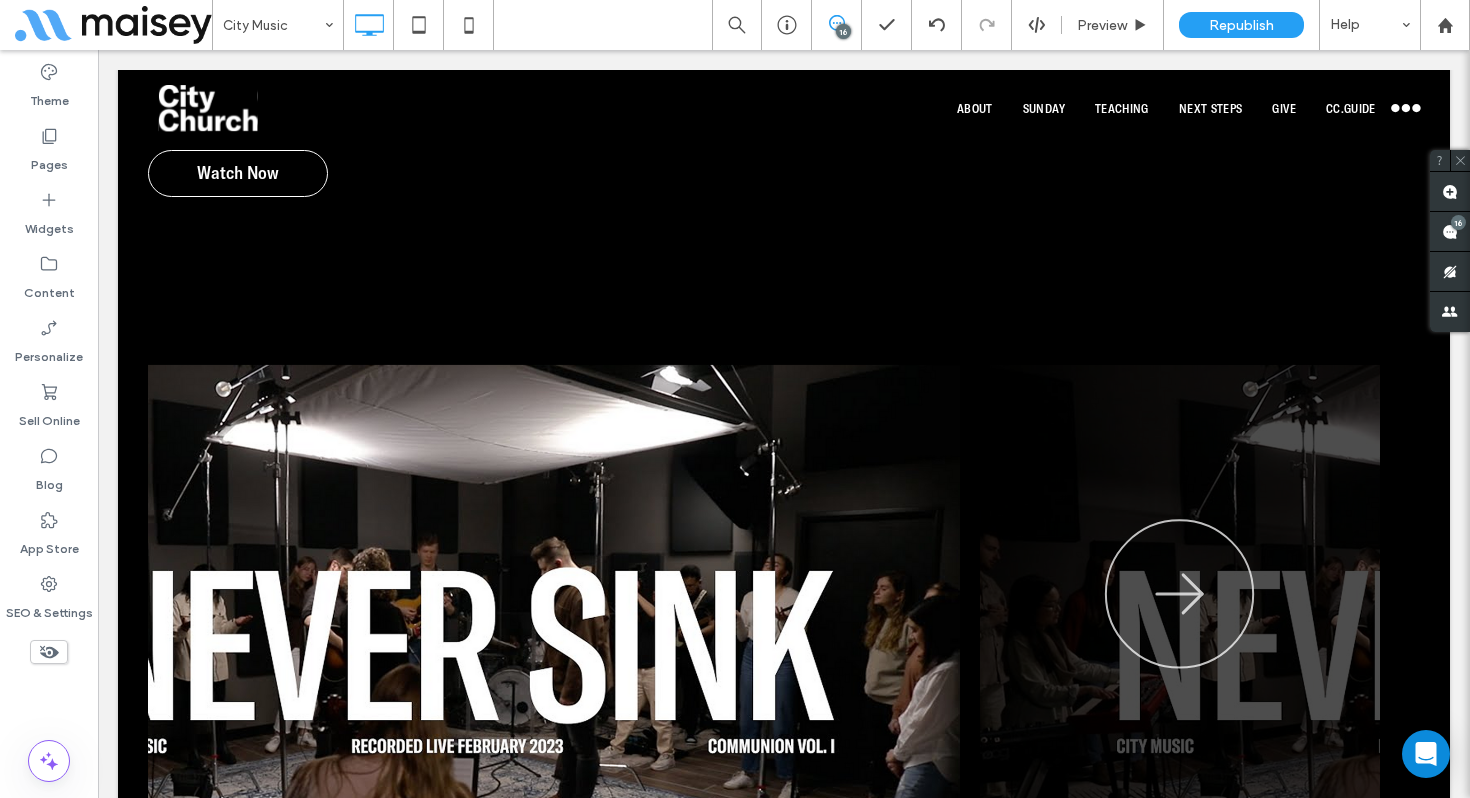 scroll, scrollTop: 3317, scrollLeft: 0, axis: vertical 